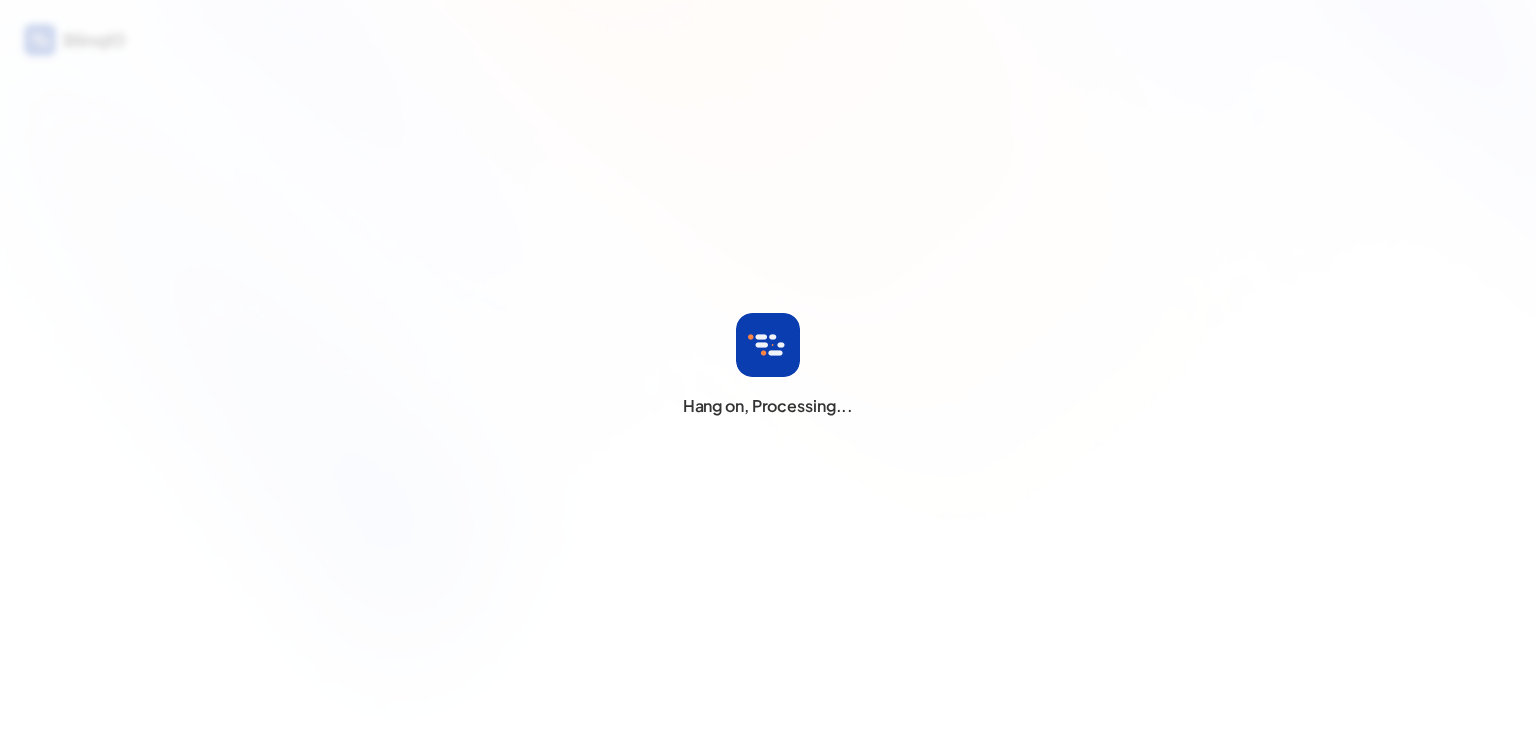 scroll, scrollTop: 0, scrollLeft: 0, axis: both 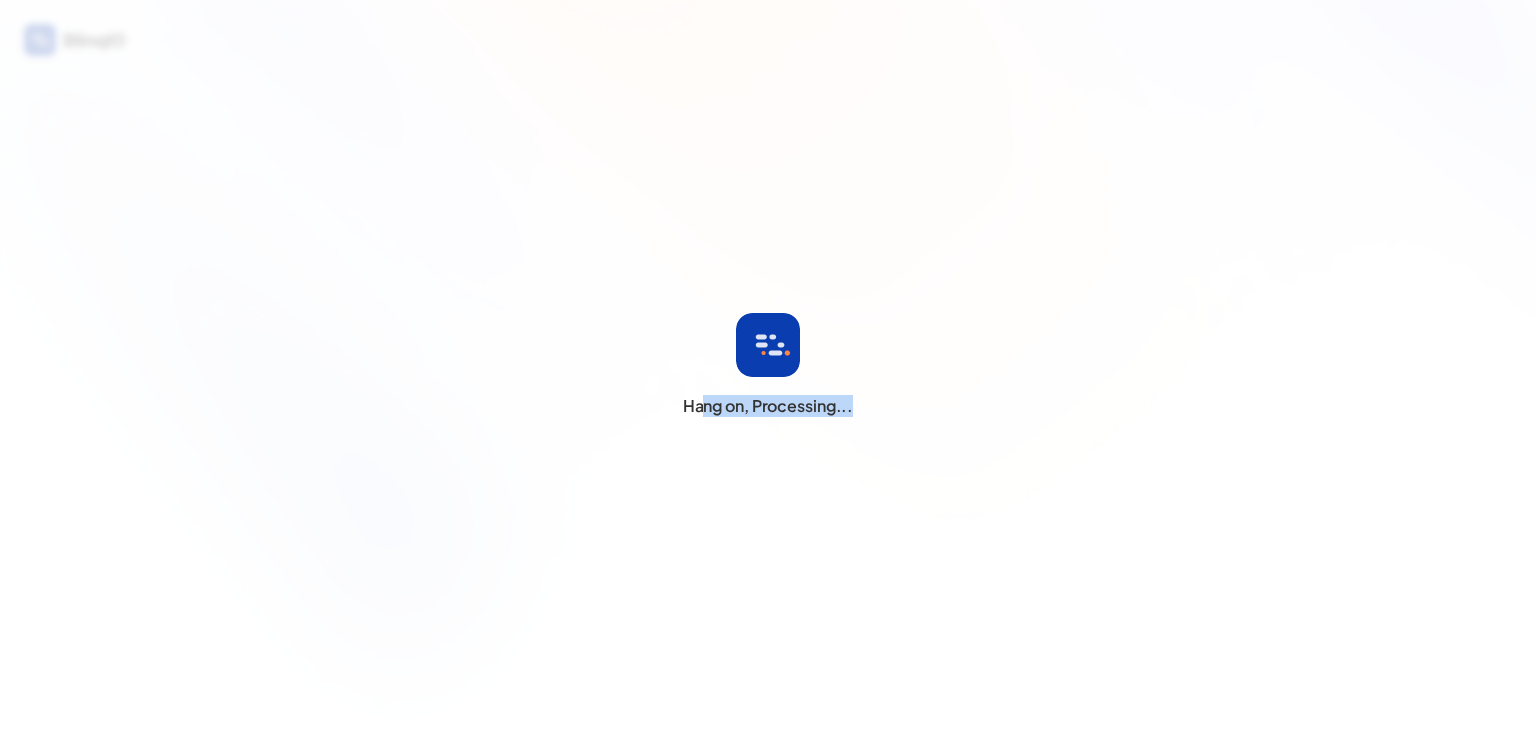 drag, startPoint x: 715, startPoint y: 410, endPoint x: 928, endPoint y: 417, distance: 213.11499 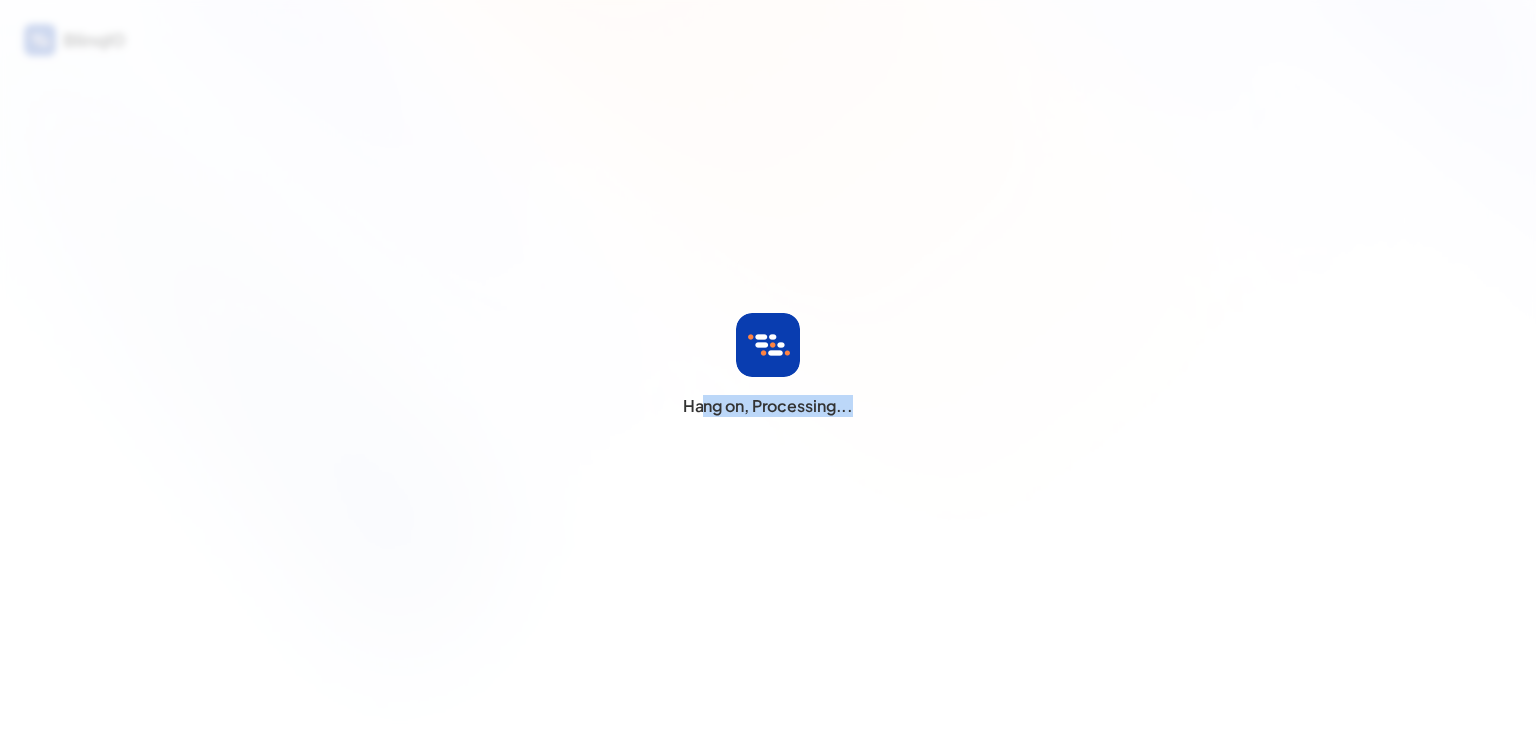 click on "Hang on, Processing..." at bounding box center (768, 365) 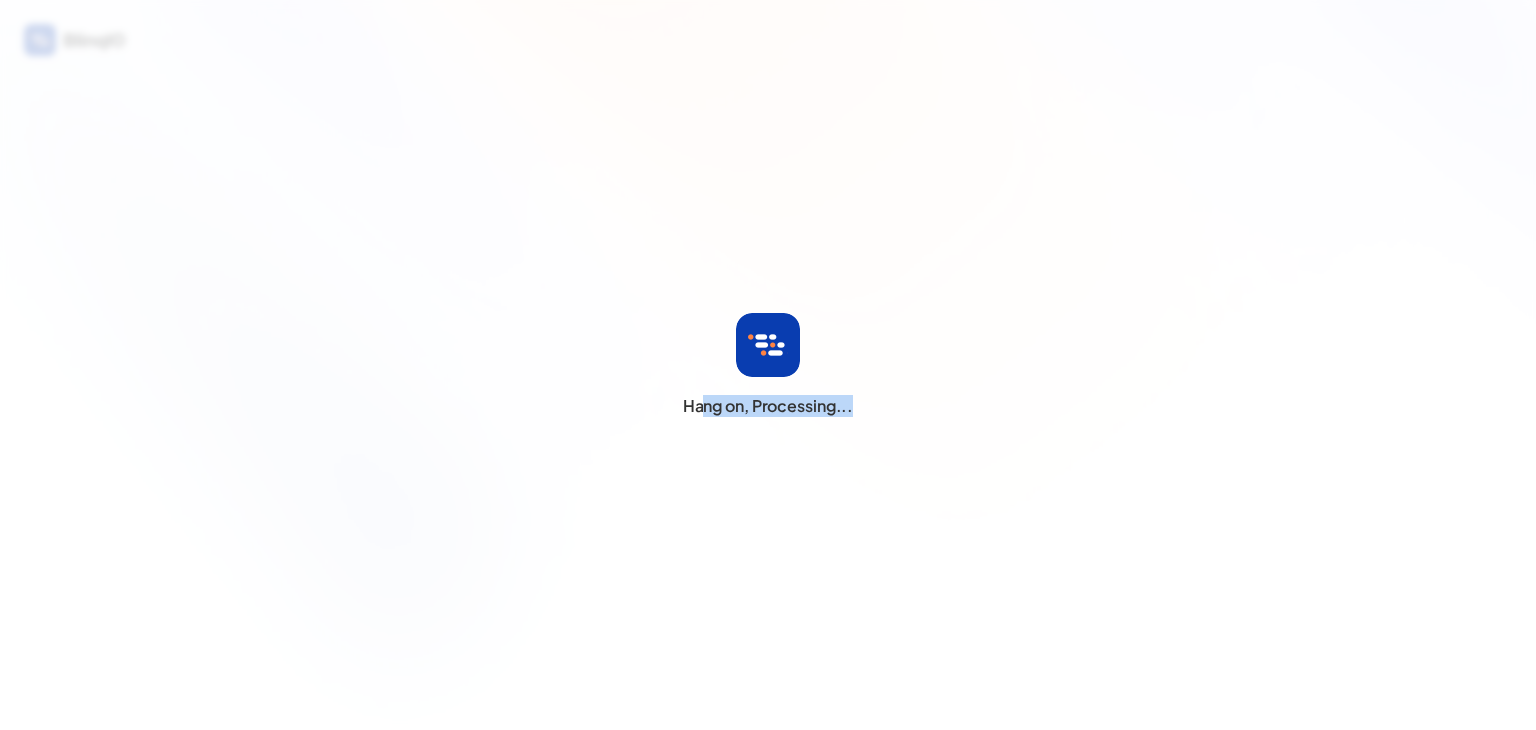 click on "Hang on, Processing..." at bounding box center [768, 365] 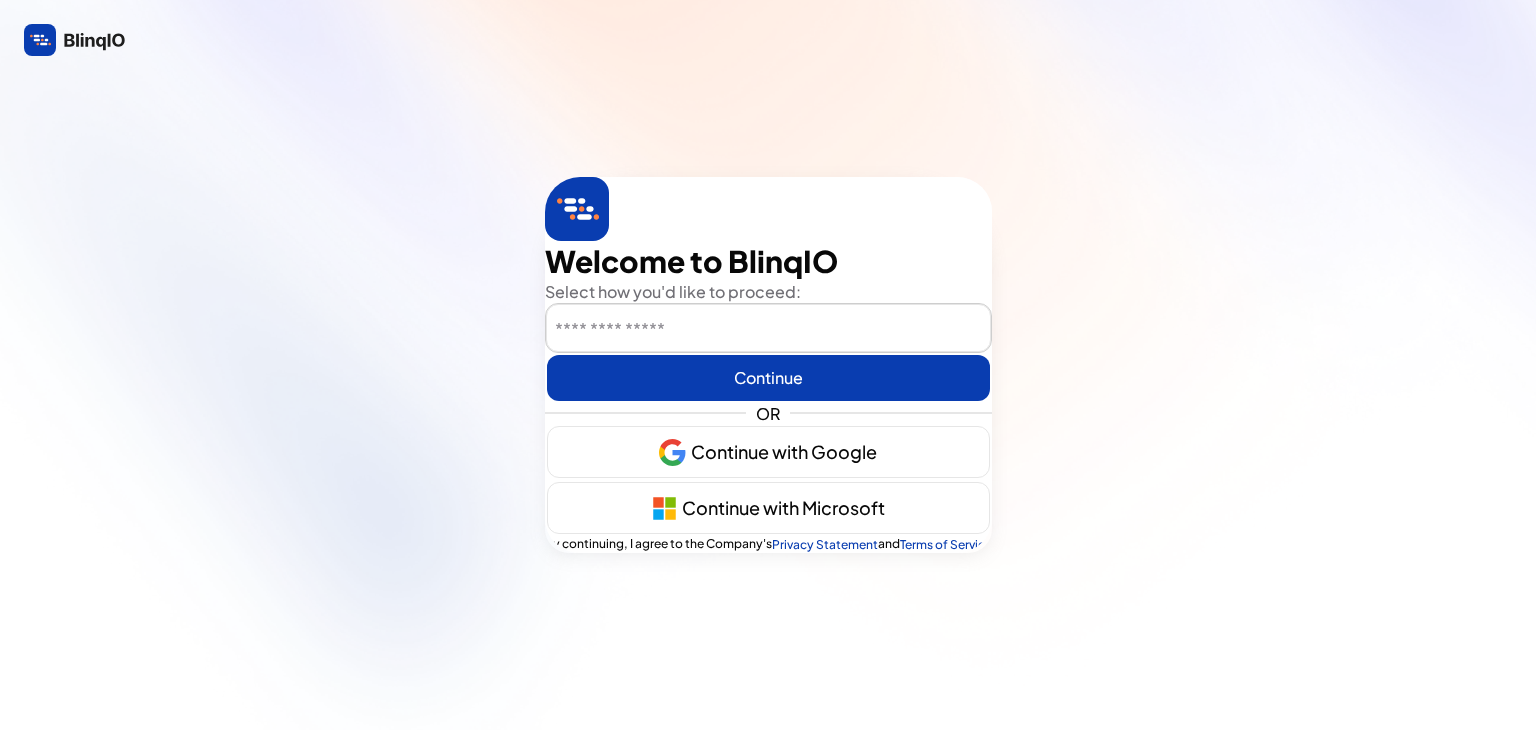 drag, startPoint x: 906, startPoint y: 402, endPoint x: 637, endPoint y: 402, distance: 269 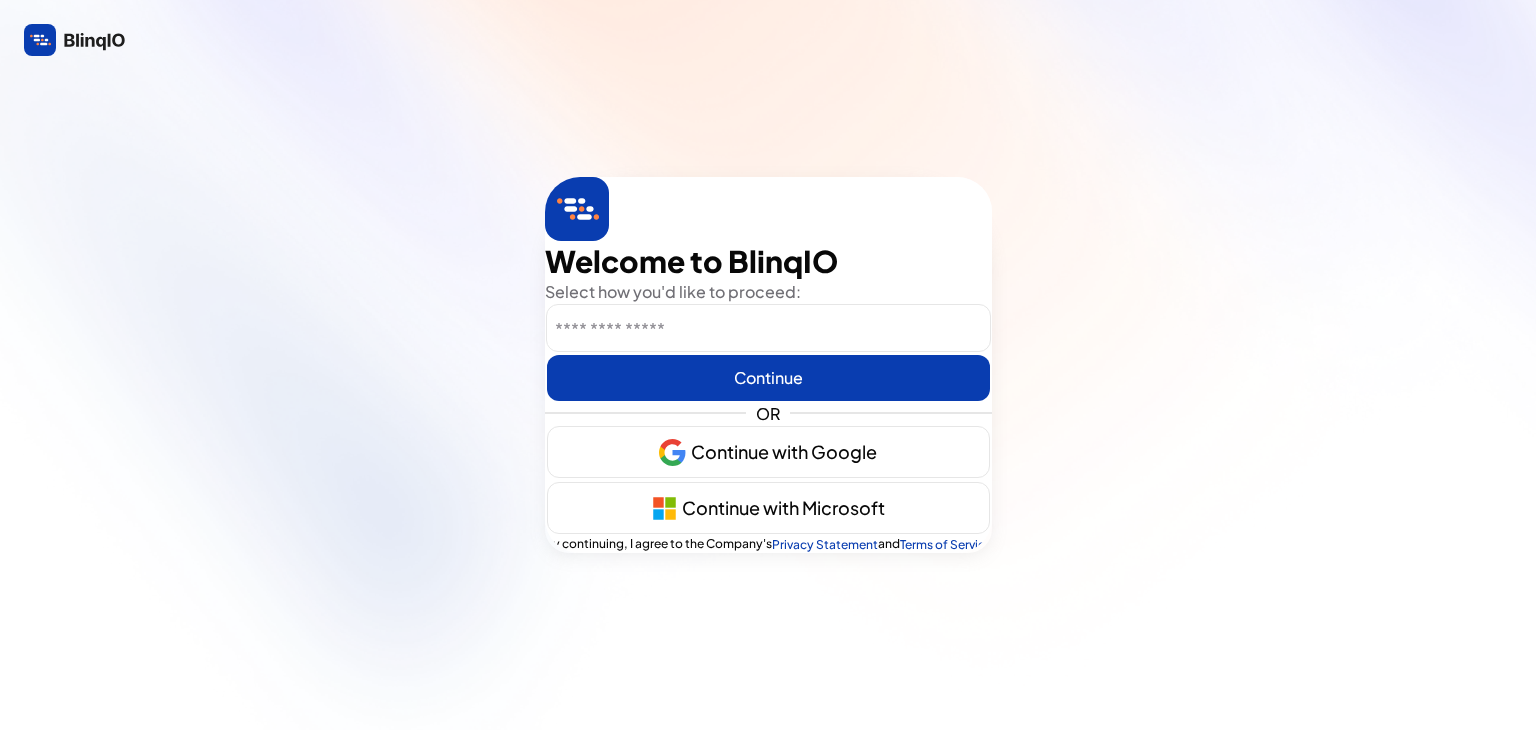 click on "<b>Welcome to BlinqIO</b>
Select how you'd like to proceed:
Continue OR Continue with Google Continue with Microsoft By continuing, I agree to the Company's Privacy Statement and Terms of Service" at bounding box center [768, 365] 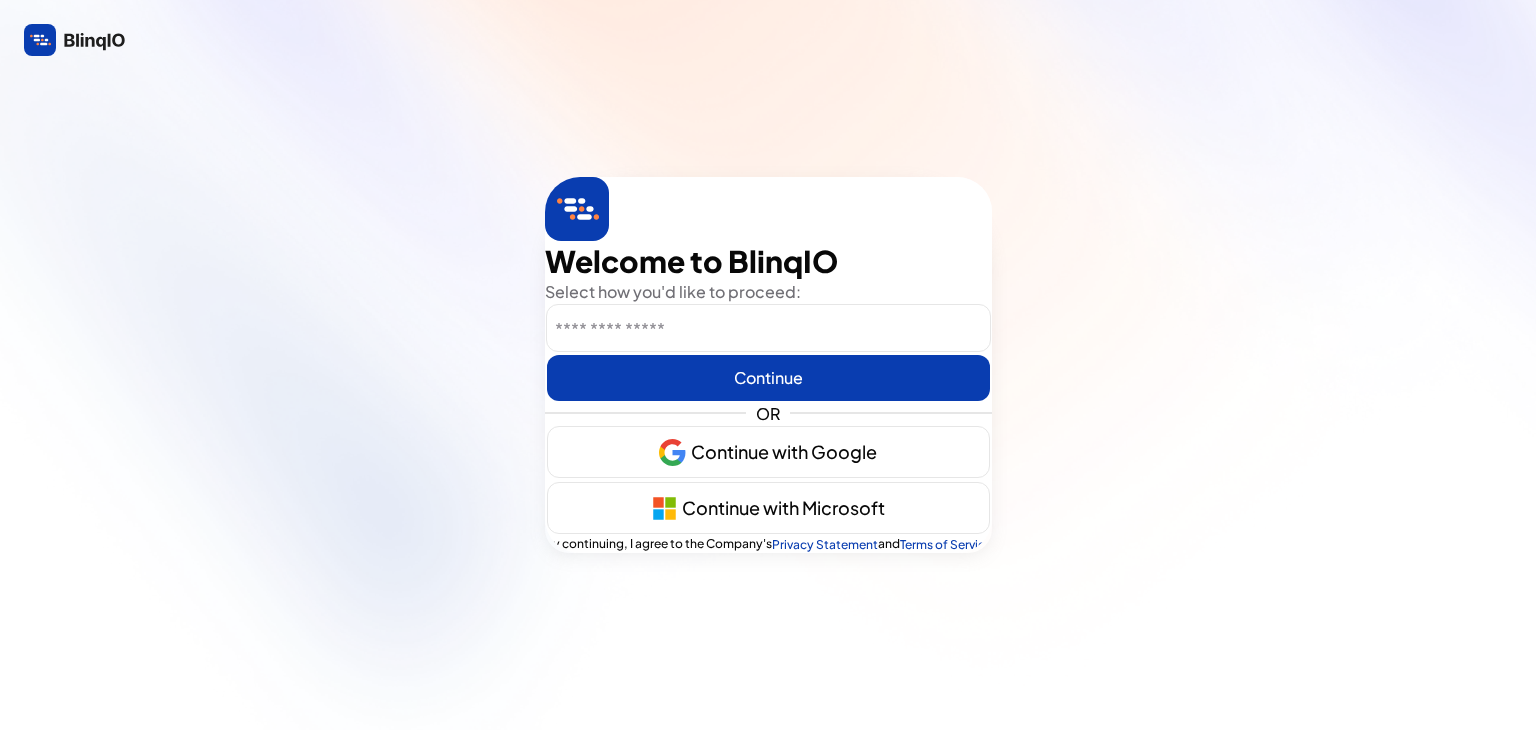 click at bounding box center [768, 329] 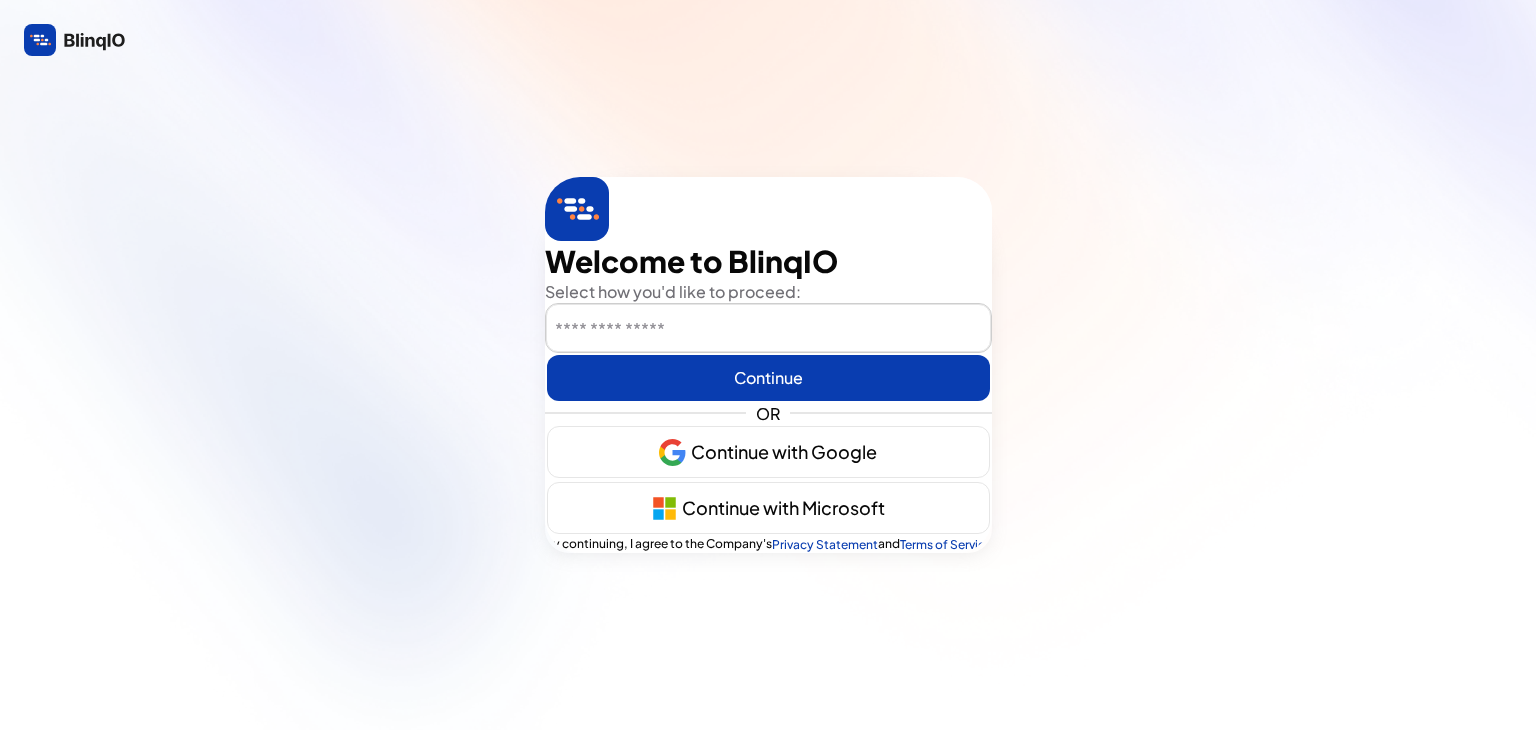 type on "**********" 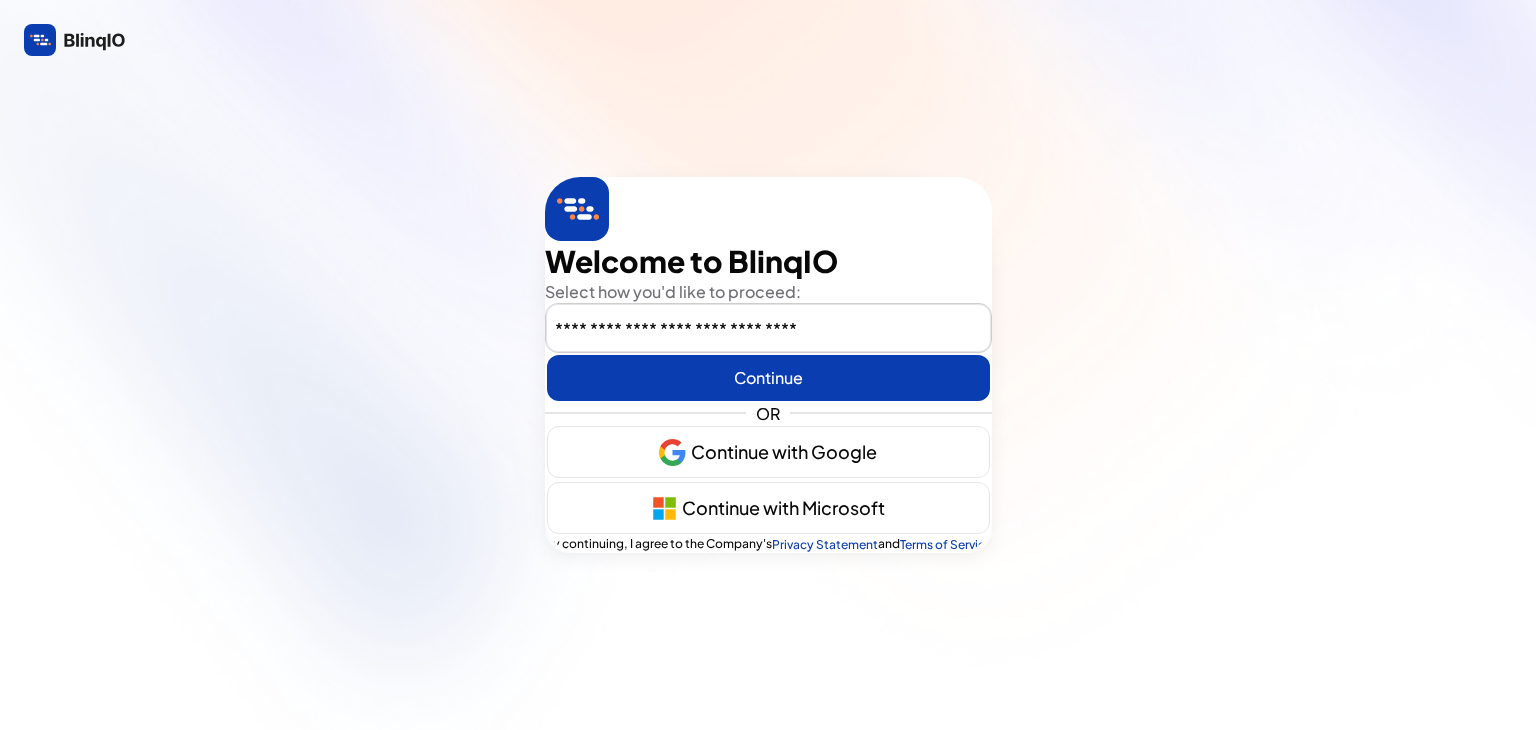 click on "Continue" at bounding box center [768, 378] 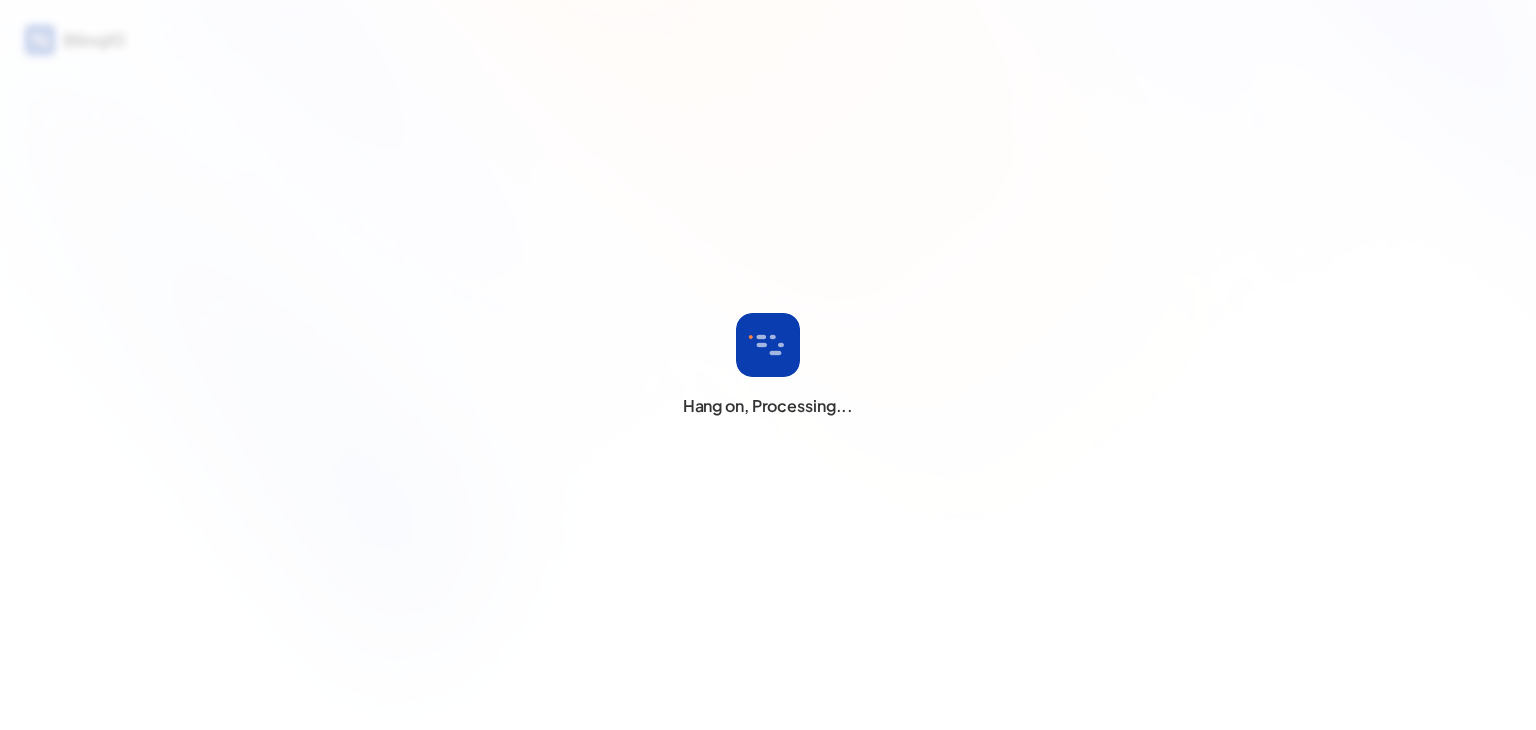 scroll, scrollTop: 0, scrollLeft: 0, axis: both 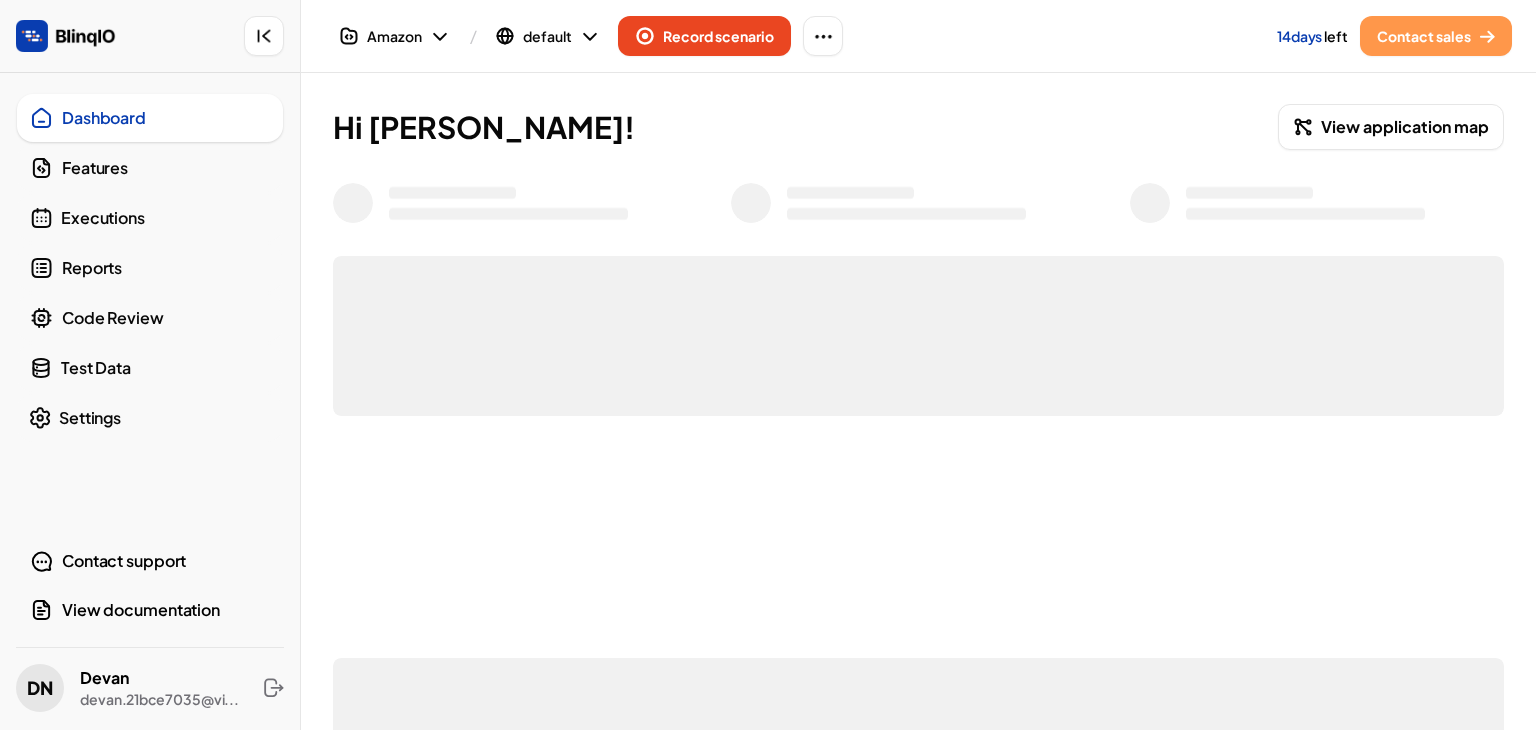 click on "Features" at bounding box center [166, 168] 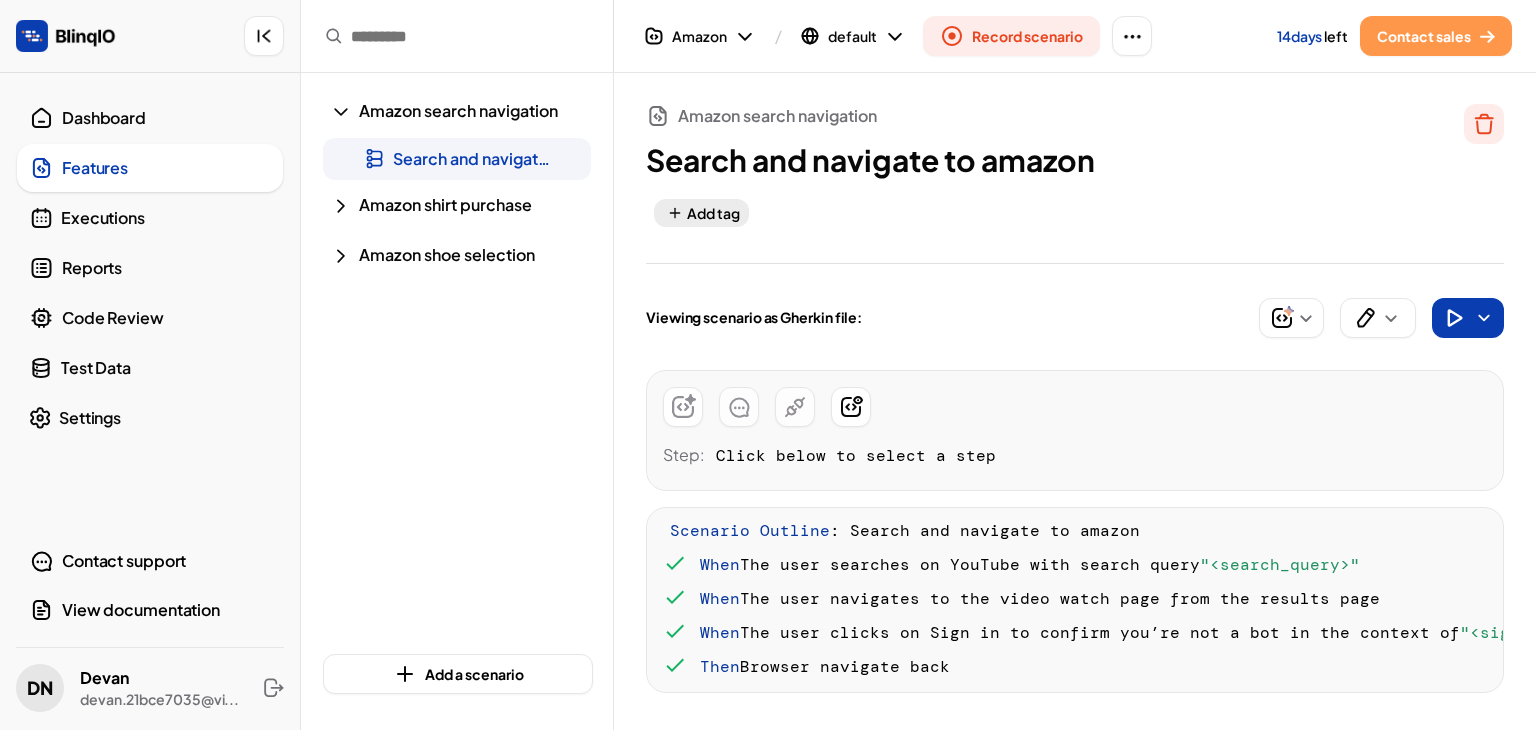 click on "Add tag" at bounding box center (1020, 215) 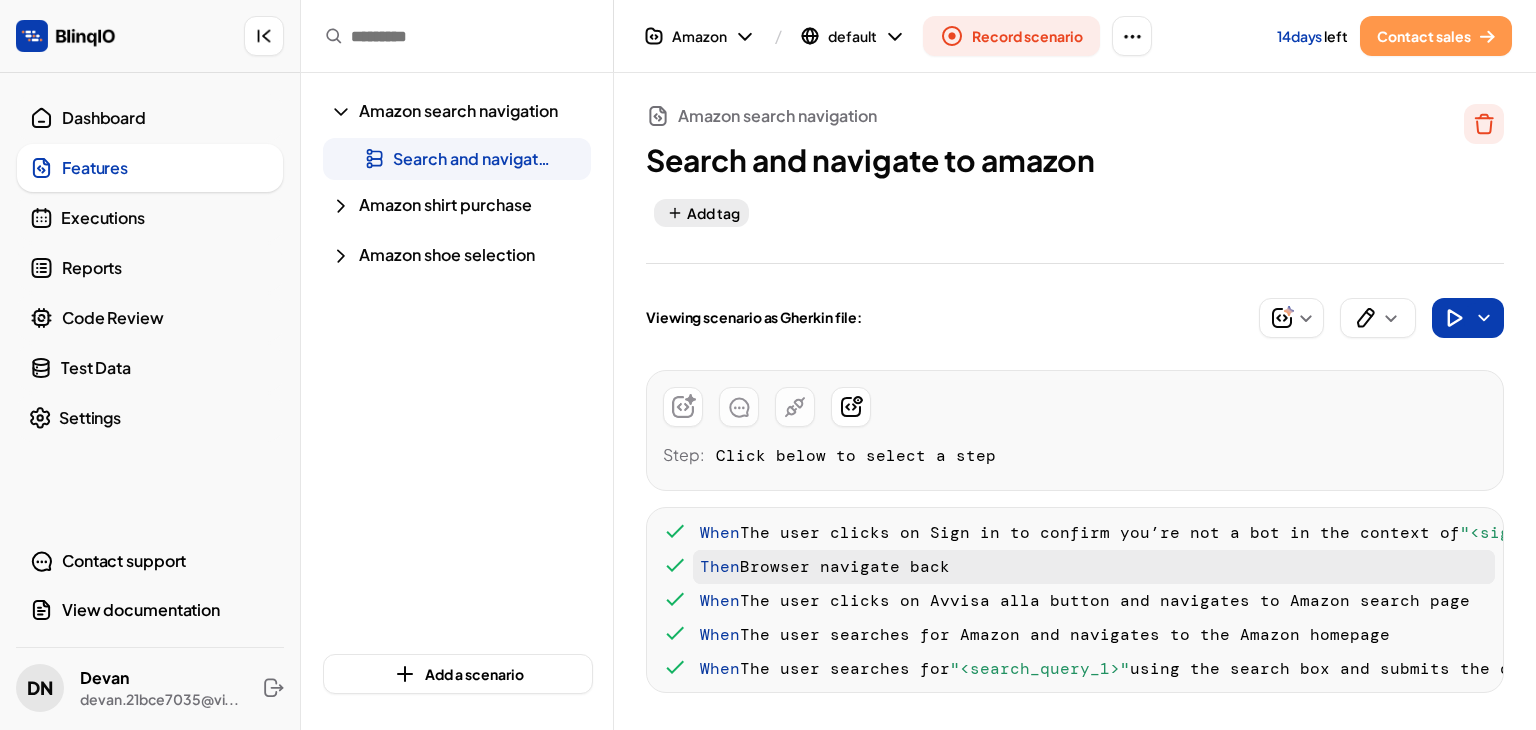 scroll, scrollTop: 378, scrollLeft: 0, axis: vertical 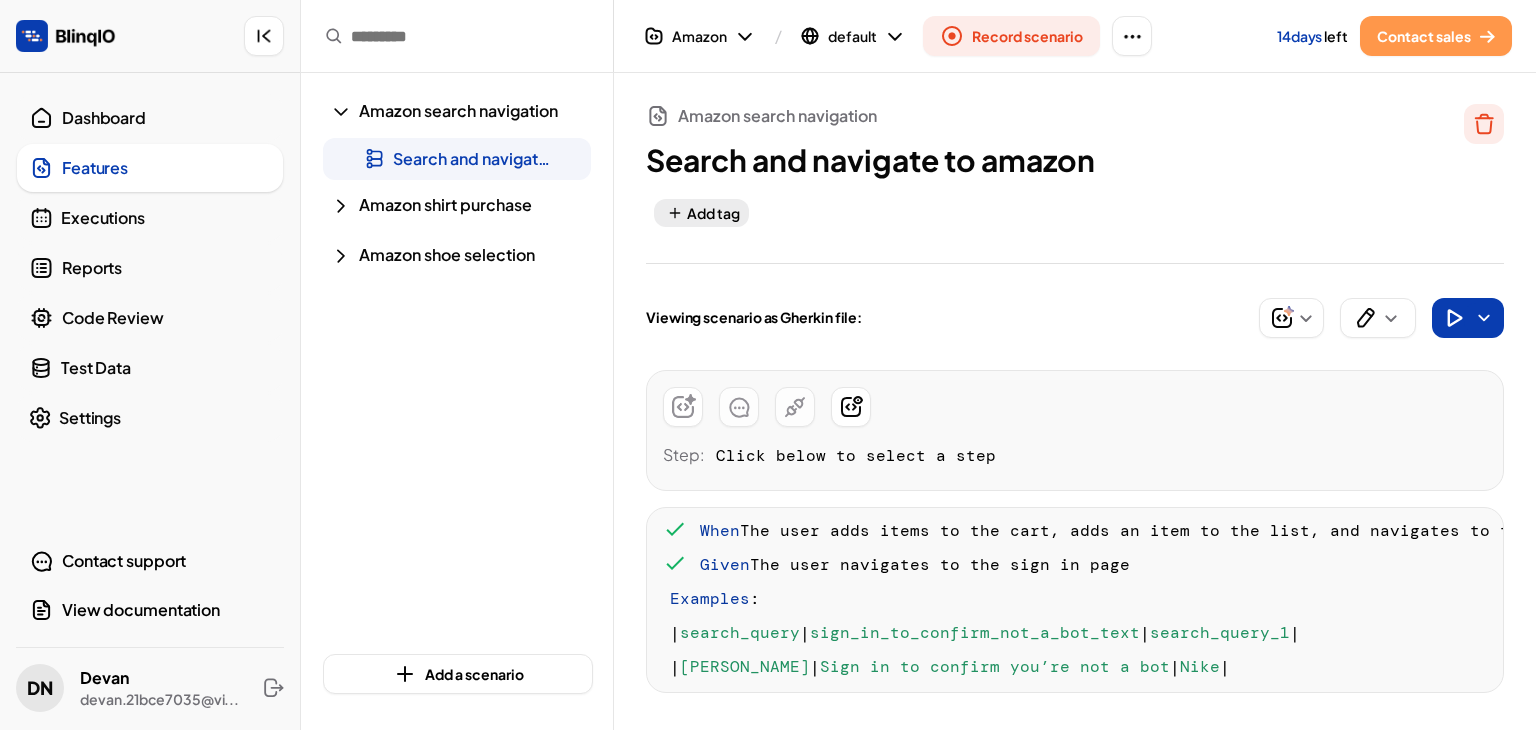 drag, startPoint x: 663, startPoint y: 589, endPoint x: 1283, endPoint y: 645, distance: 622.52386 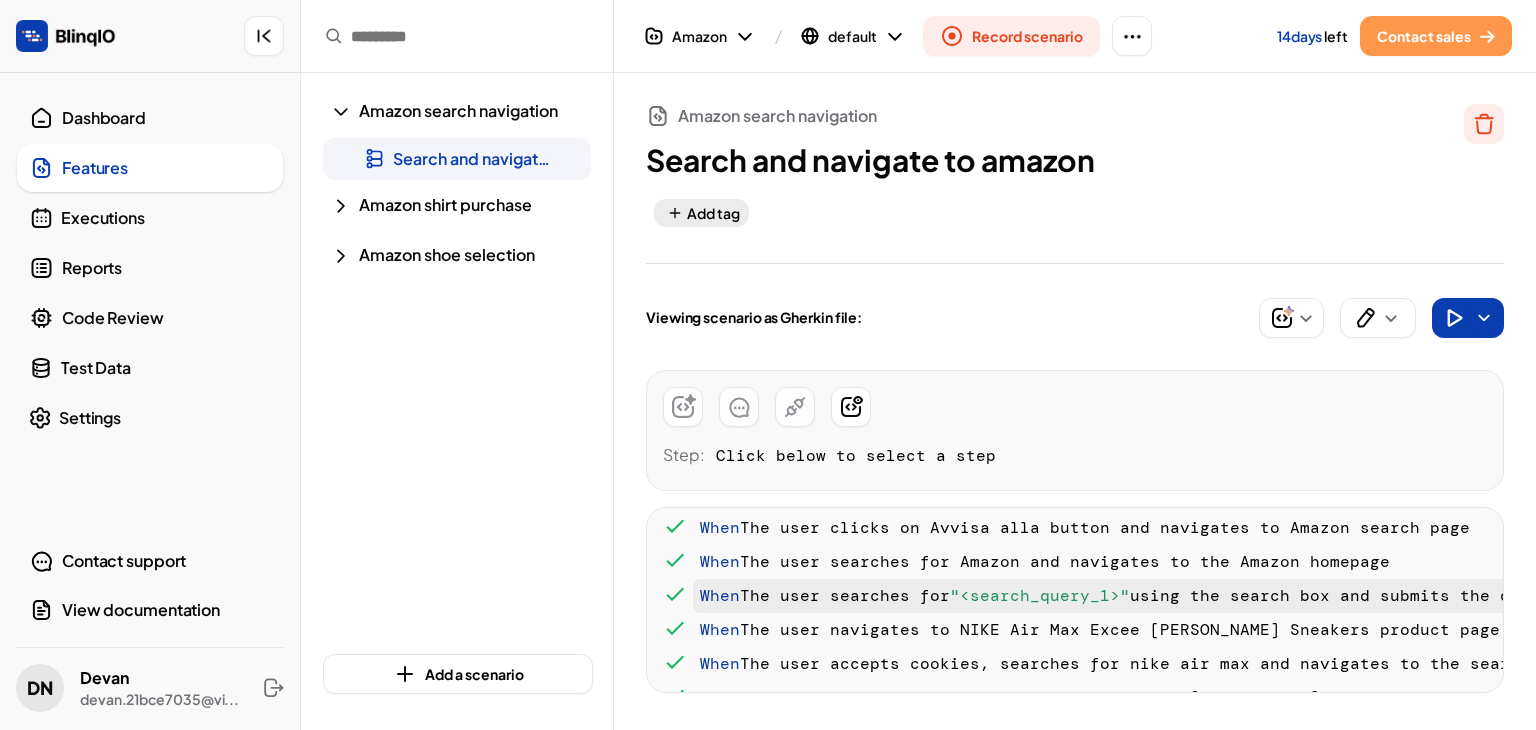 scroll, scrollTop: 0, scrollLeft: 0, axis: both 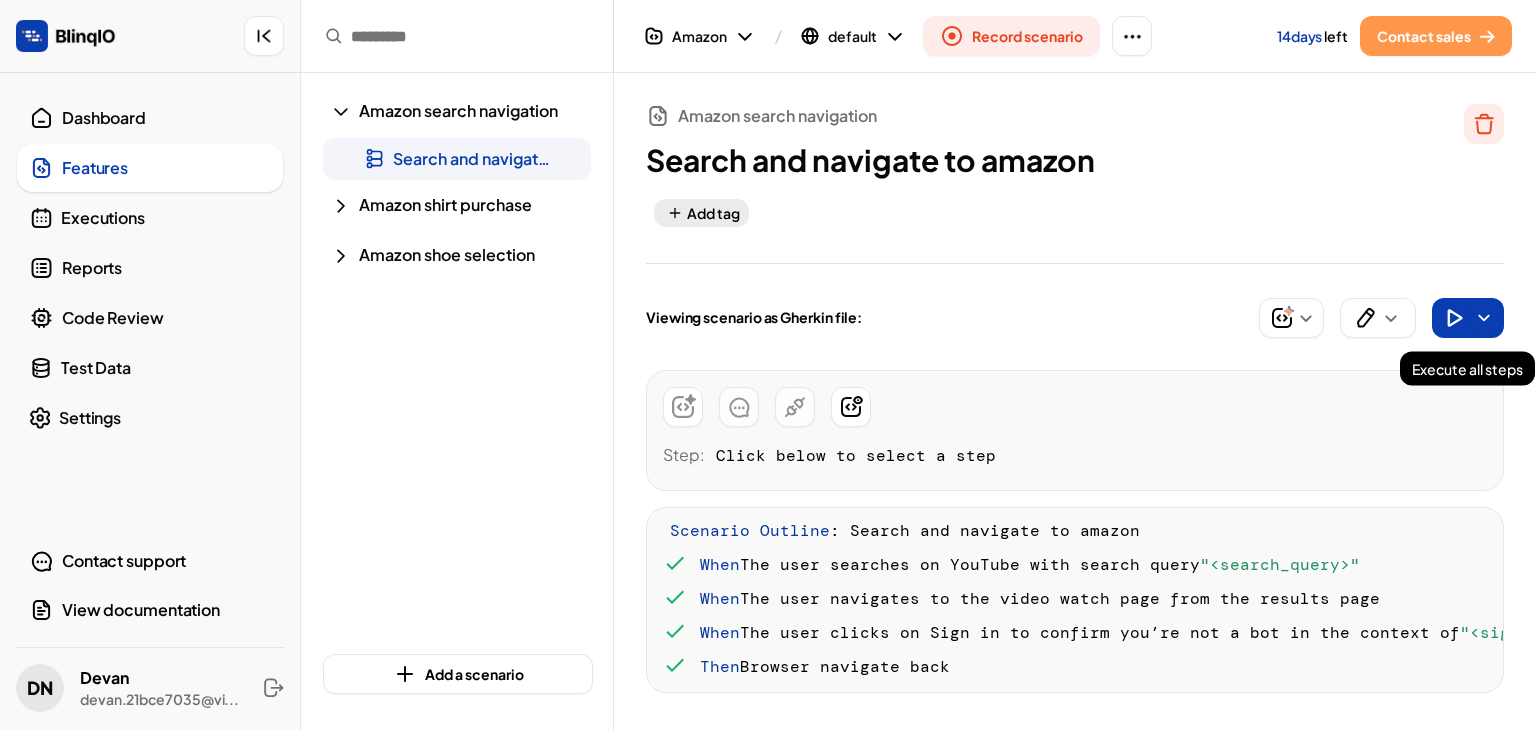 click at bounding box center [1484, 318] 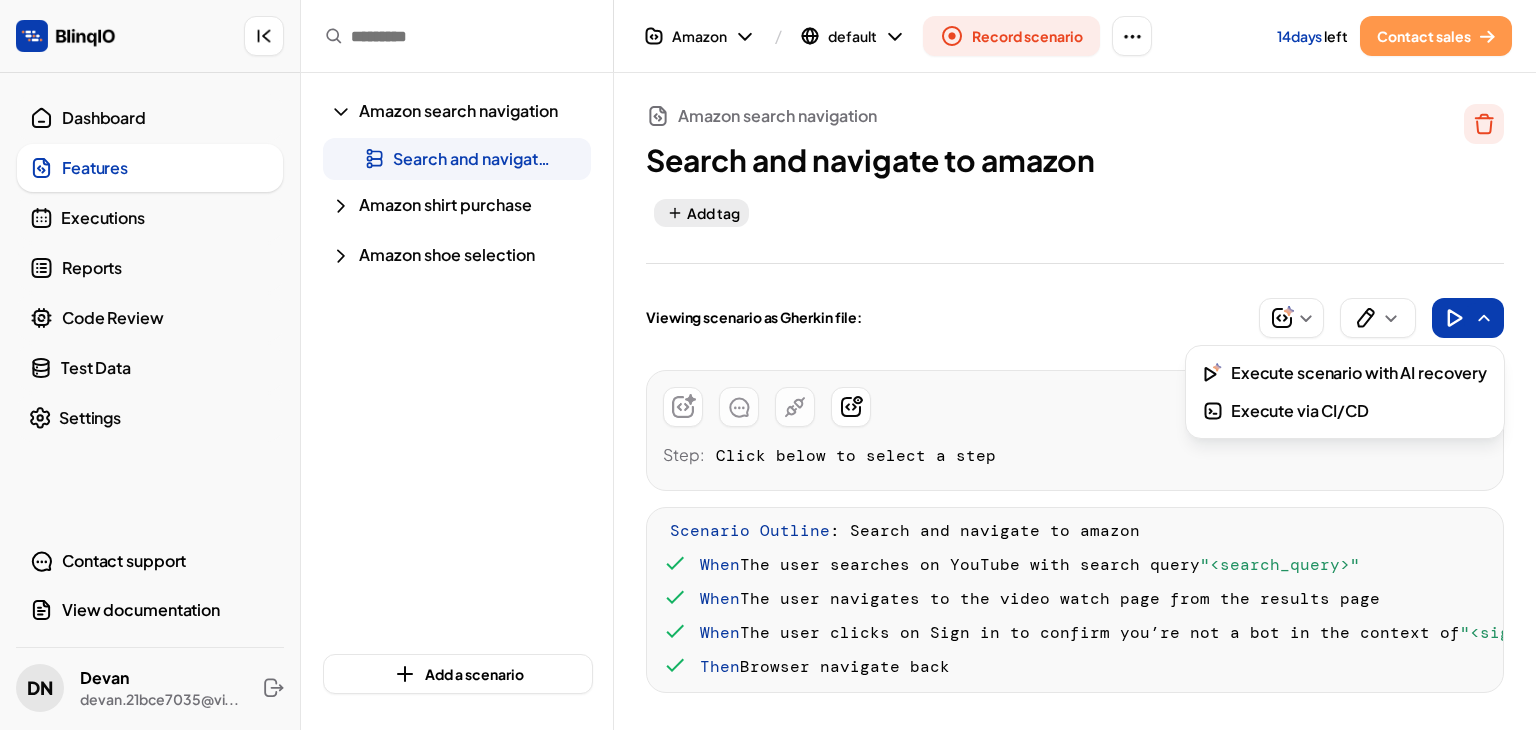 click at bounding box center [768, 365] 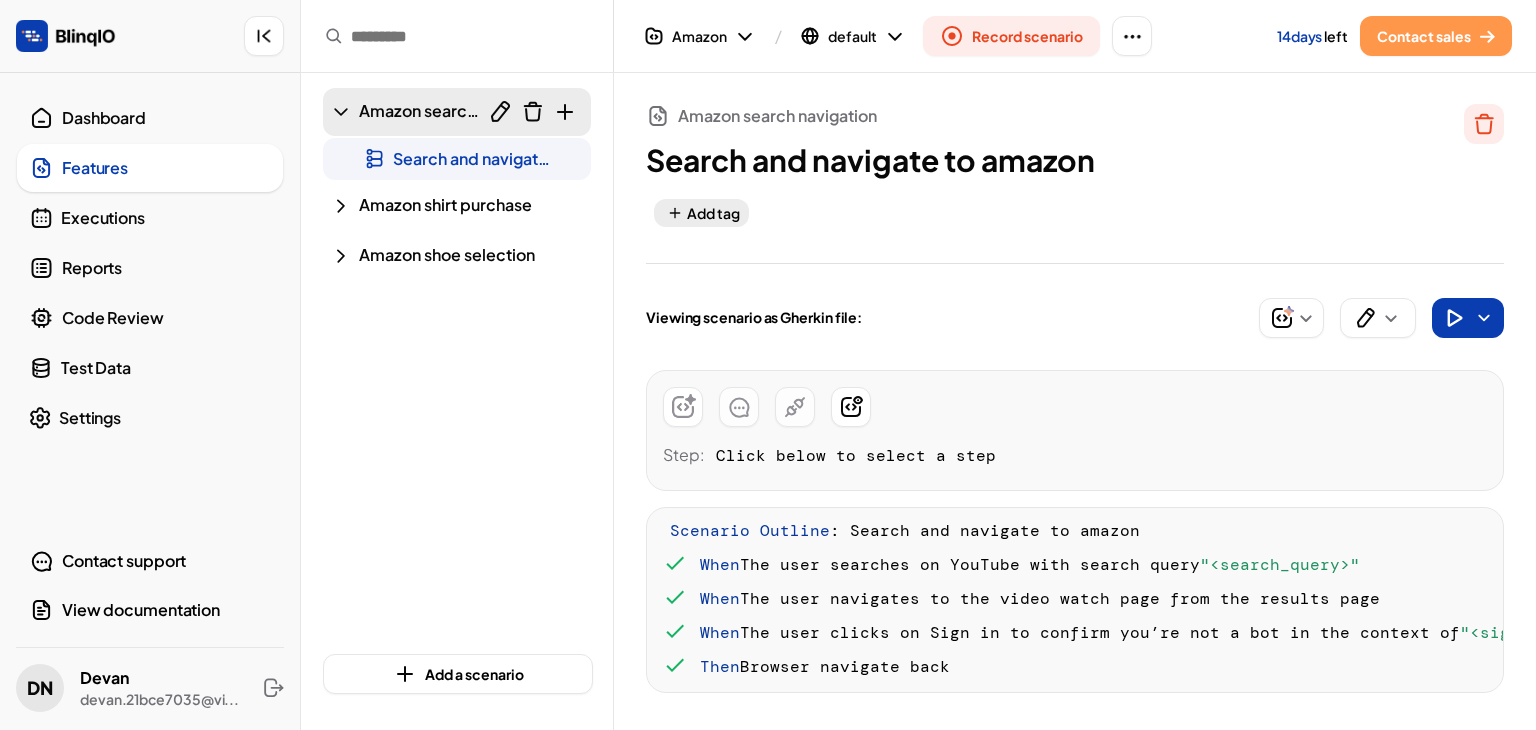 click on "Amazon search navigation" at bounding box center (458, 110) 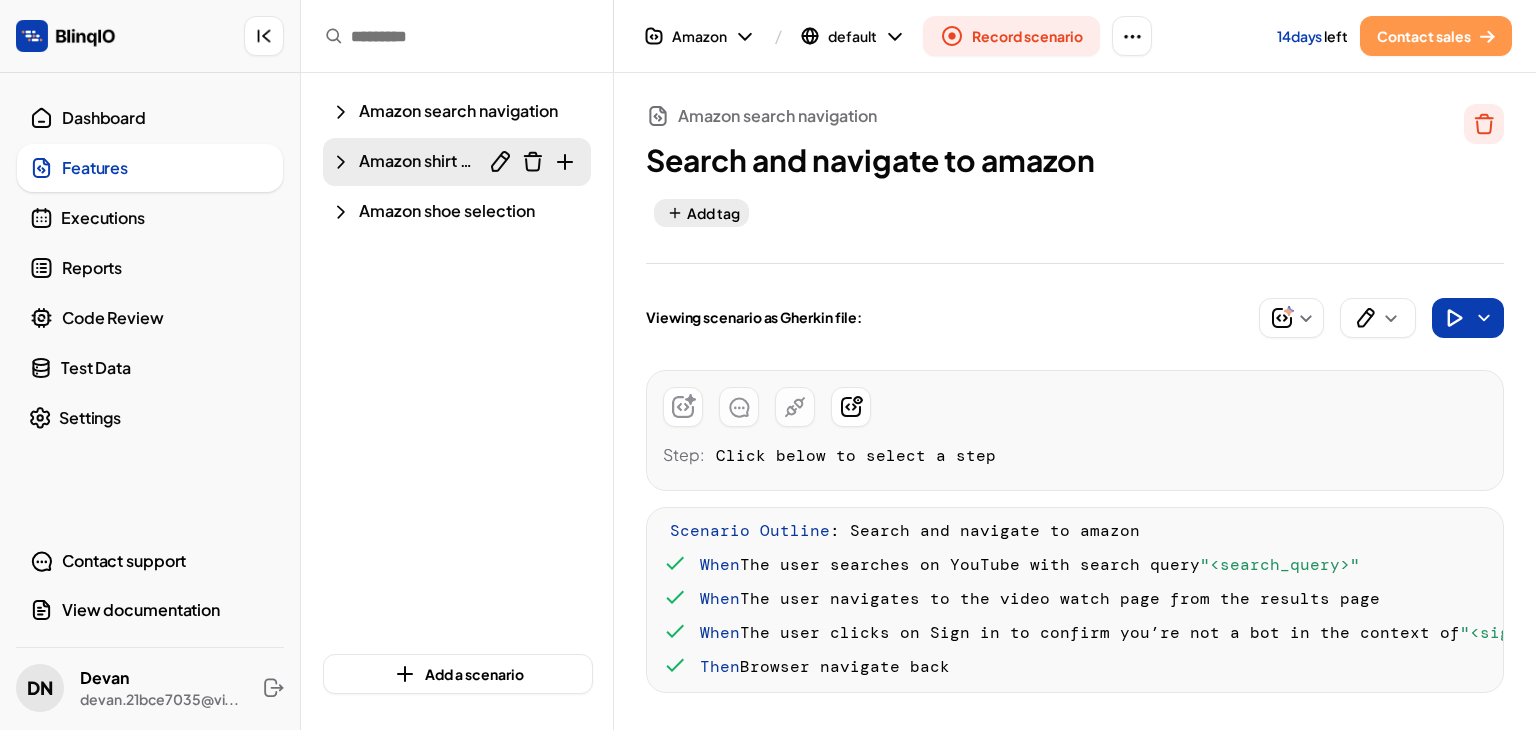 click on "Amazon shirt purchase" at bounding box center [420, 162] 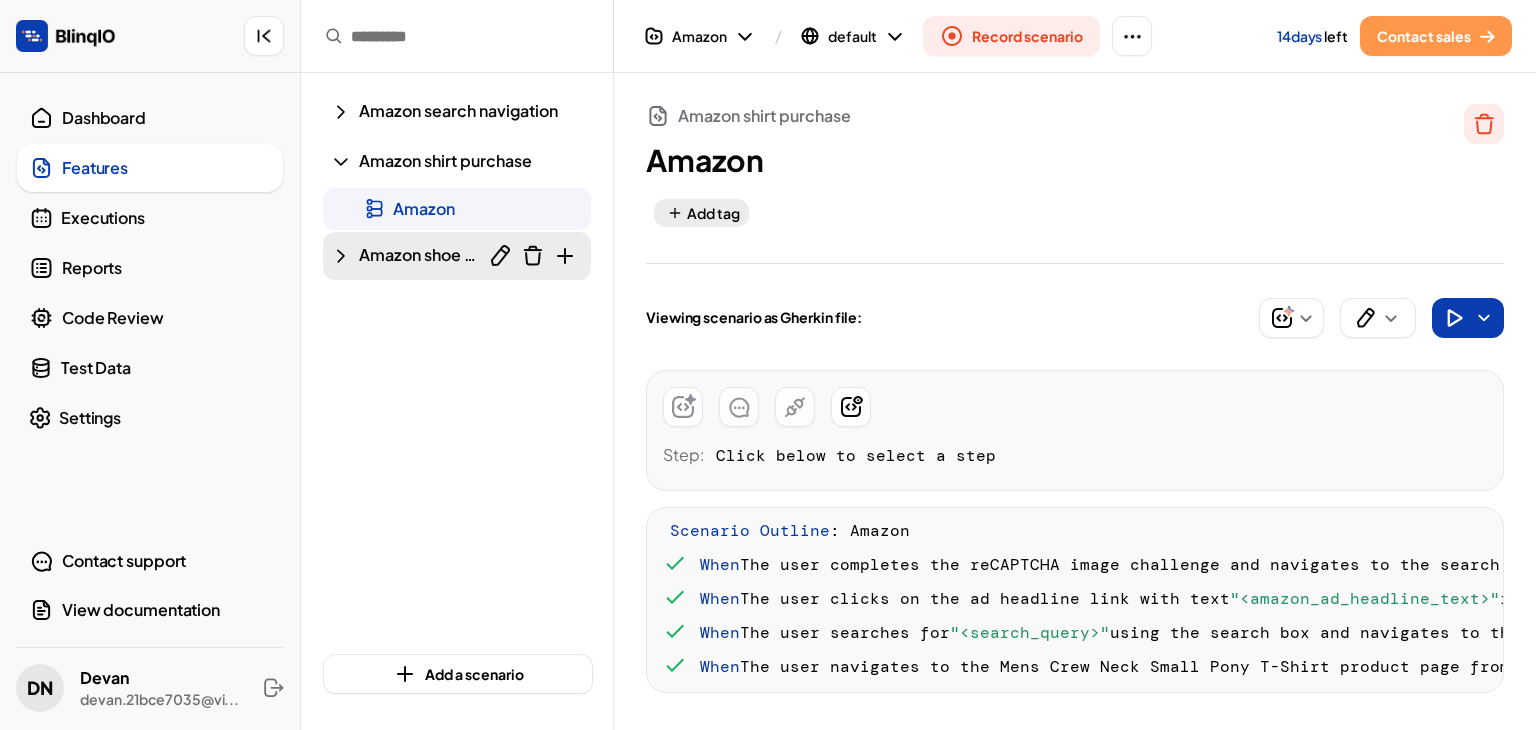 click on "Amazon shoe selection" at bounding box center (447, 254) 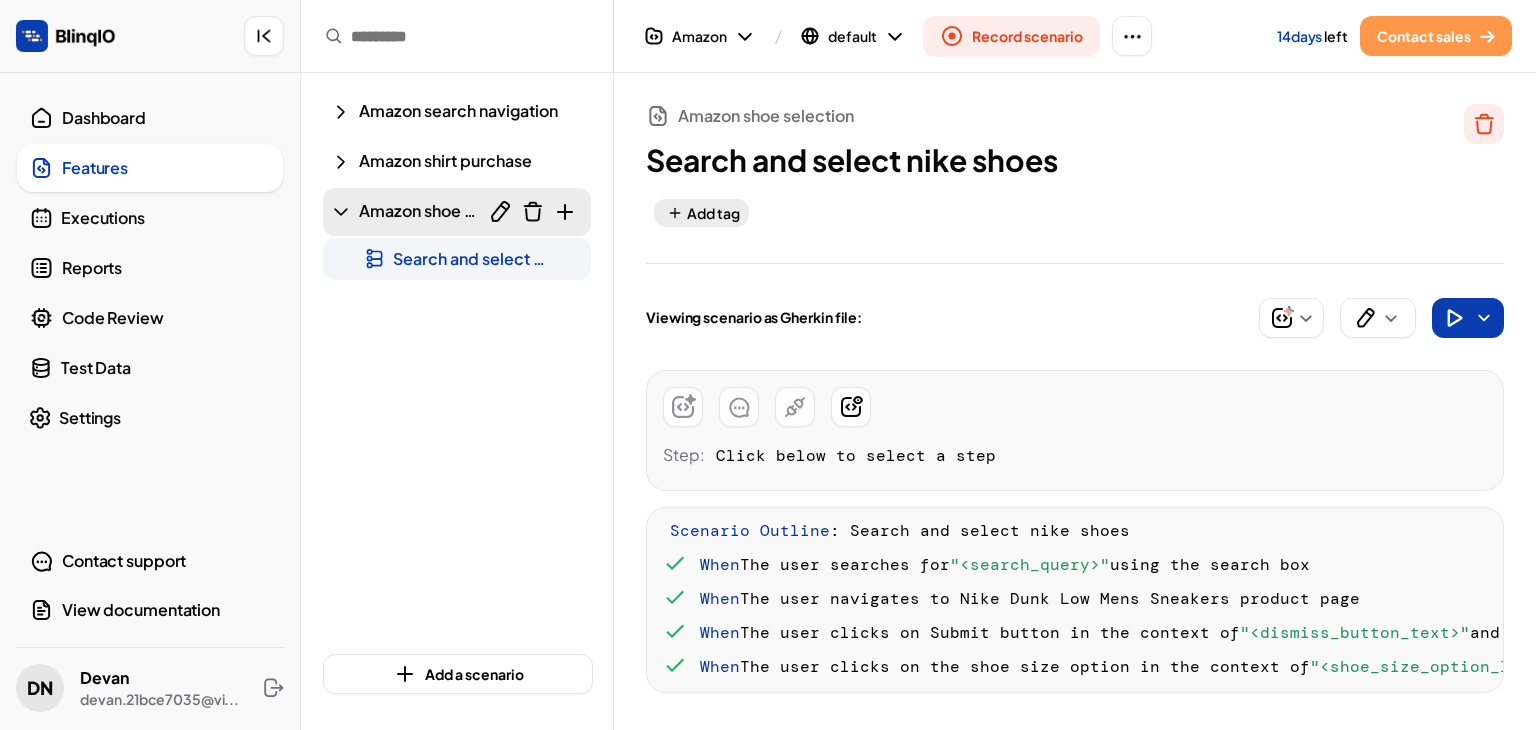 click on "Amazon shoe selection" at bounding box center (447, 210) 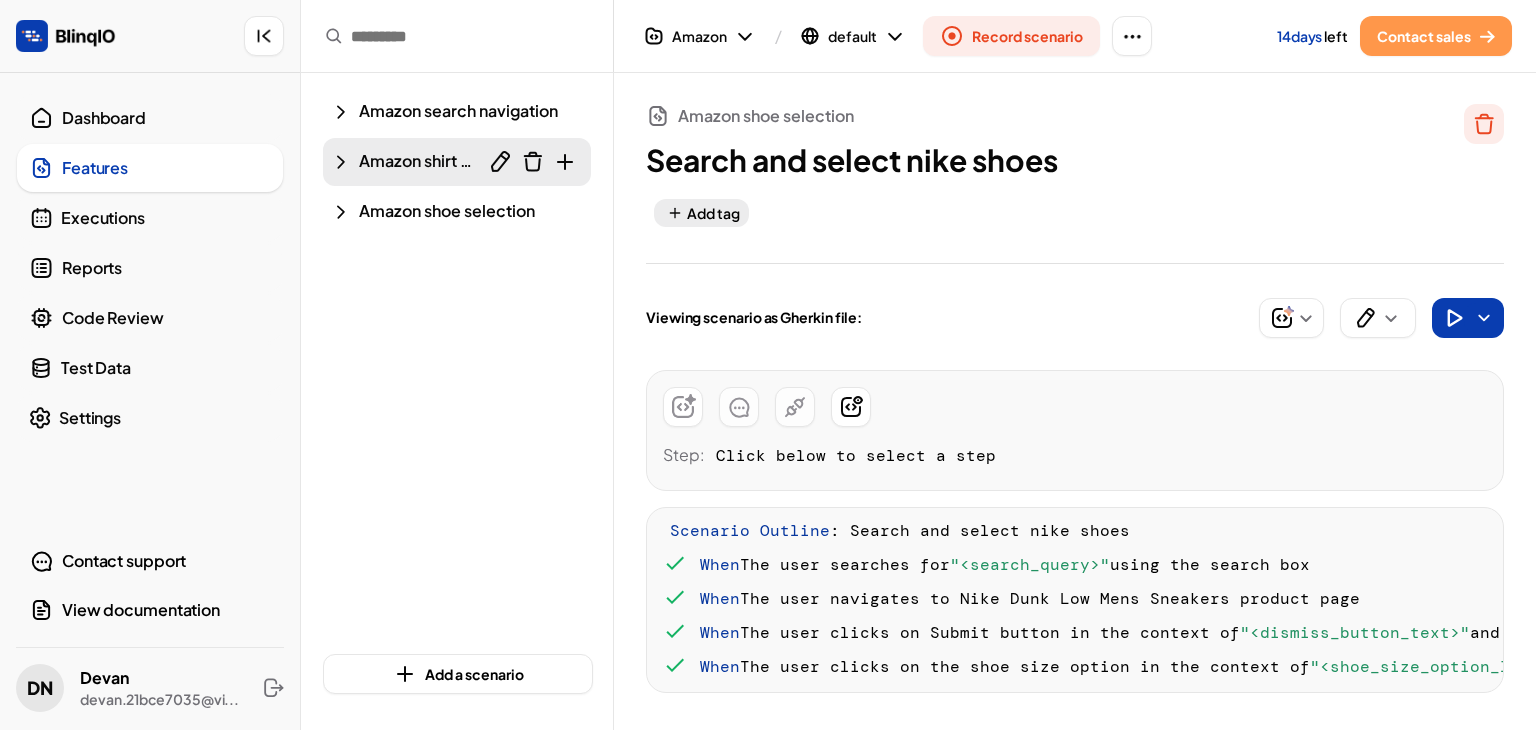 click on "Amazon shirt purchase" at bounding box center (420, 161) 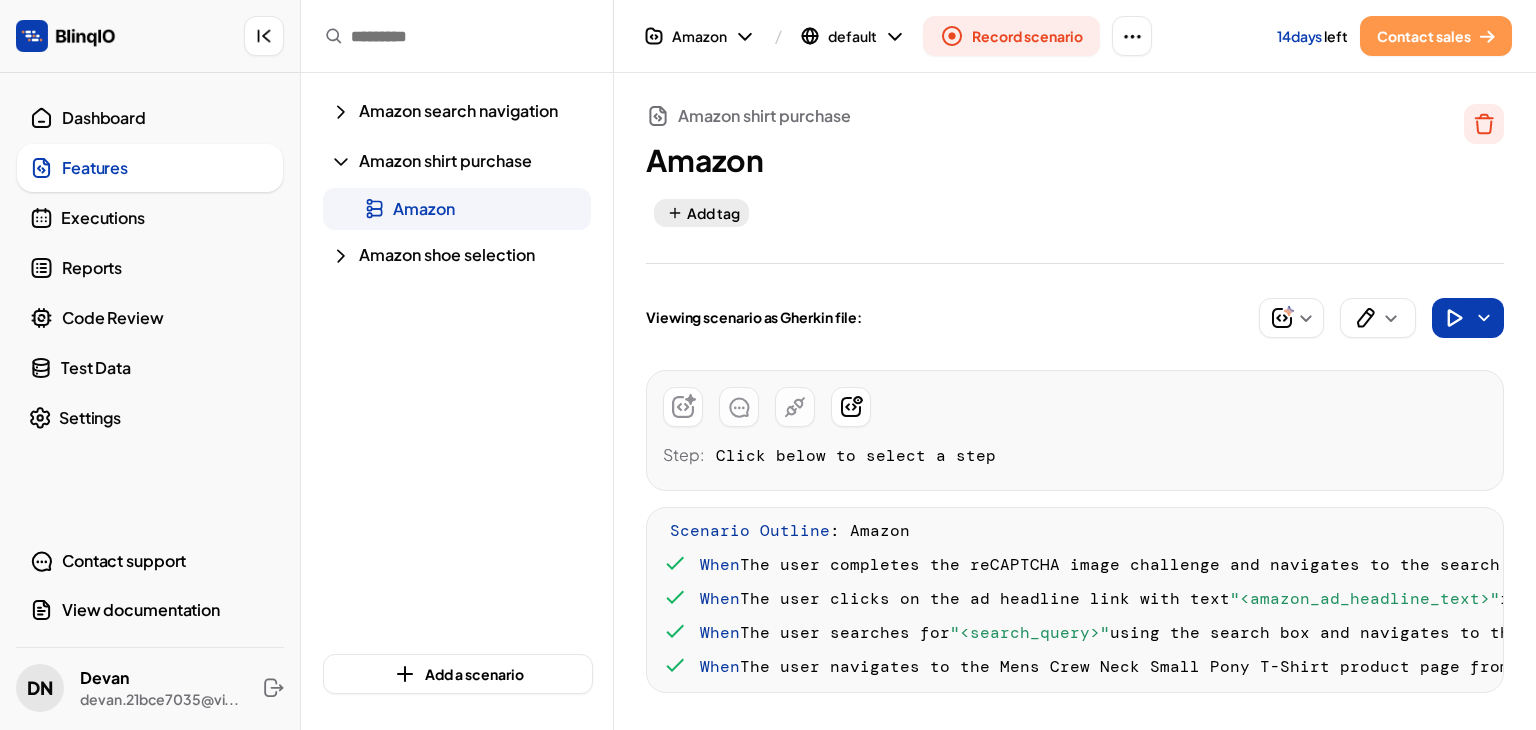 click on "Amazon search navigation Amazon shirt purchase Amazon Amazon shoe selection" at bounding box center (468, 361) 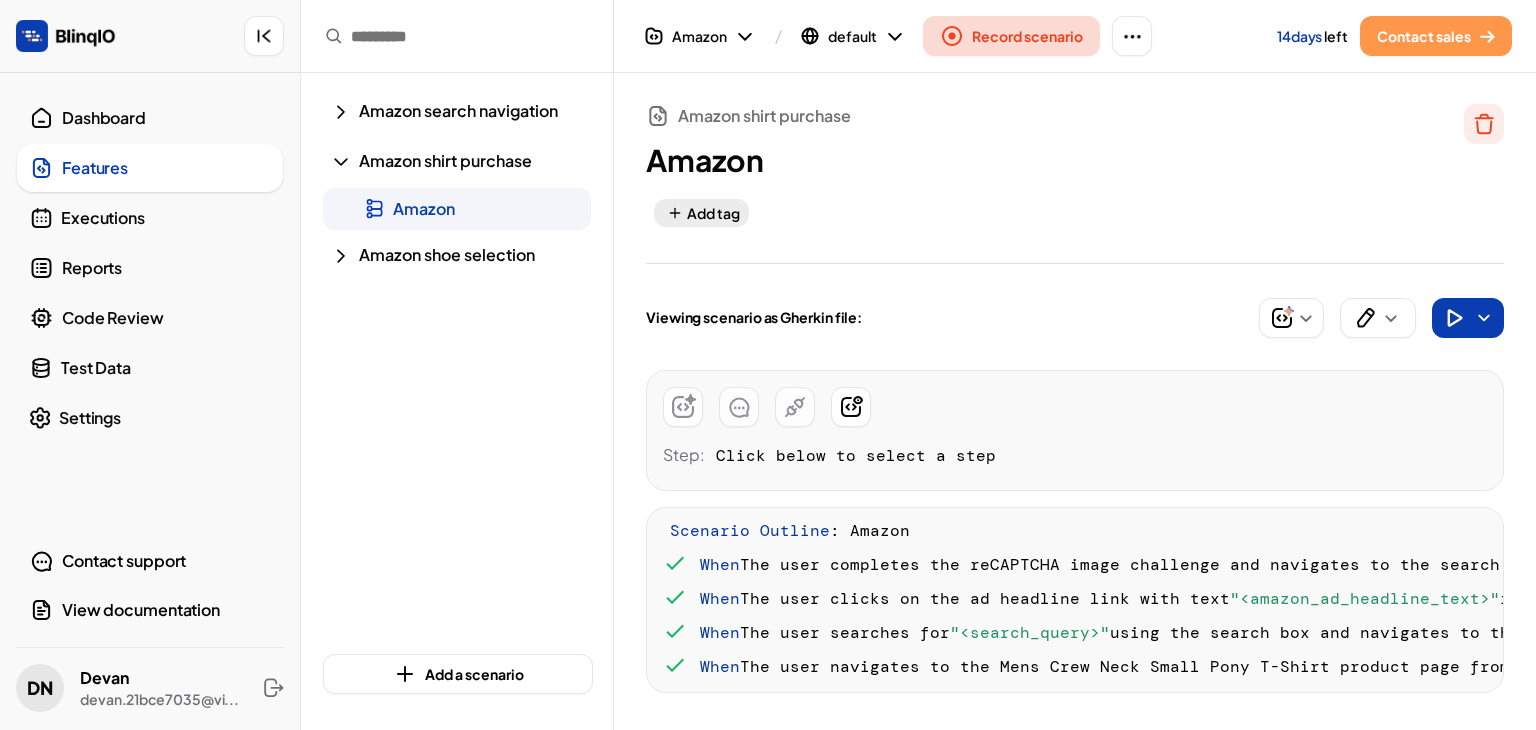 click on "Record scenario" at bounding box center (1027, 36) 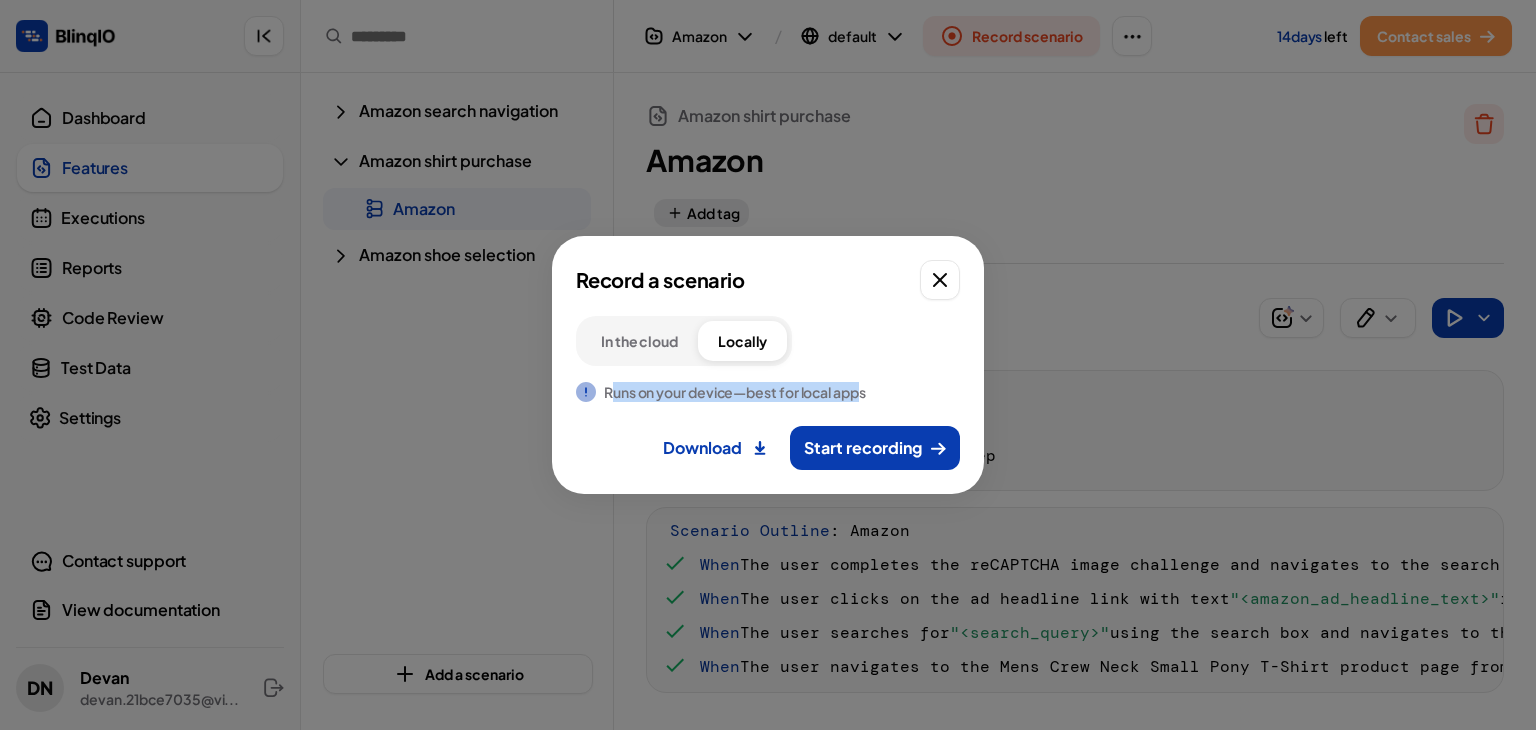drag, startPoint x: 612, startPoint y: 386, endPoint x: 868, endPoint y: 393, distance: 256.09567 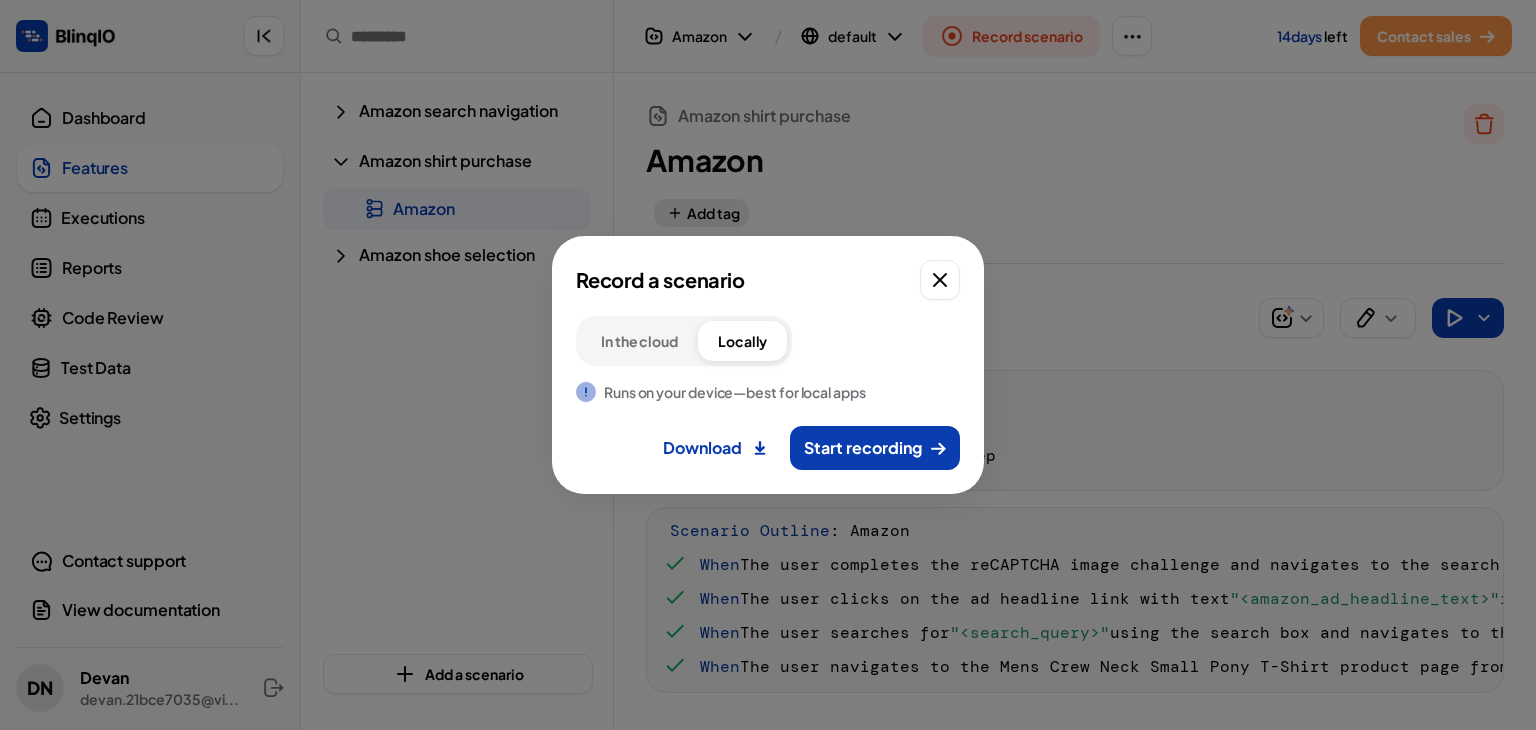 click on "In the cloud" at bounding box center (639, 341) 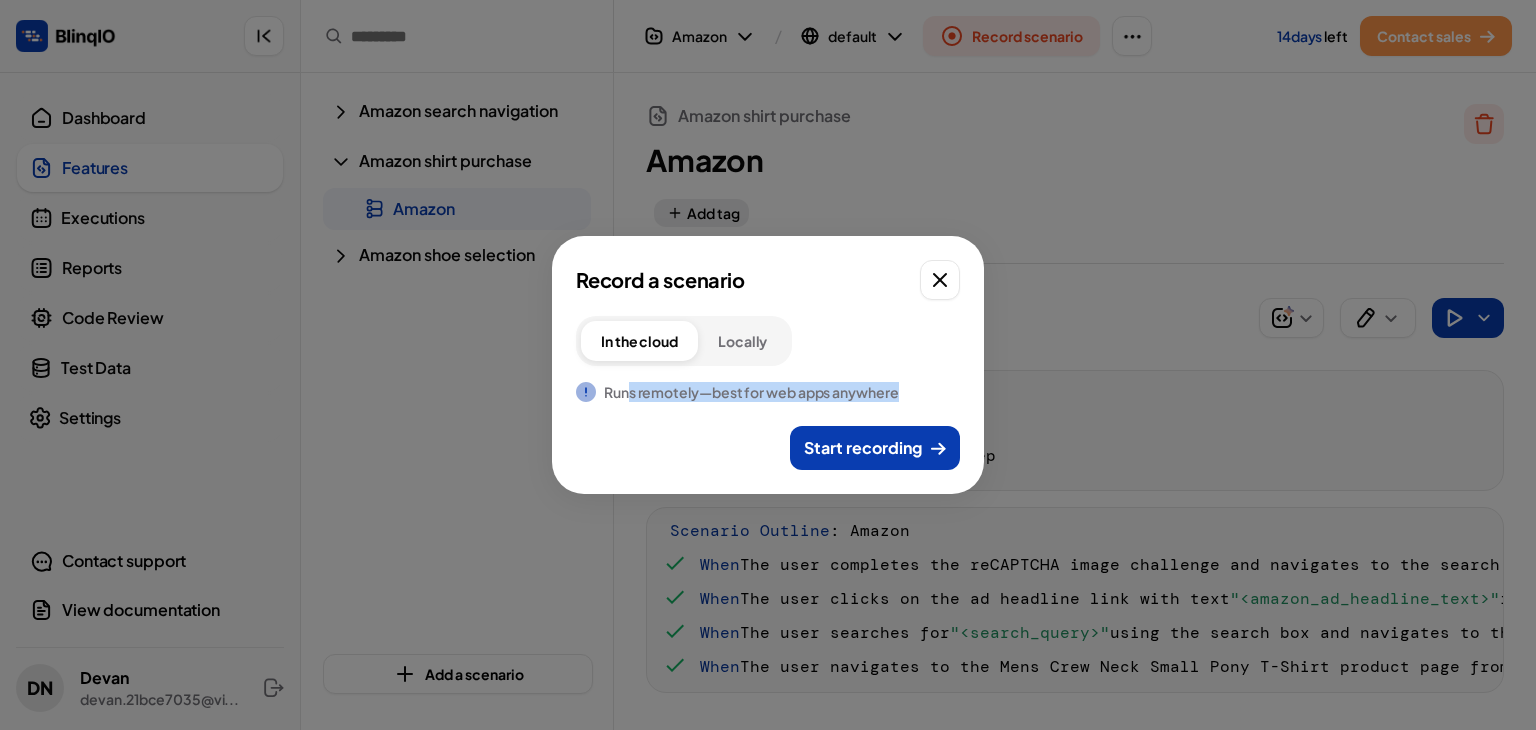 drag, startPoint x: 628, startPoint y: 394, endPoint x: 900, endPoint y: 394, distance: 272 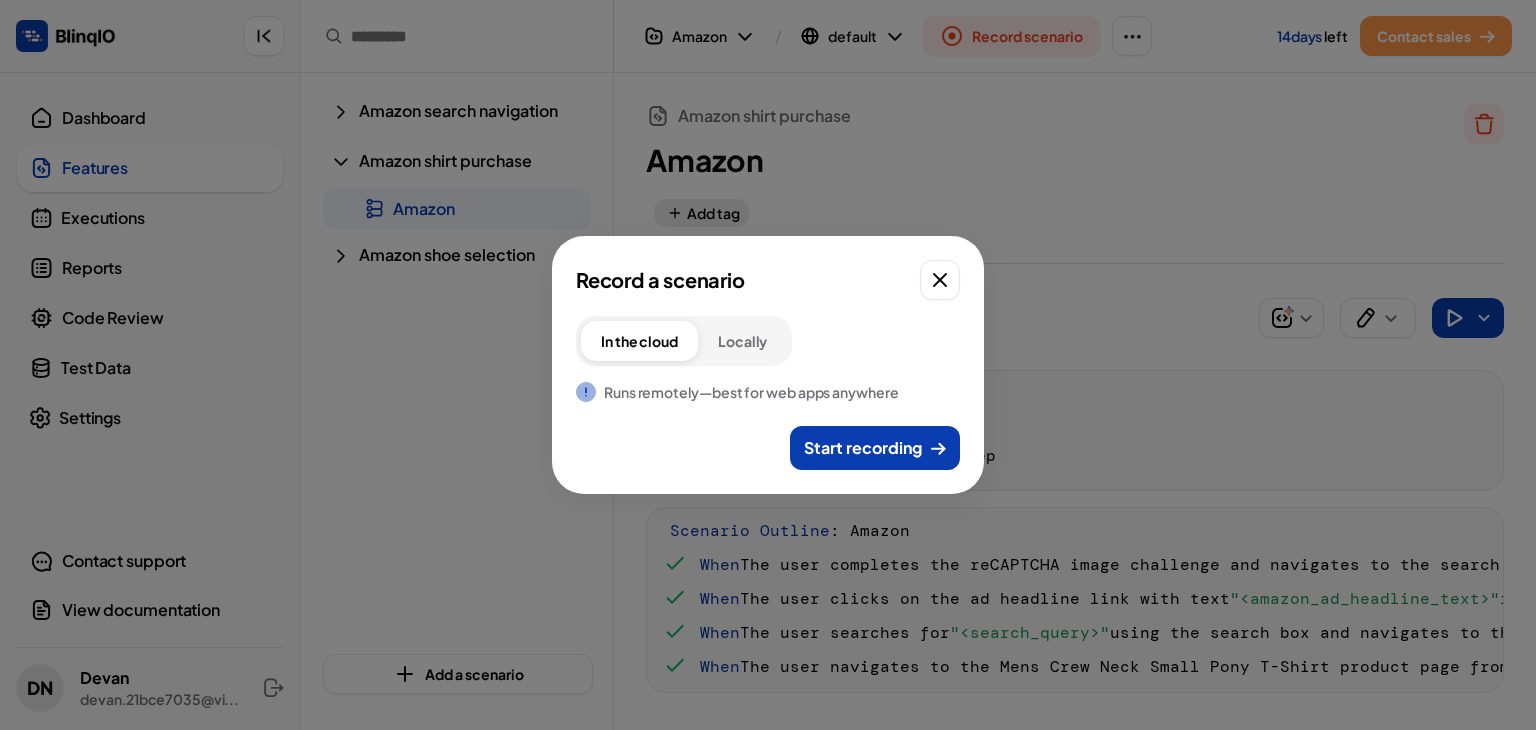 click on "Locally" at bounding box center [742, 341] 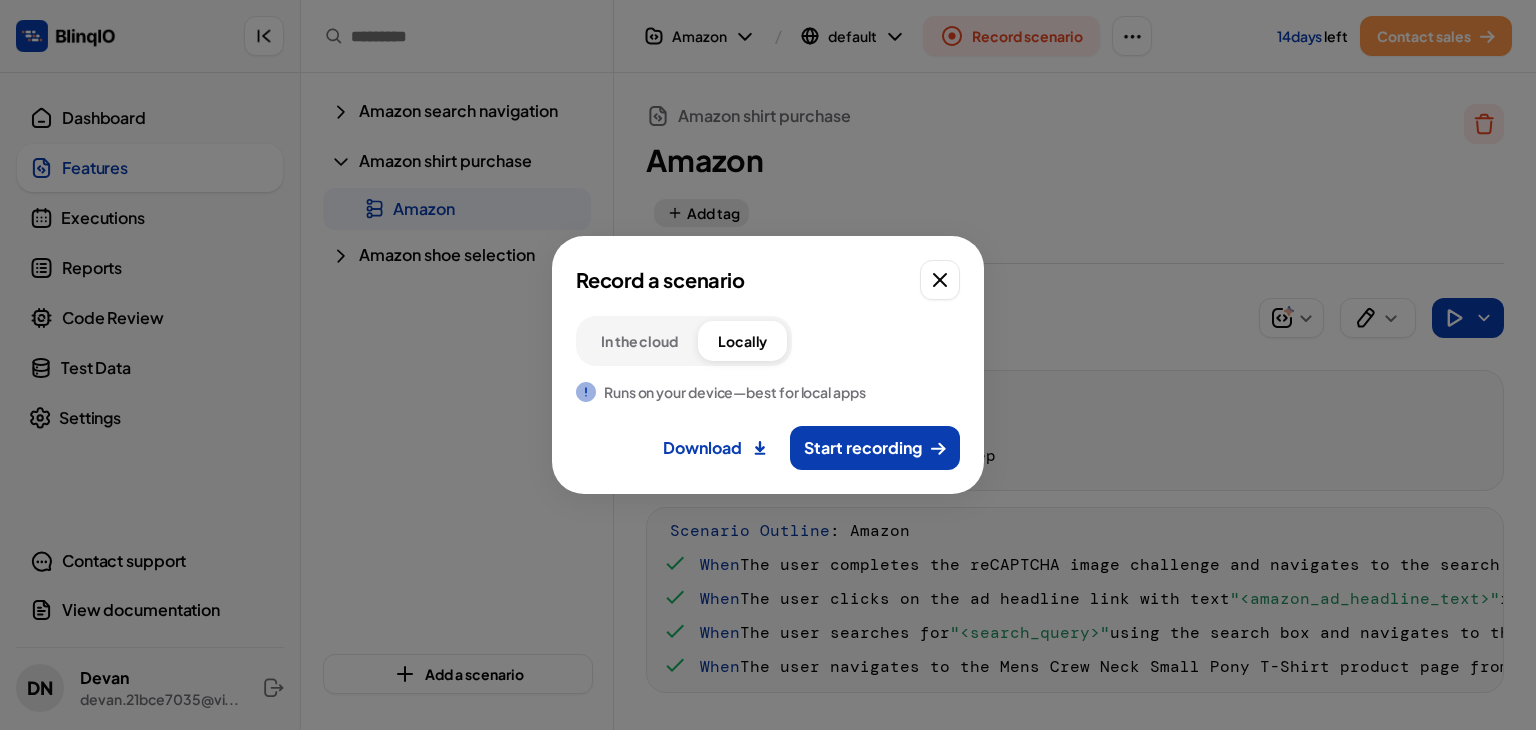 click on "Record a scenario In the cloud Locally Runs on your device—best for local apps Download Start recording" at bounding box center [768, 365] 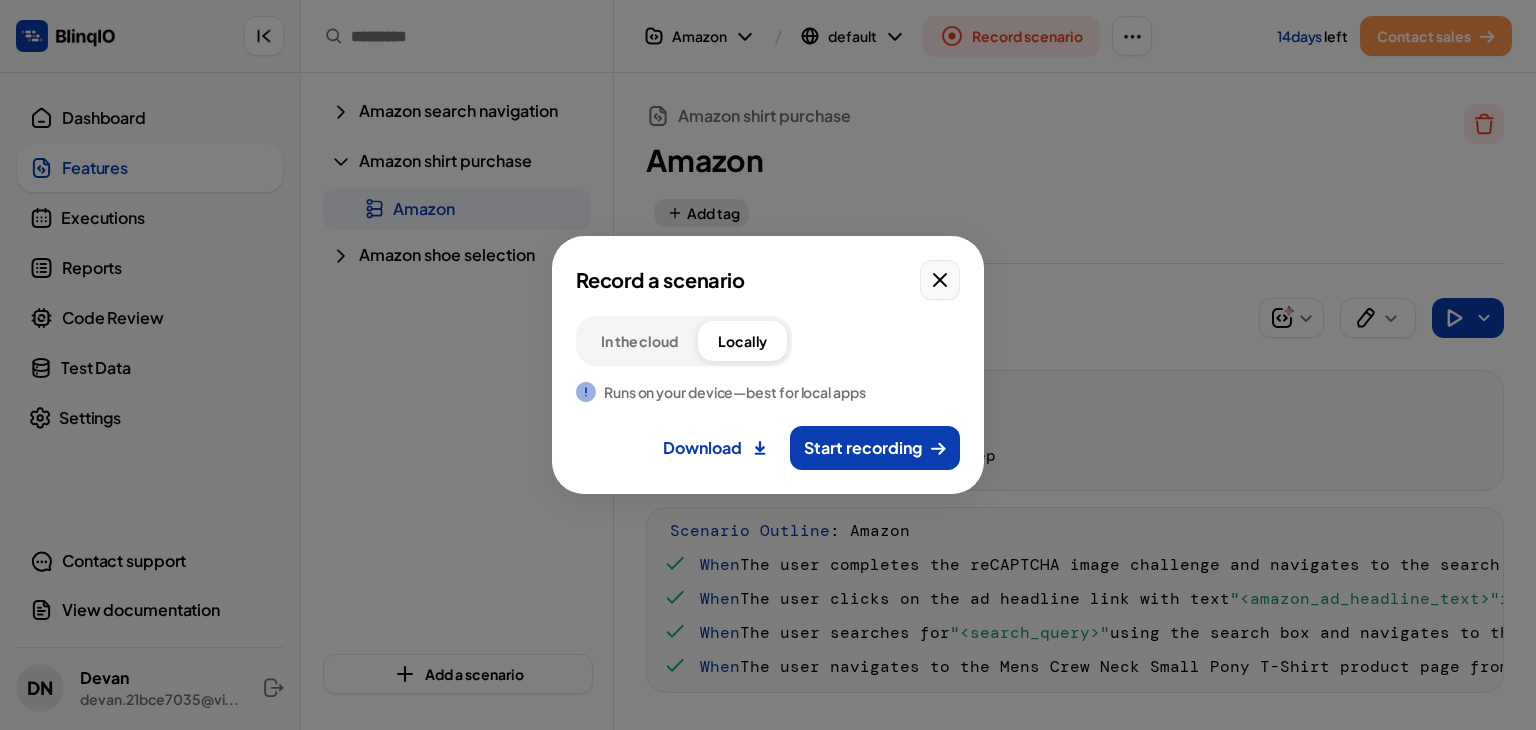 click 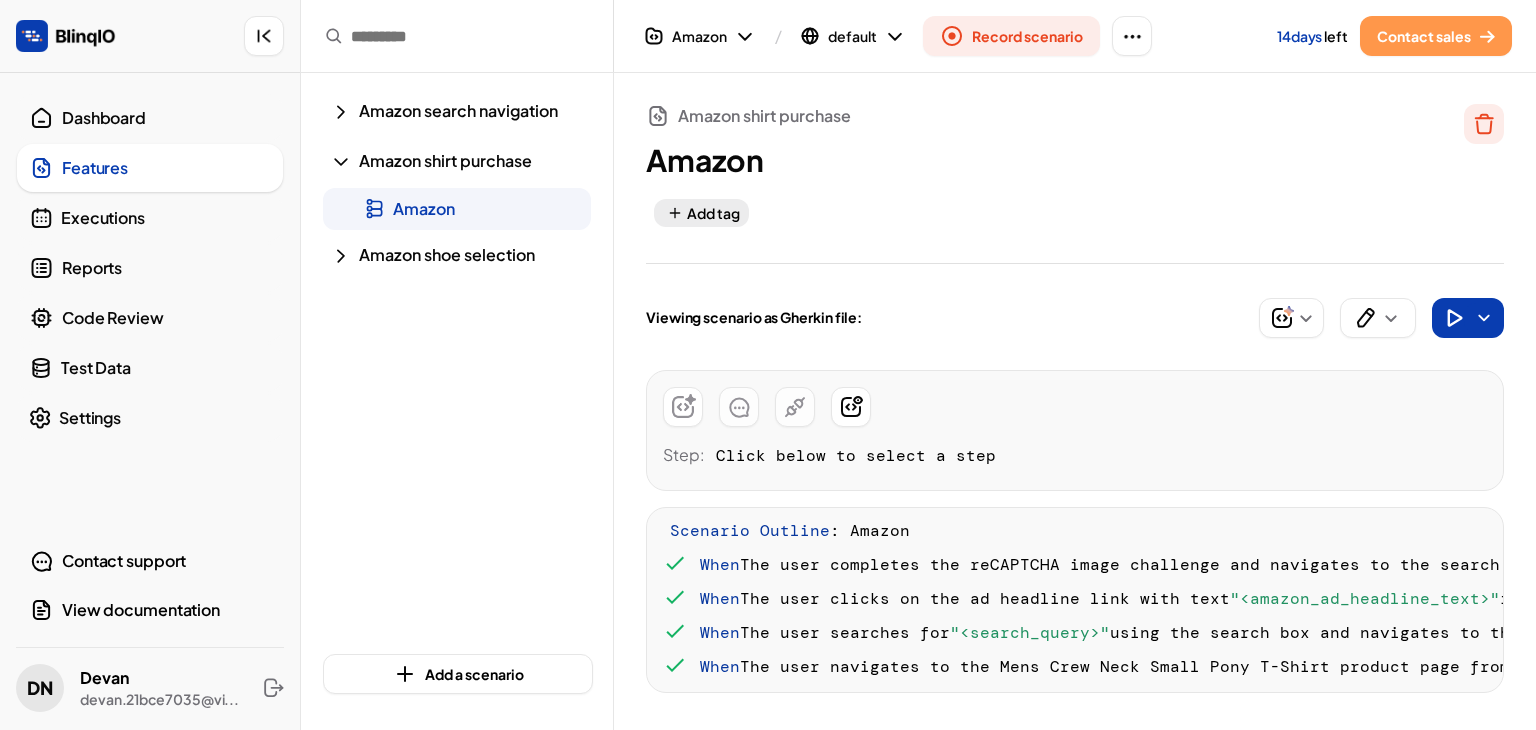 click on "Amazon  Add tag" at bounding box center (1020, 186) 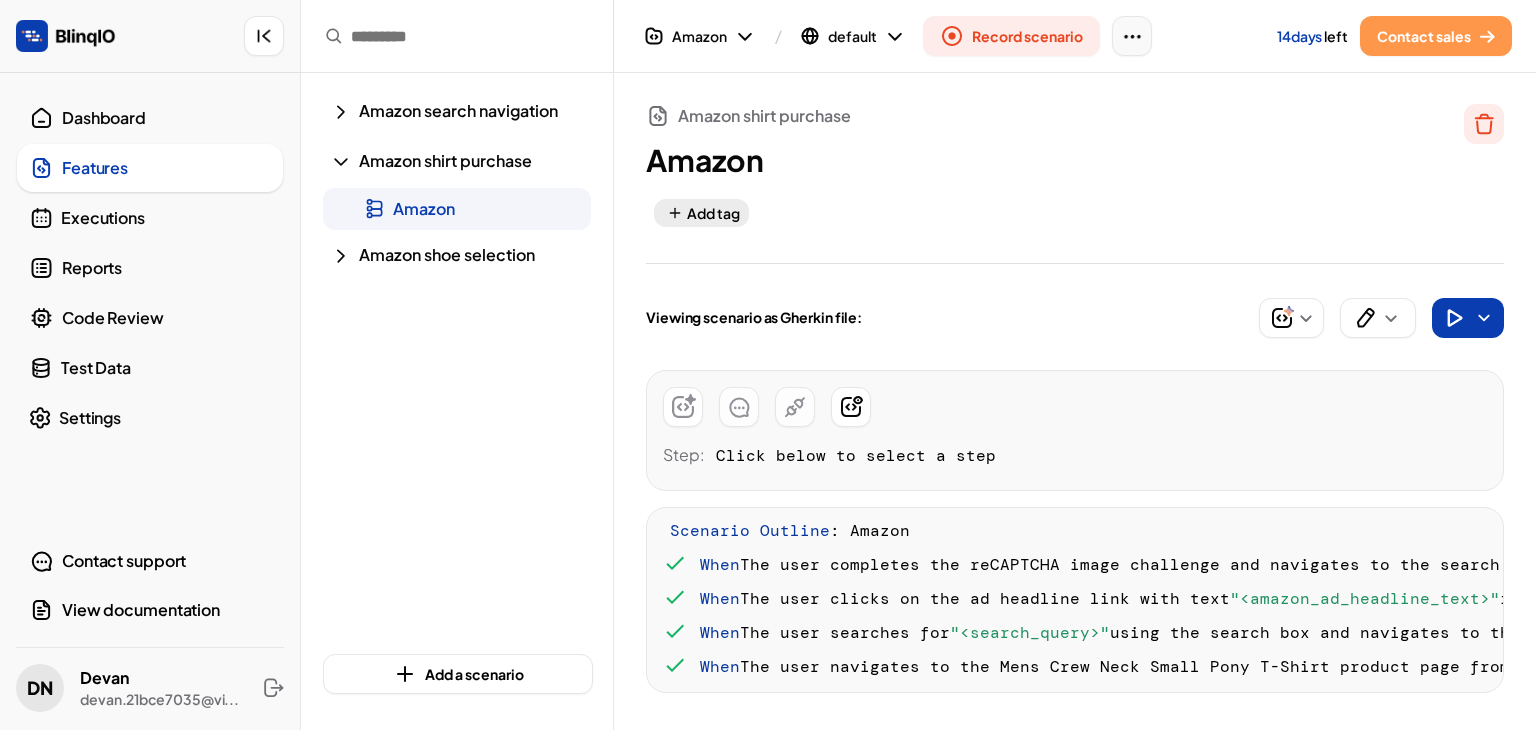 click at bounding box center [1132, 36] 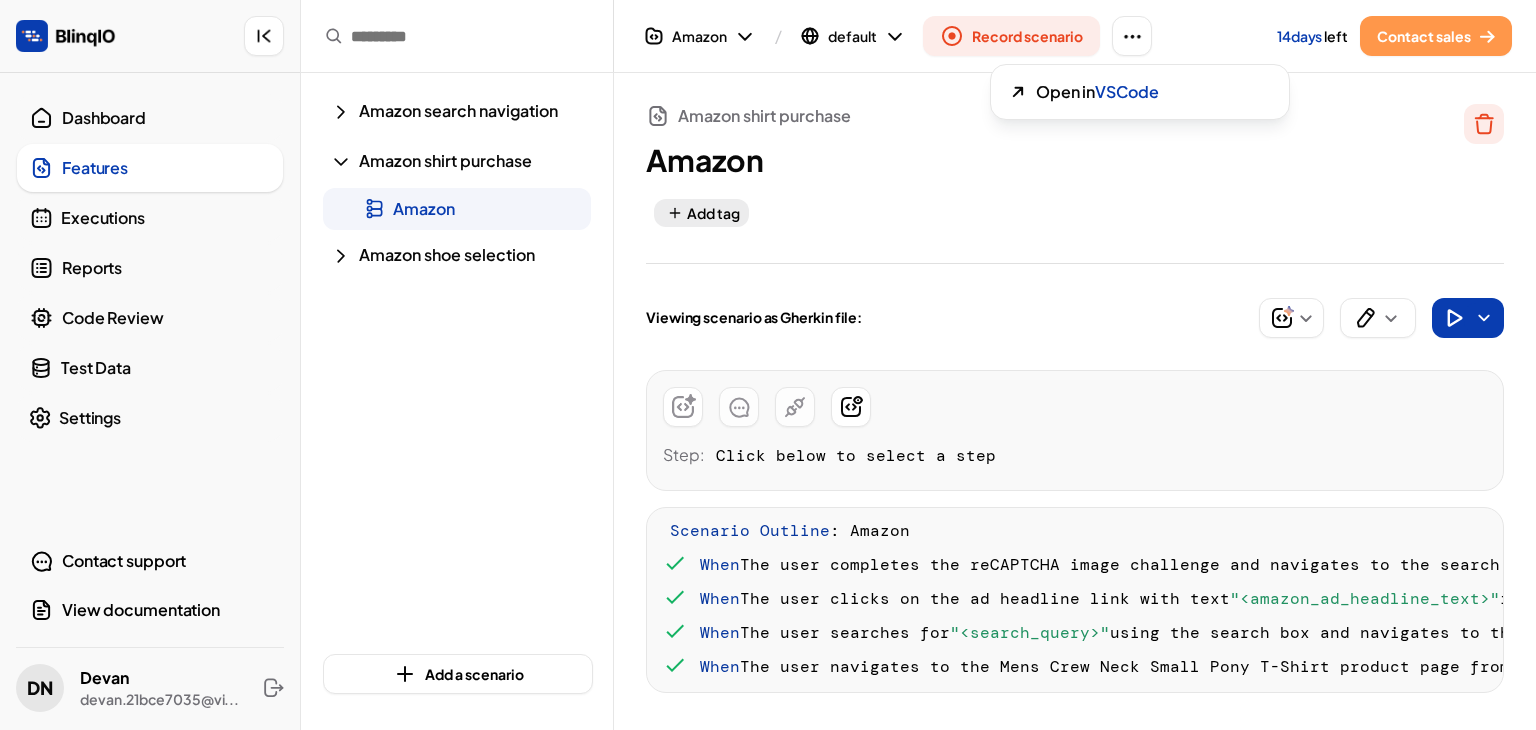 click at bounding box center (648, 365) 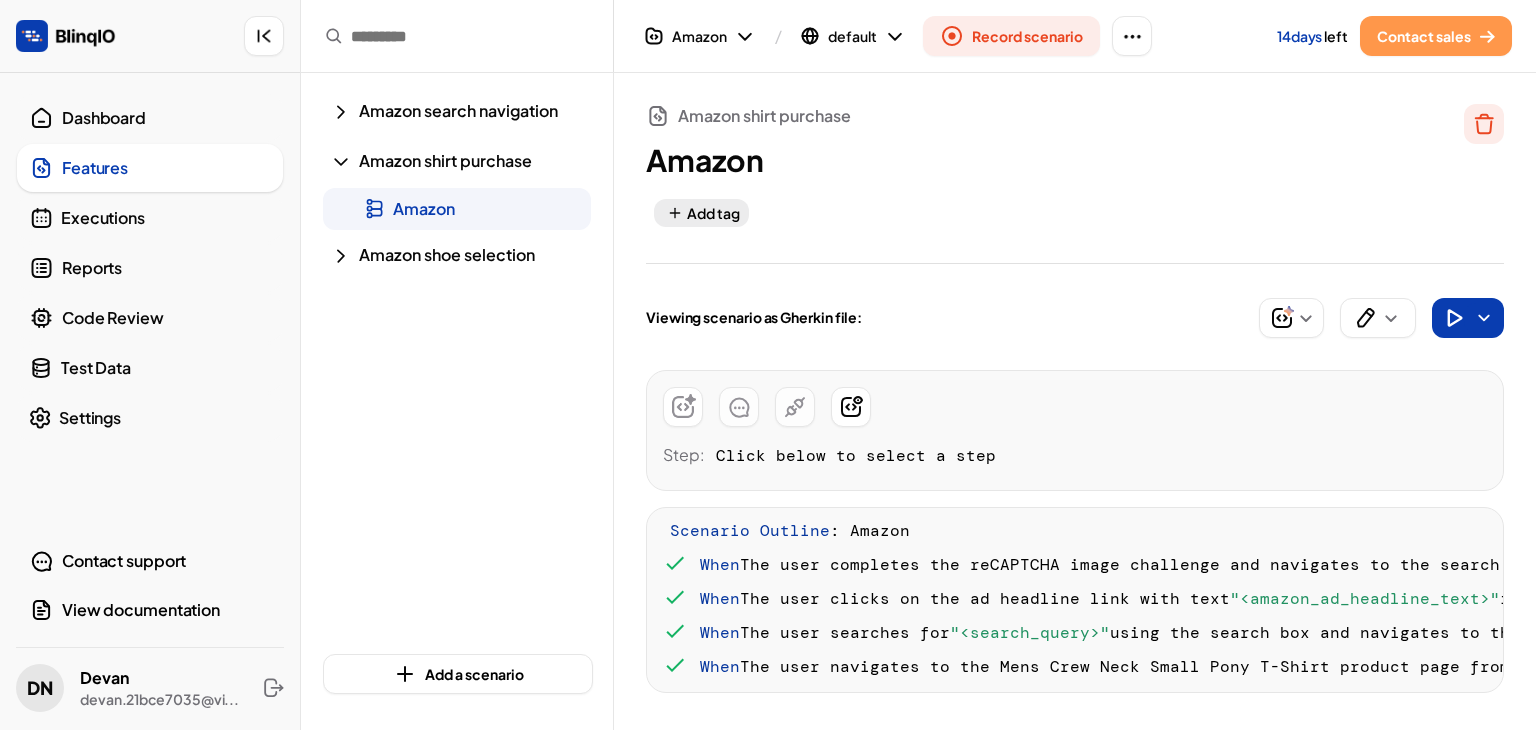 type 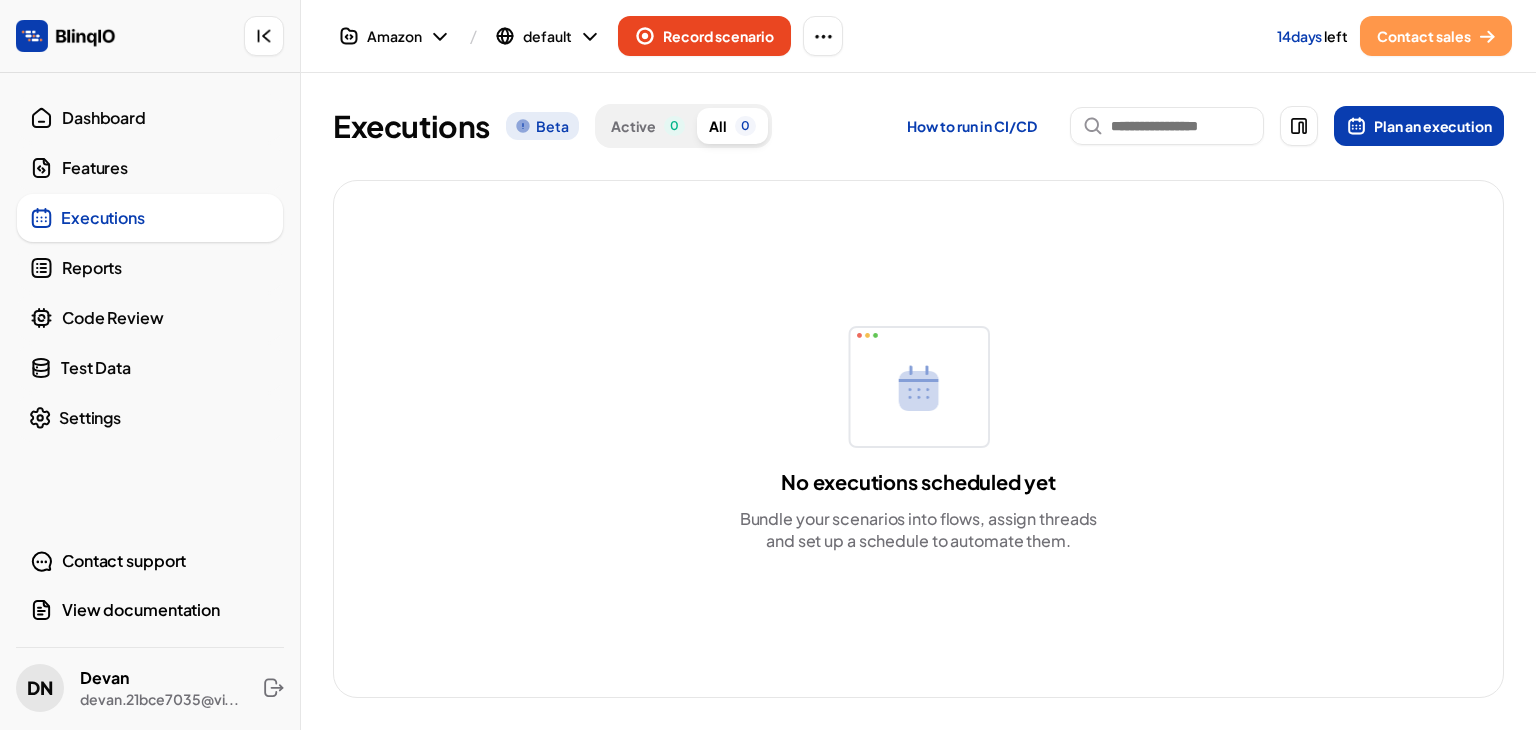 click on "Reports" at bounding box center (166, 268) 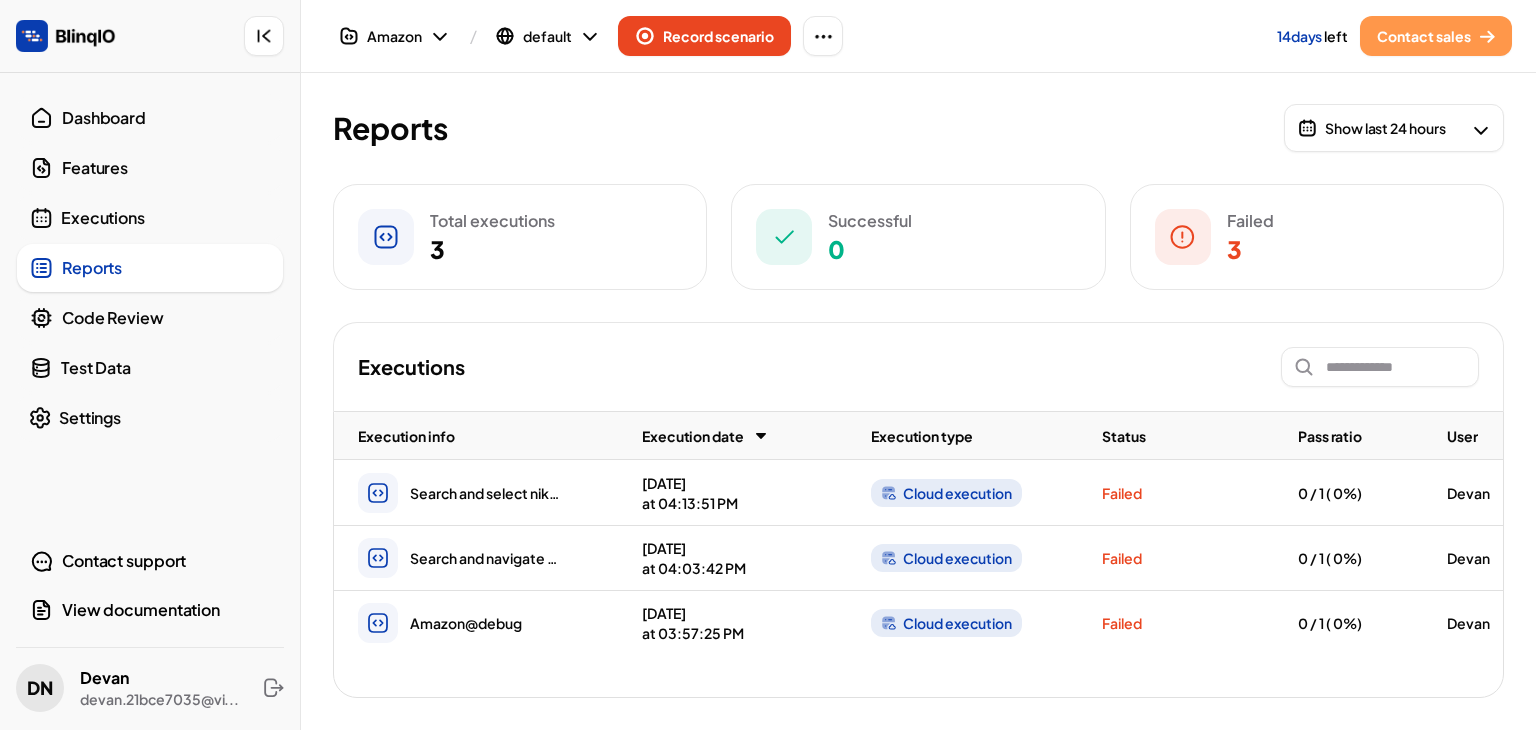 click on "Code Review" at bounding box center [166, 318] 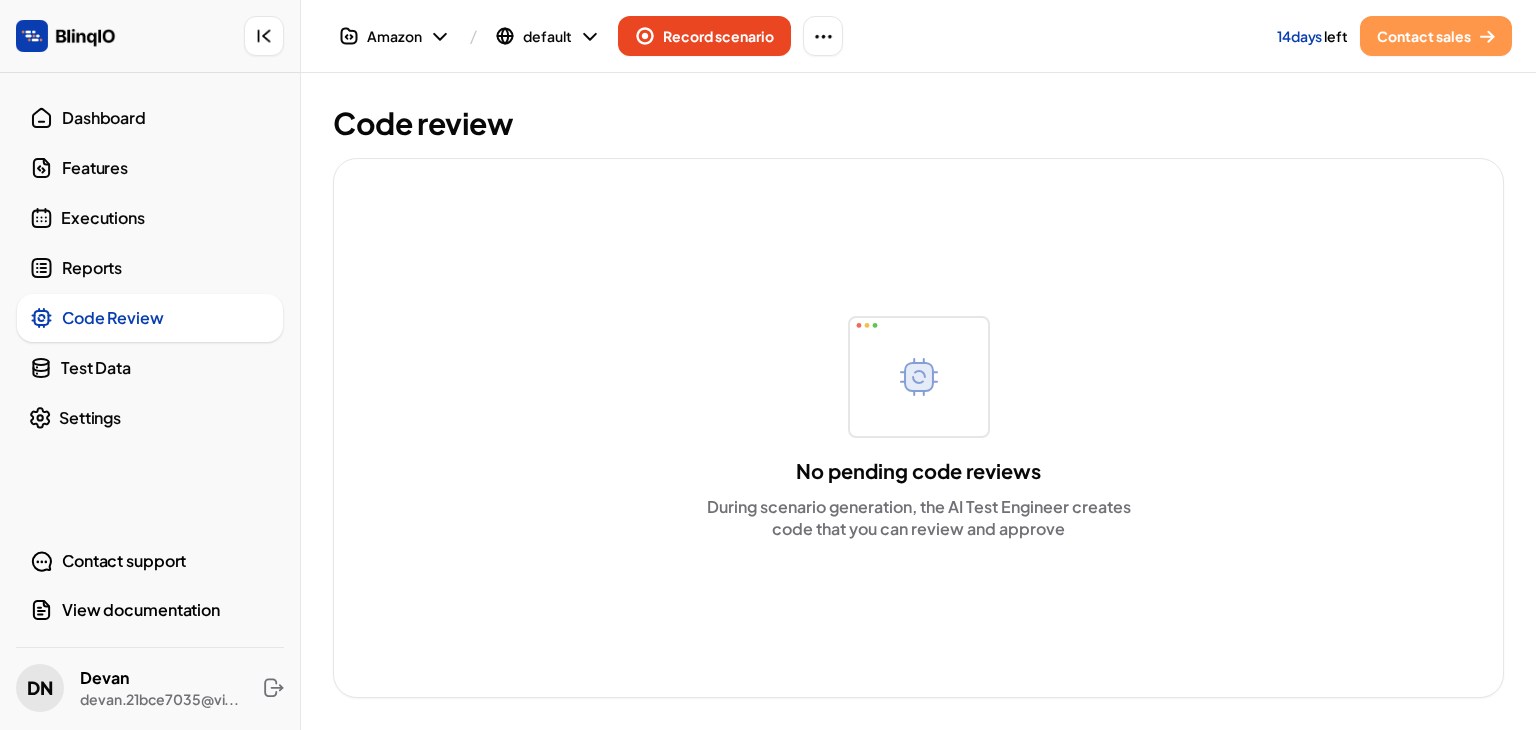 click on "Test Data" at bounding box center [166, 368] 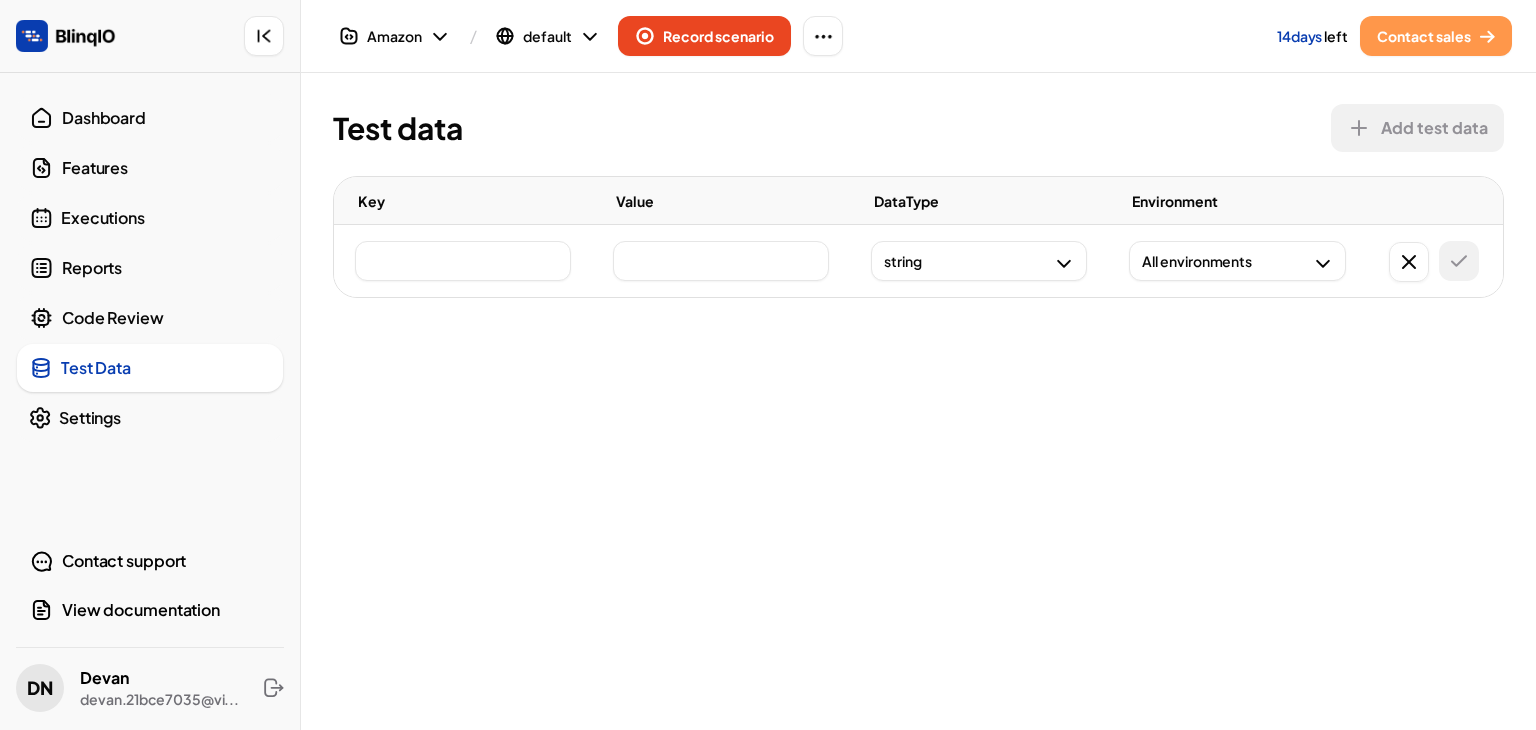 click on "Dashboard" at bounding box center (166, 118) 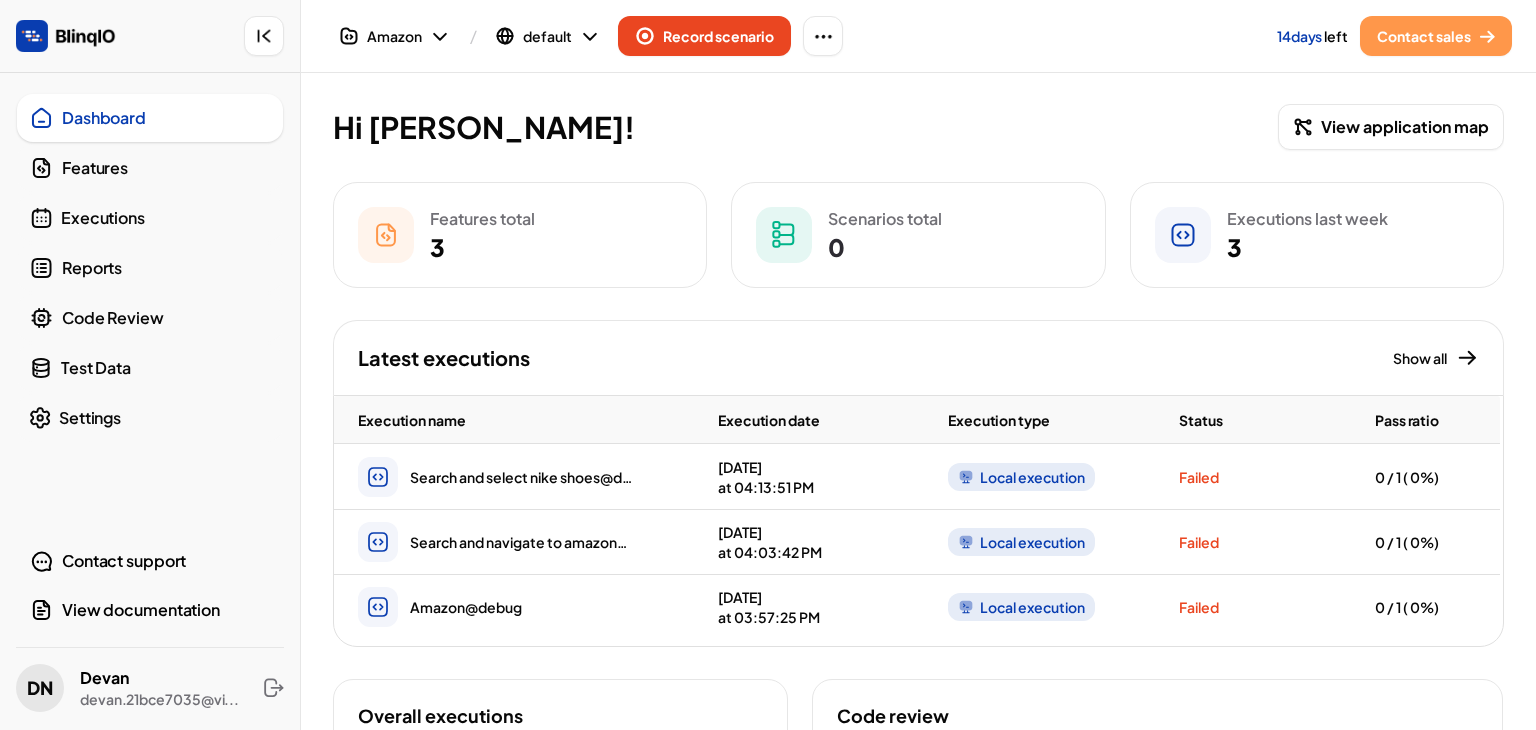 click on "Features" at bounding box center (166, 168) 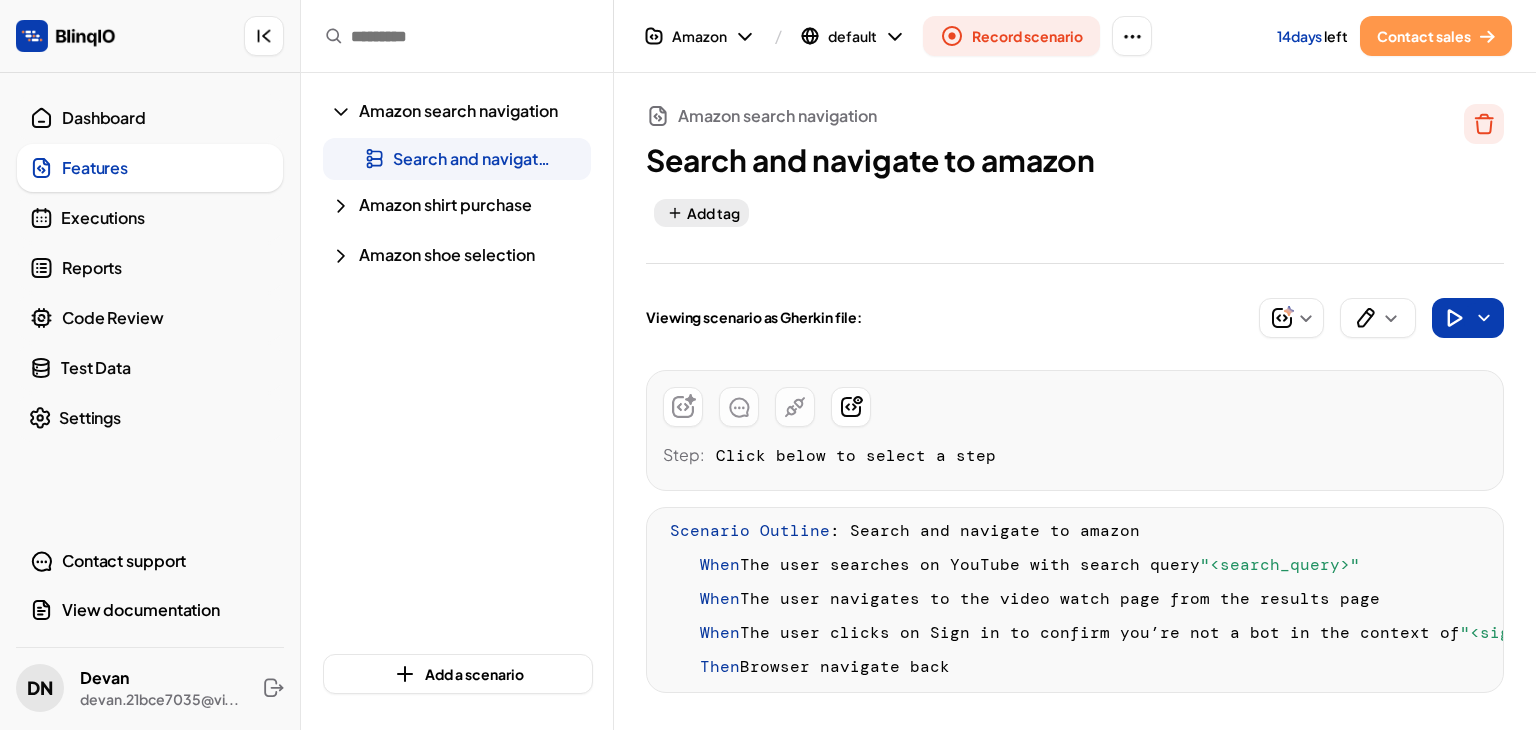 click on "Executions" at bounding box center [166, 218] 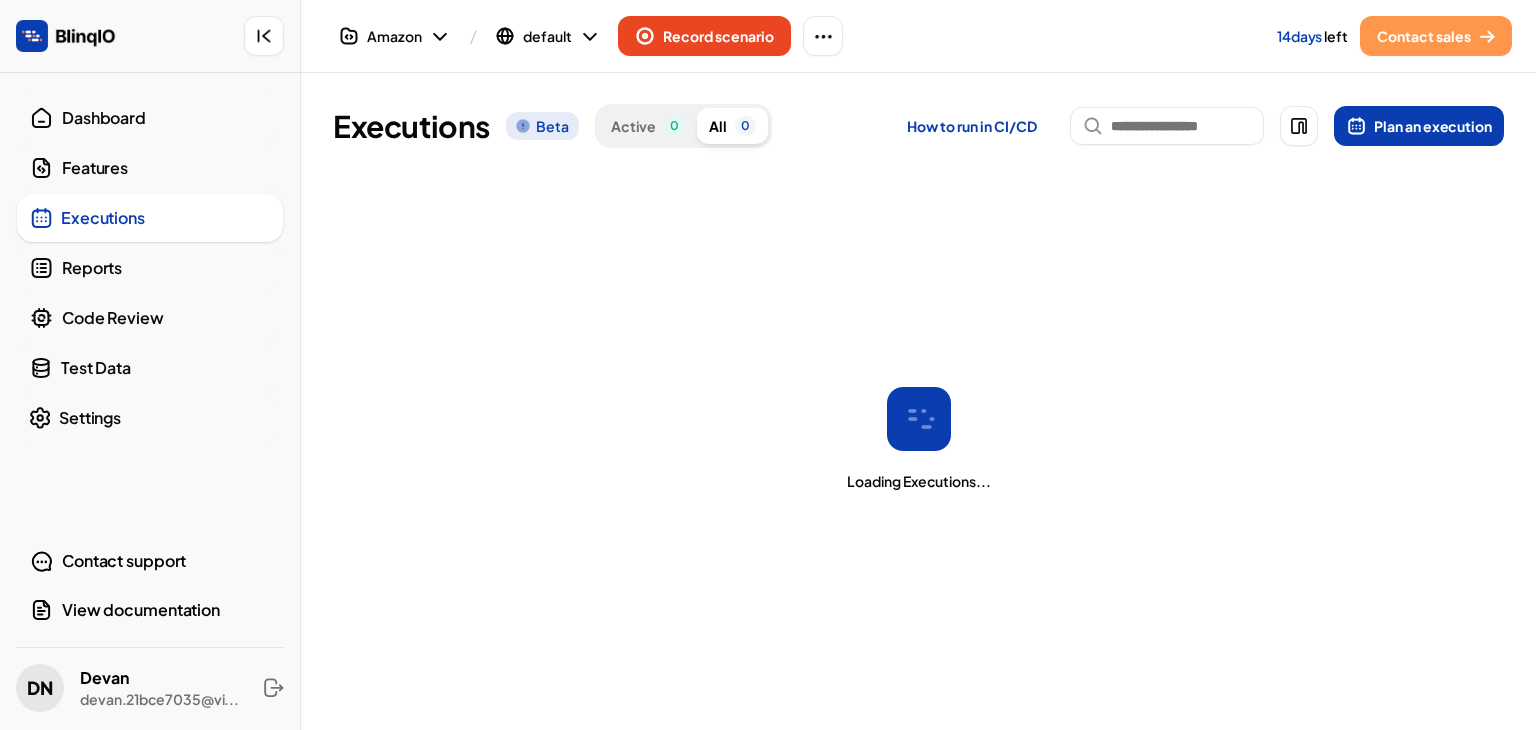 click on "Features" at bounding box center (150, 168) 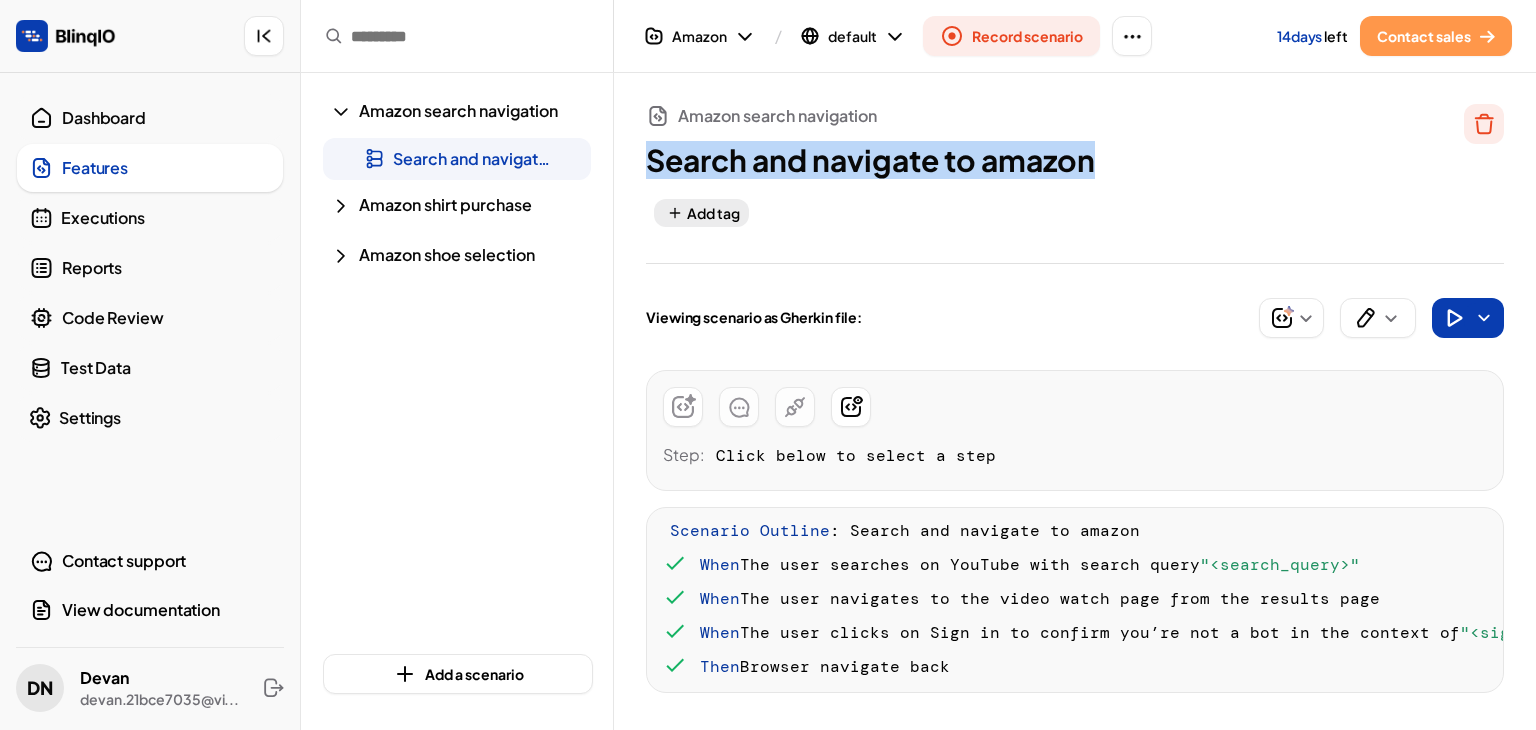drag, startPoint x: 643, startPoint y: 169, endPoint x: 1116, endPoint y: 161, distance: 473.06766 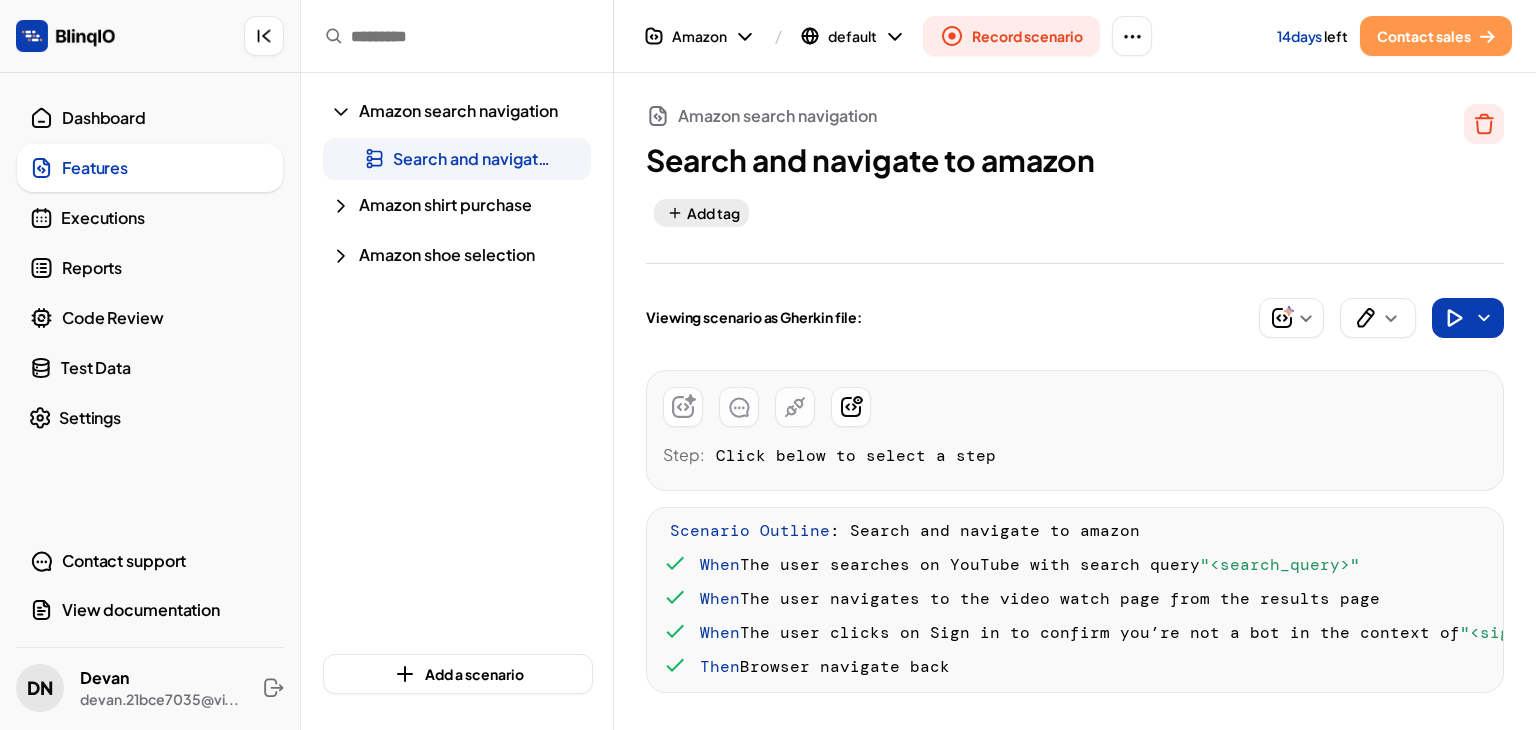 click on "Executions" at bounding box center (150, 218) 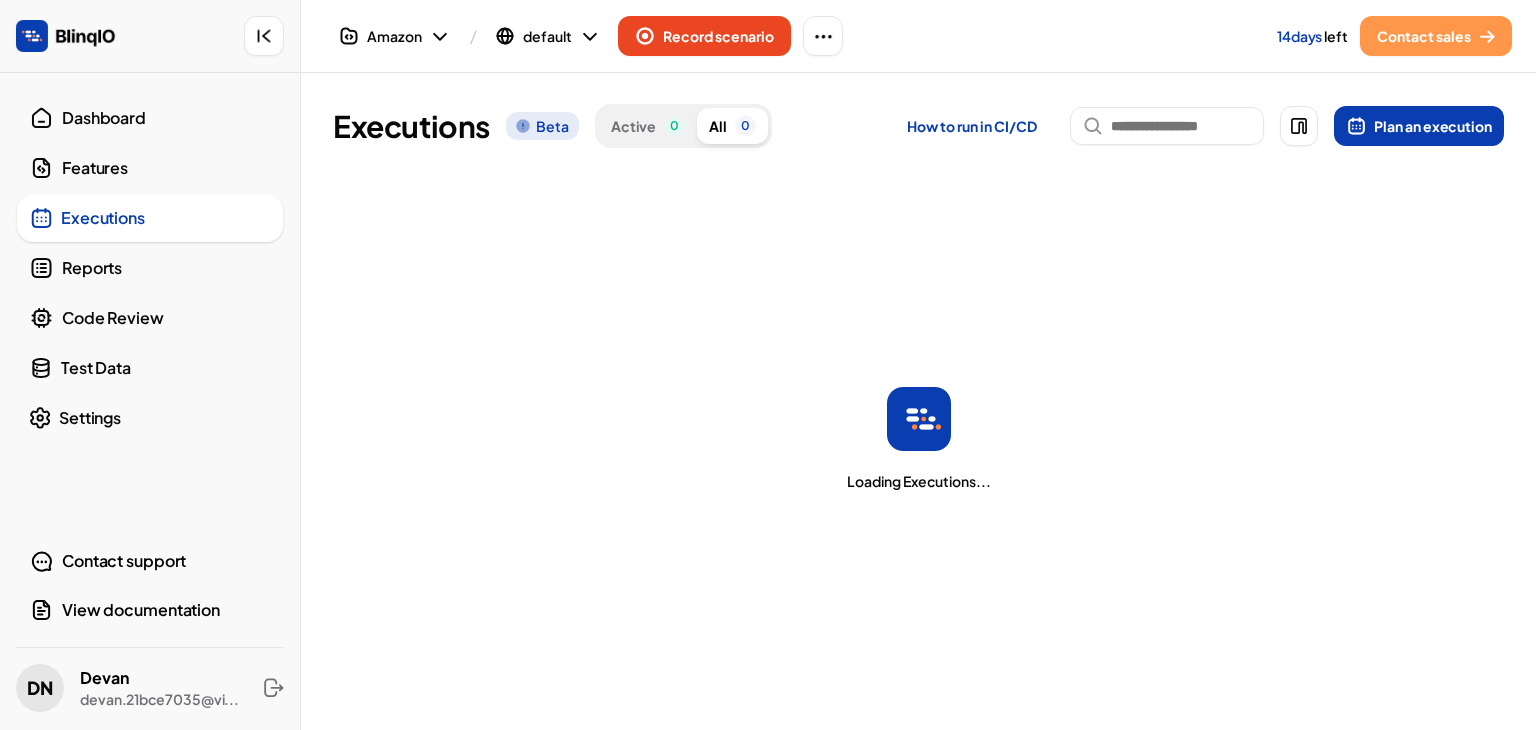 click on "Reports" at bounding box center (166, 268) 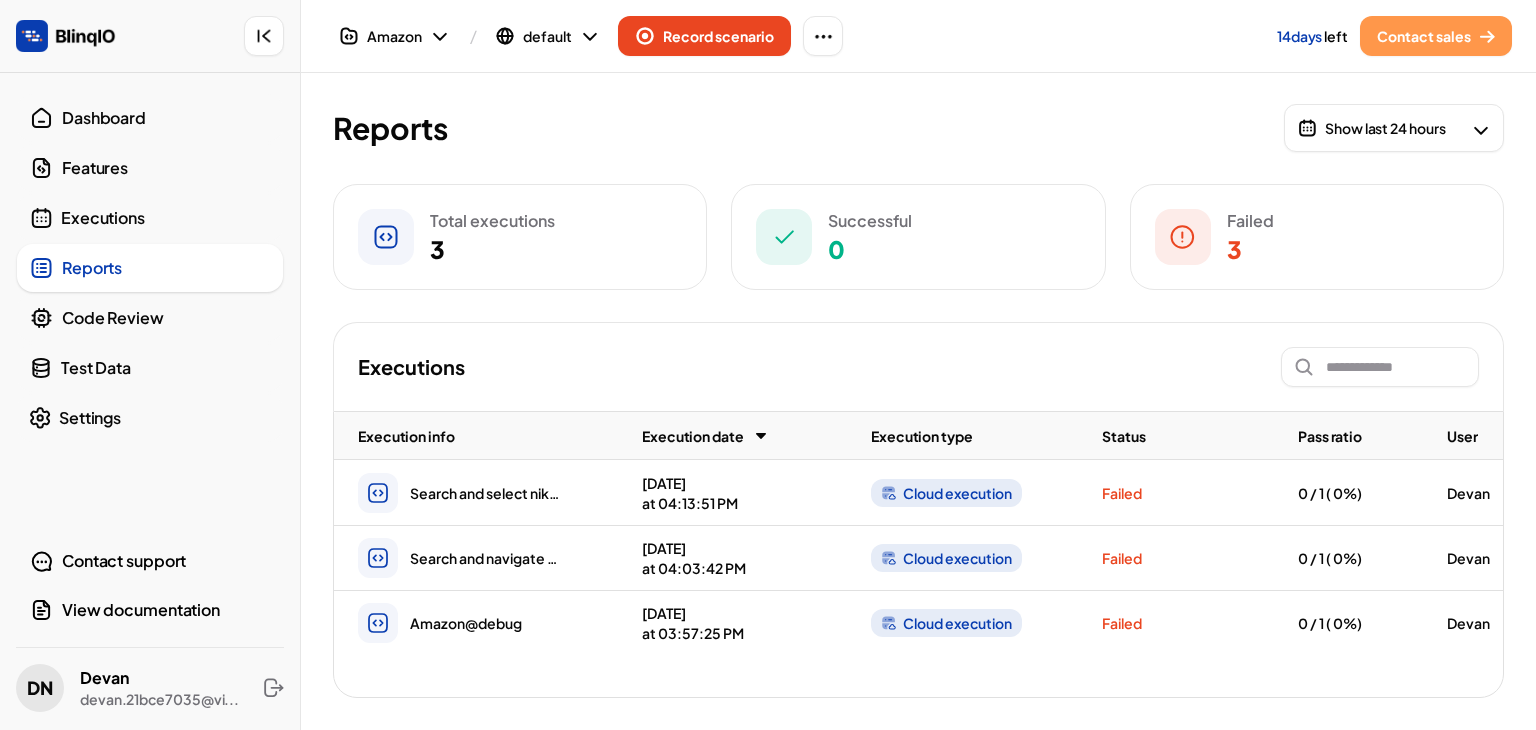 drag, startPoint x: 1208, startPoint y: 697, endPoint x: 1231, endPoint y: 696, distance: 23.021729 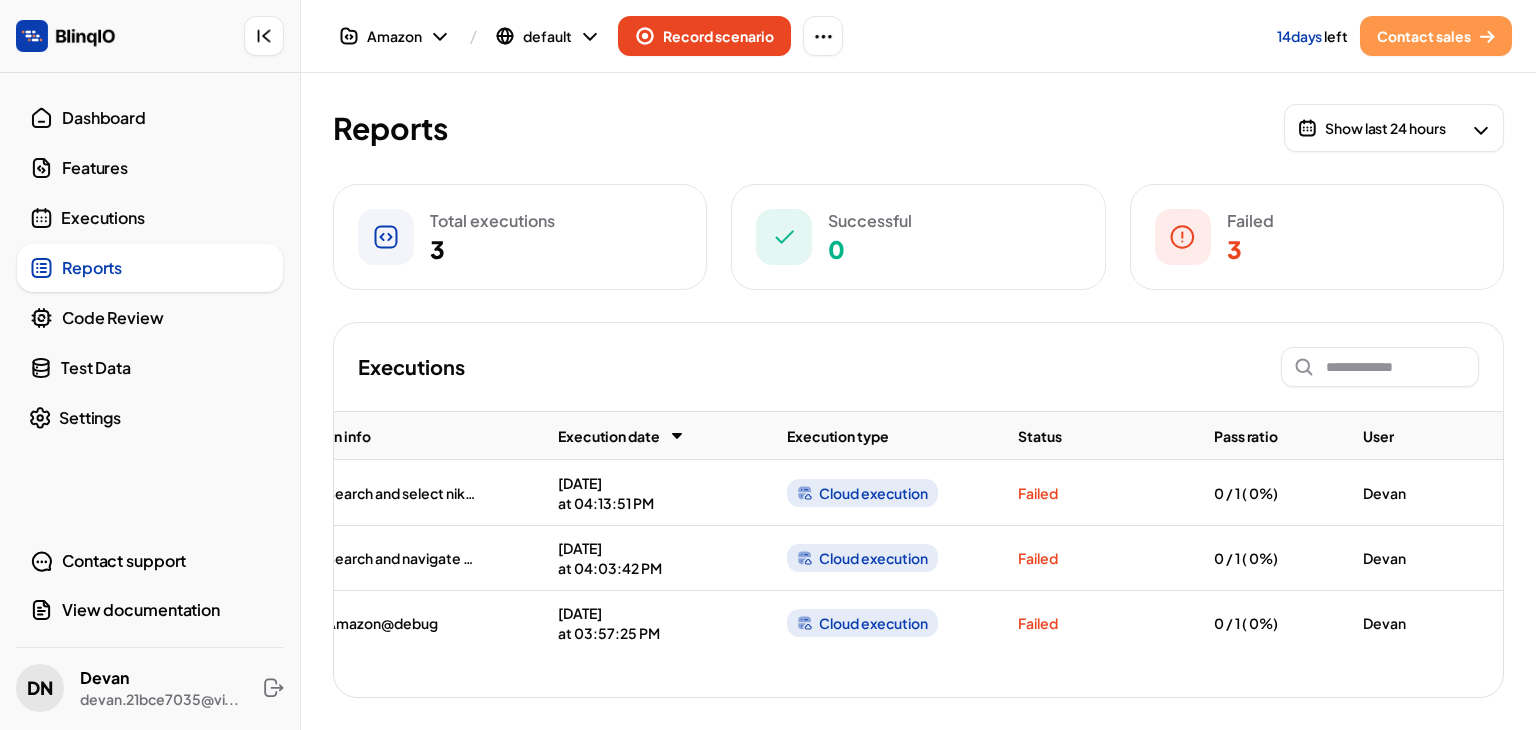 scroll, scrollTop: 0, scrollLeft: 194, axis: horizontal 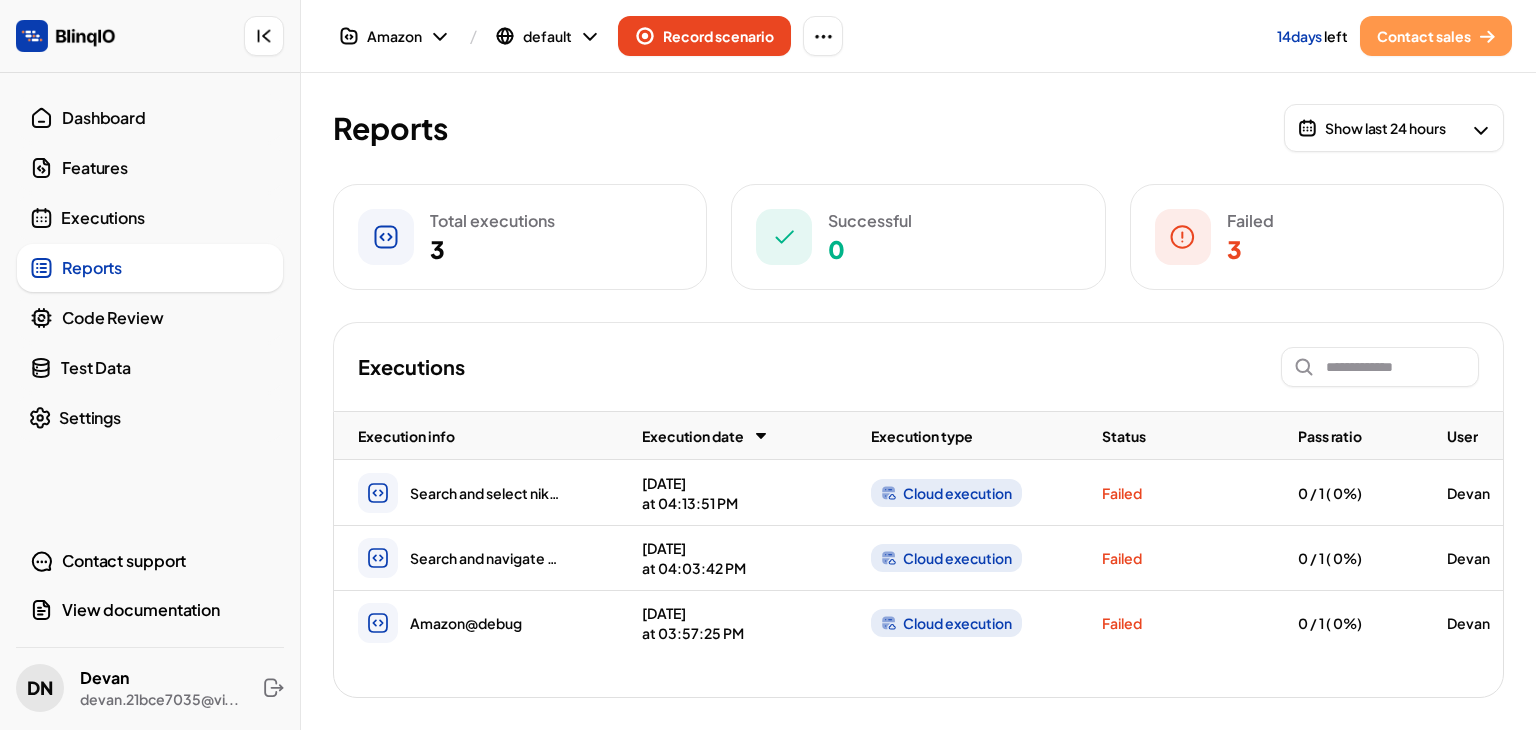 click on "Dashboard" at bounding box center (166, 118) 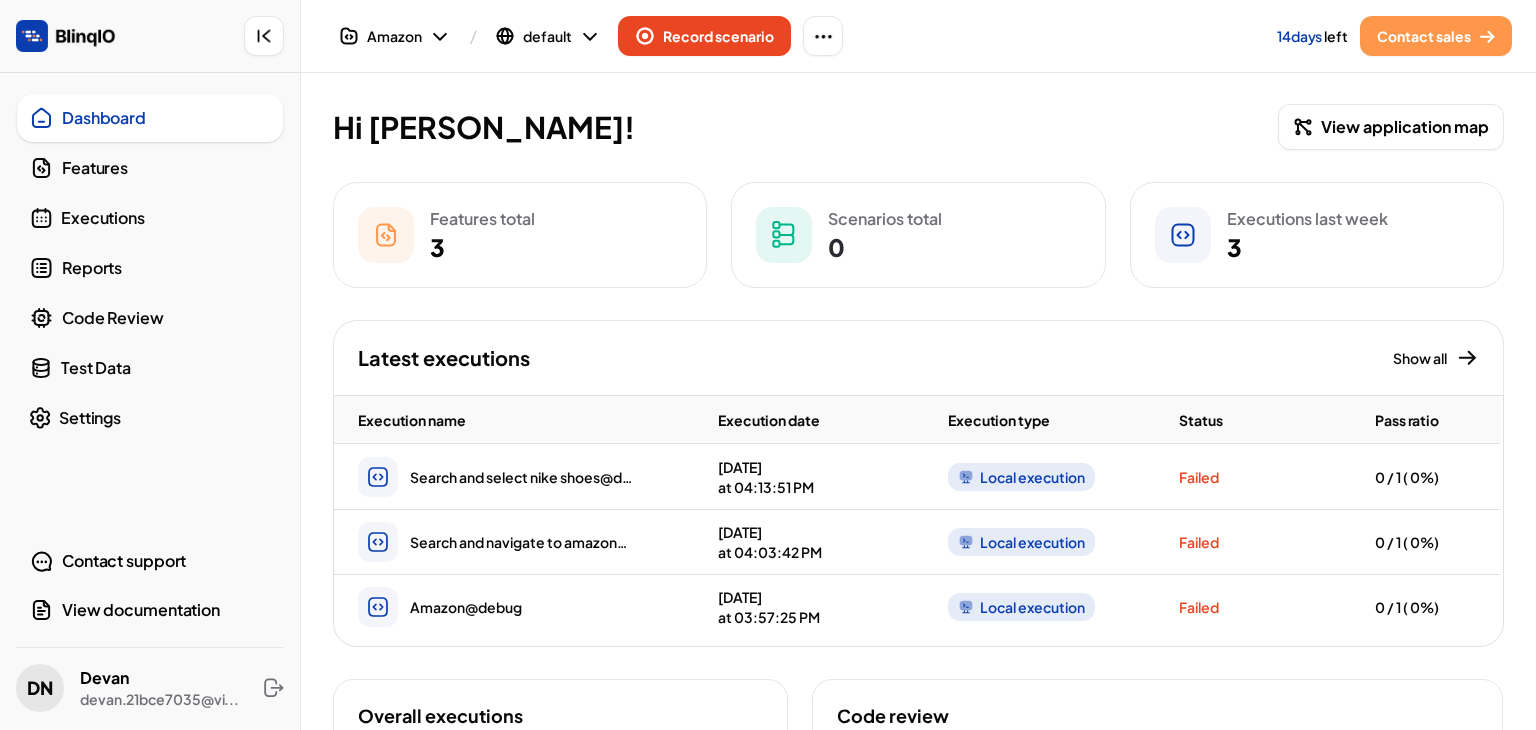 click on "Features" at bounding box center [150, 168] 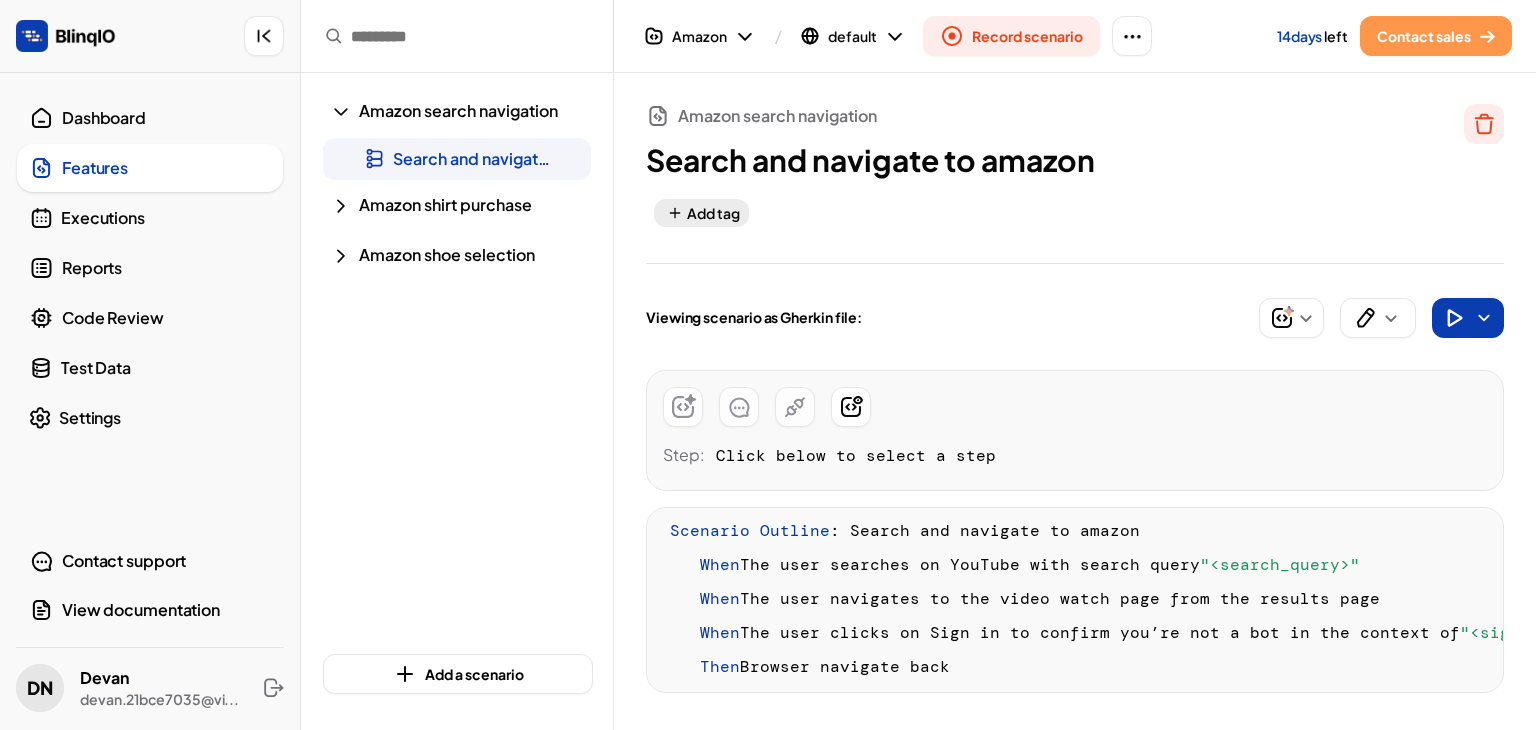 click on "Dashboard" at bounding box center (150, 118) 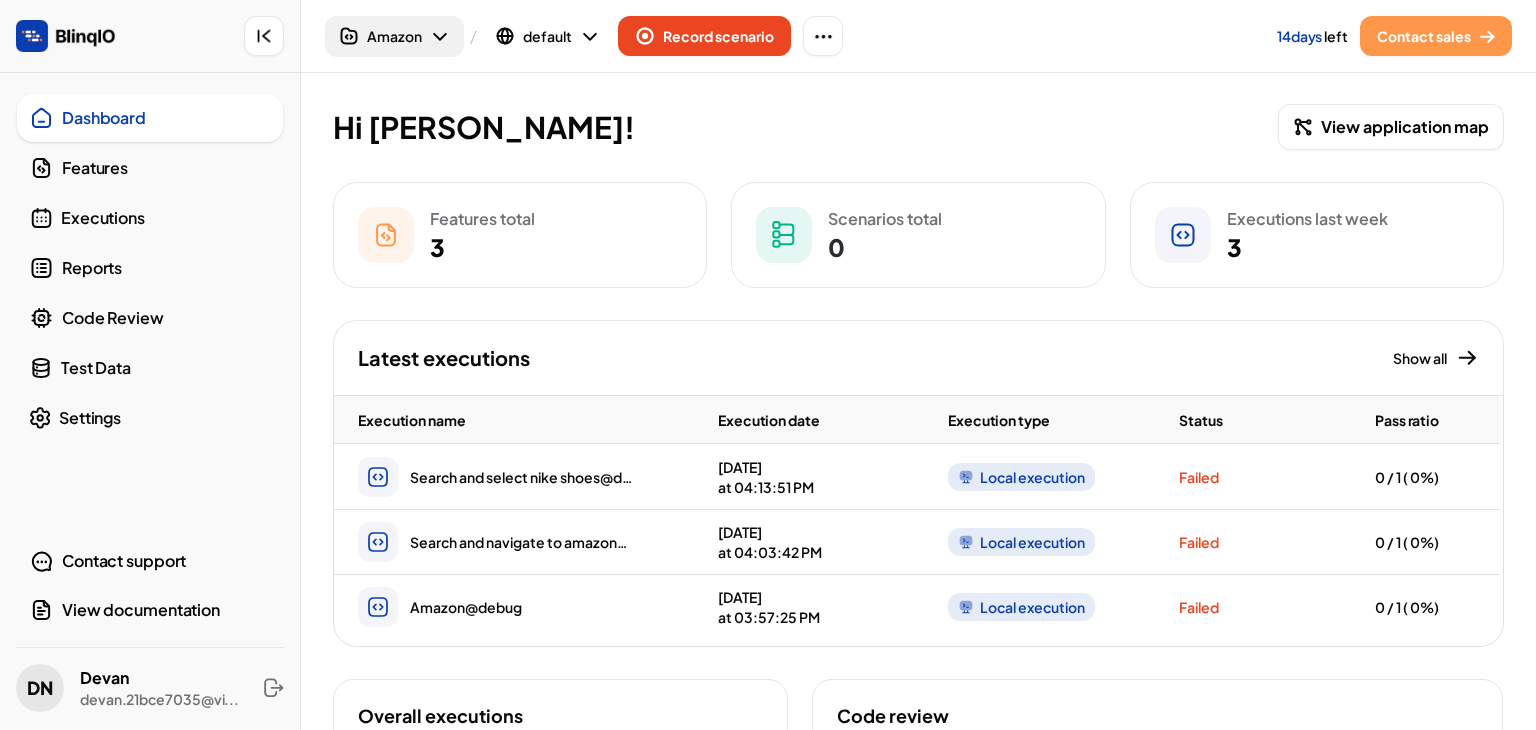 click on "Amazon" at bounding box center (394, 36) 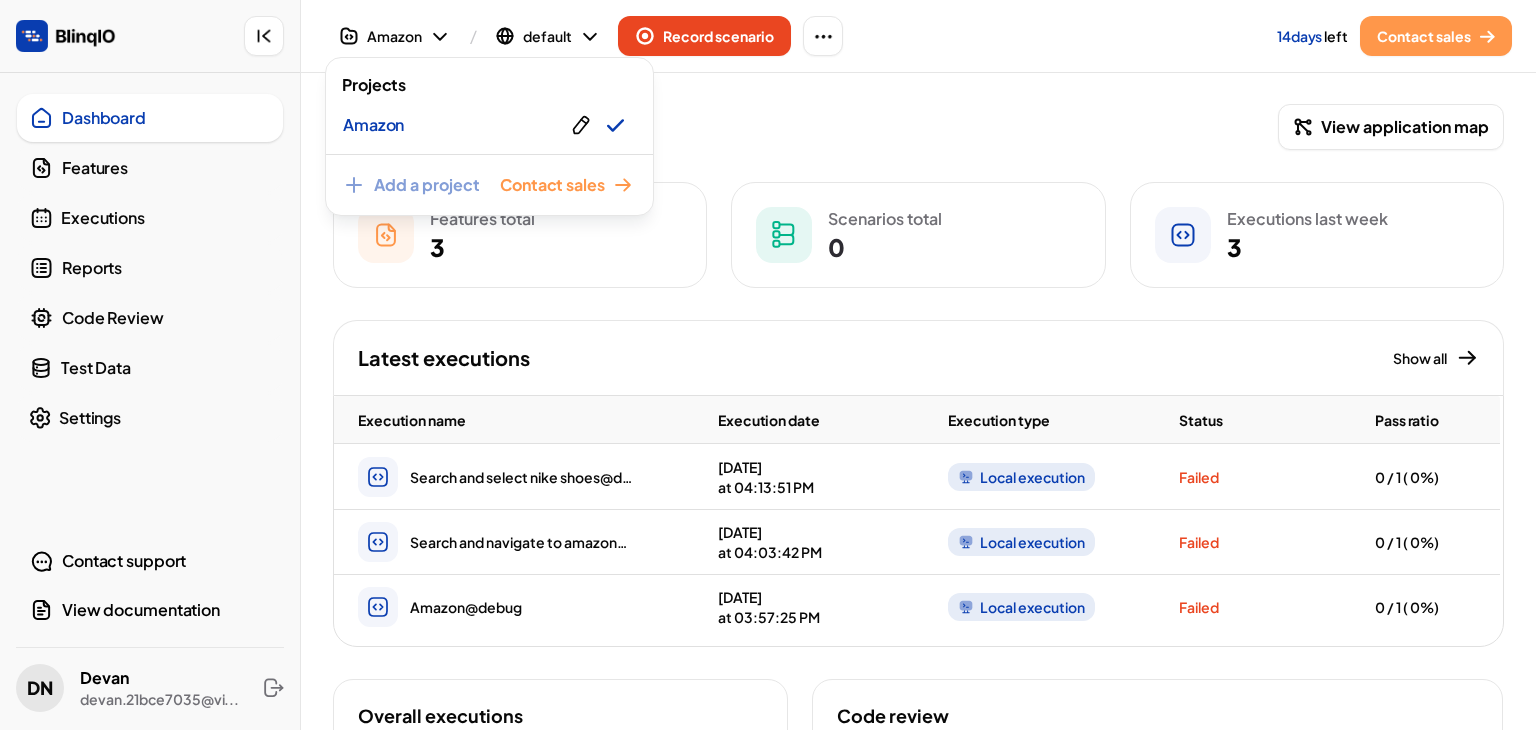 click at bounding box center (768, 365) 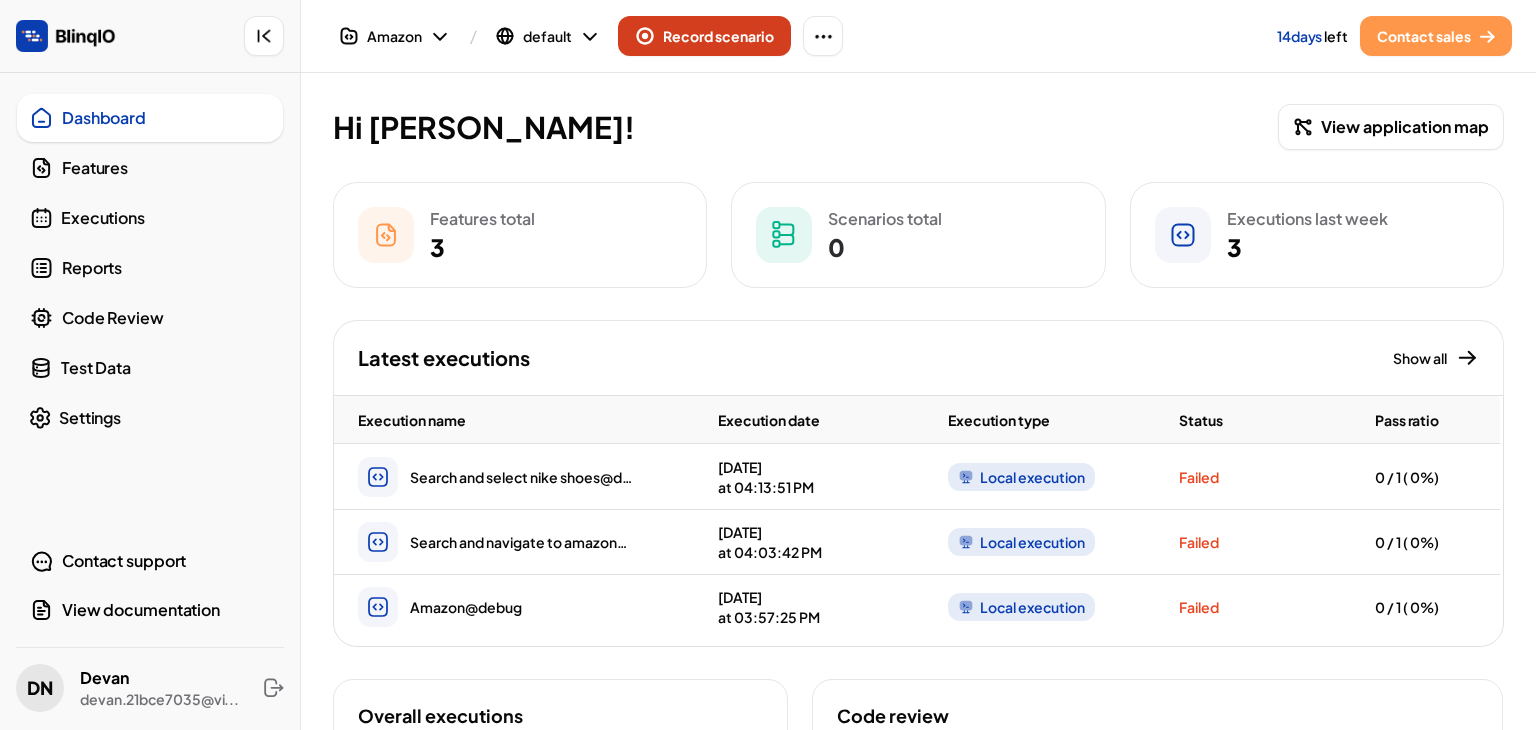 click on "Record scenario" at bounding box center [704, 36] 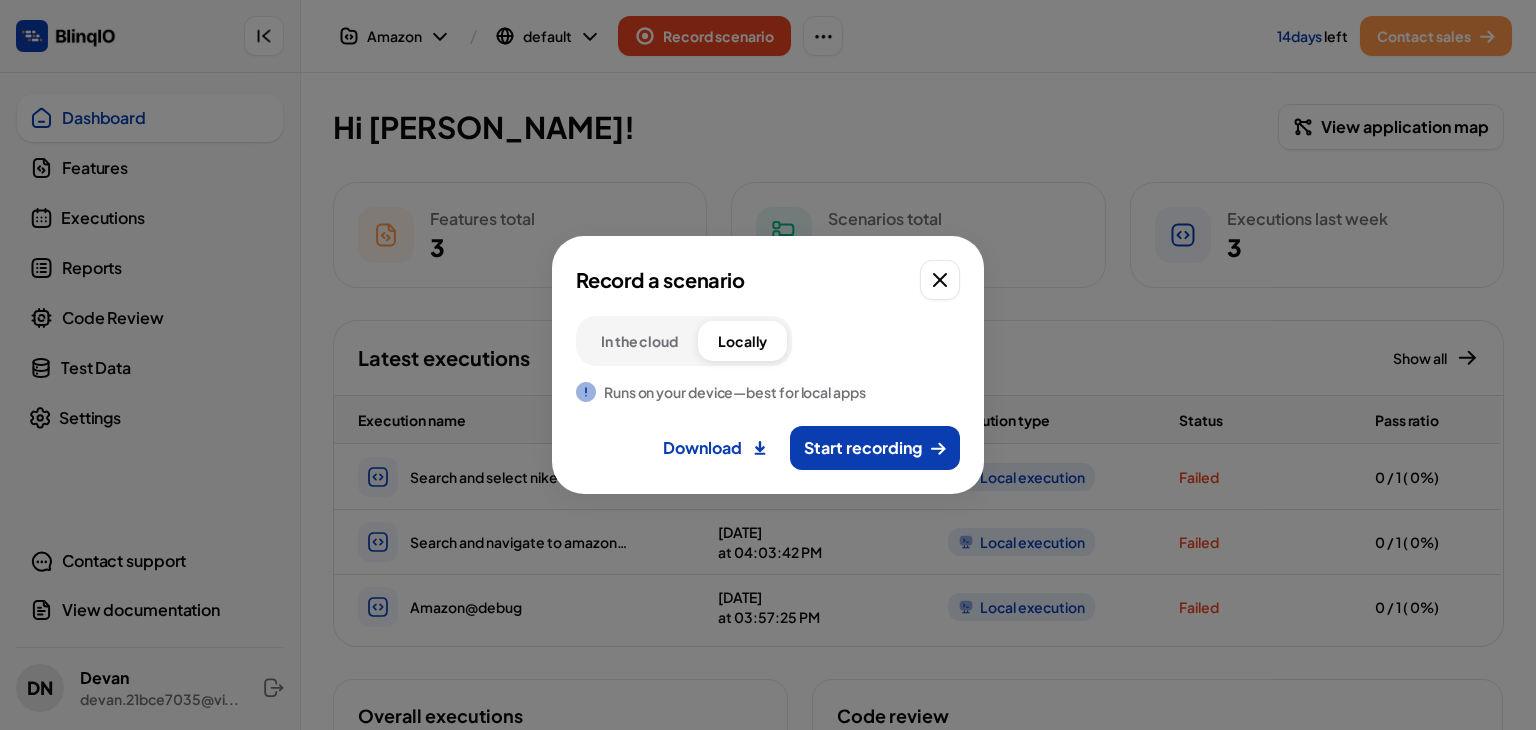 click on "In the cloud" at bounding box center [639, 341] 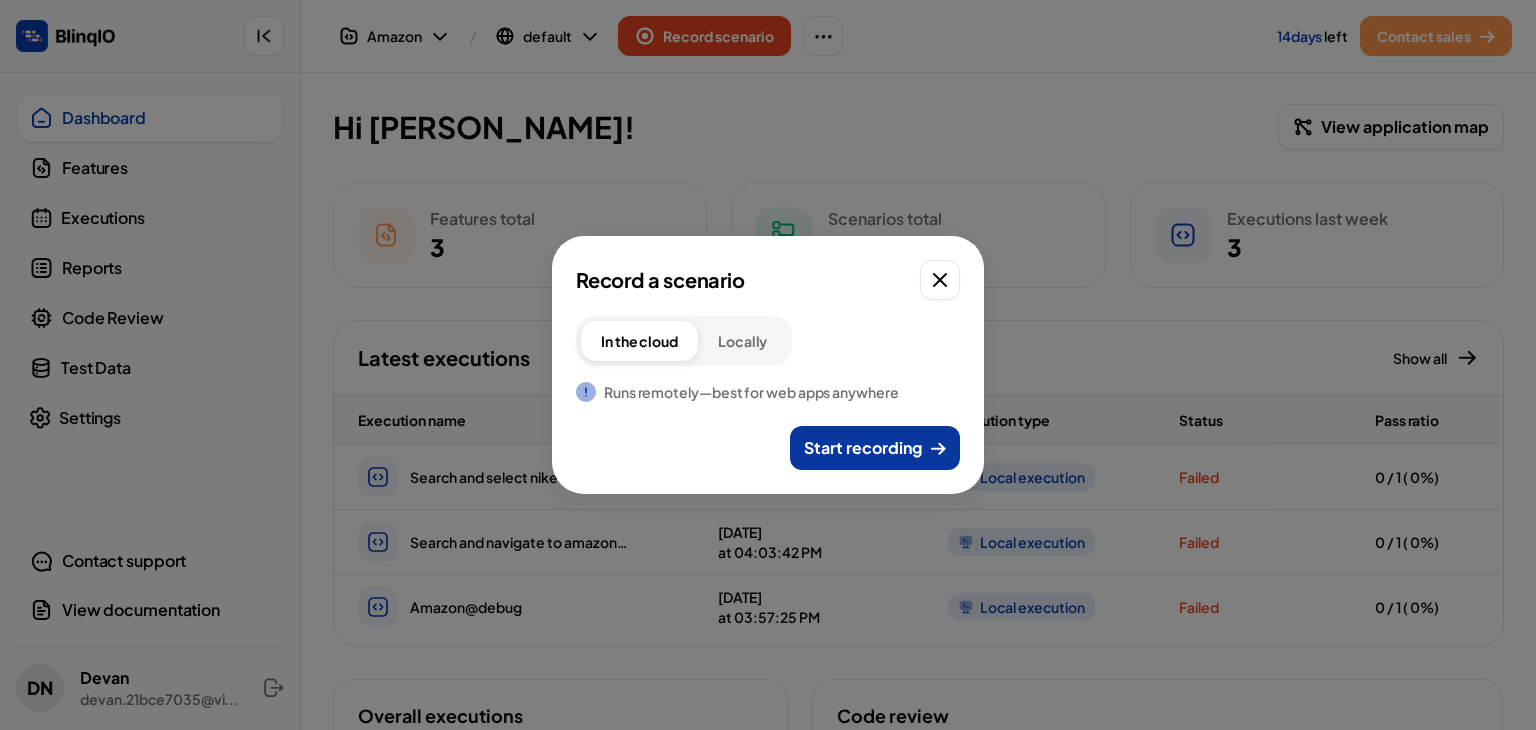 click on "Start recording" at bounding box center [863, 448] 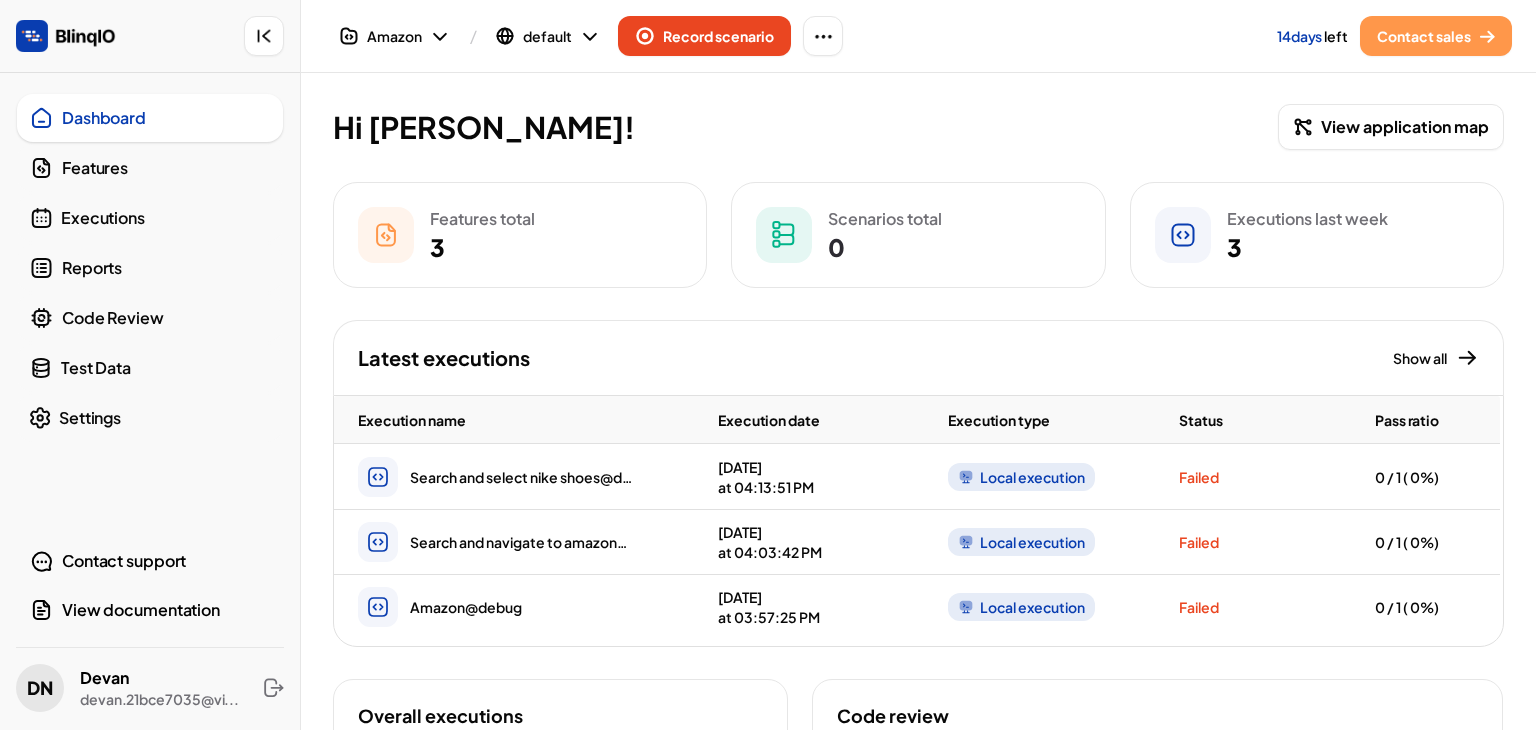 click at bounding box center [66, 36] 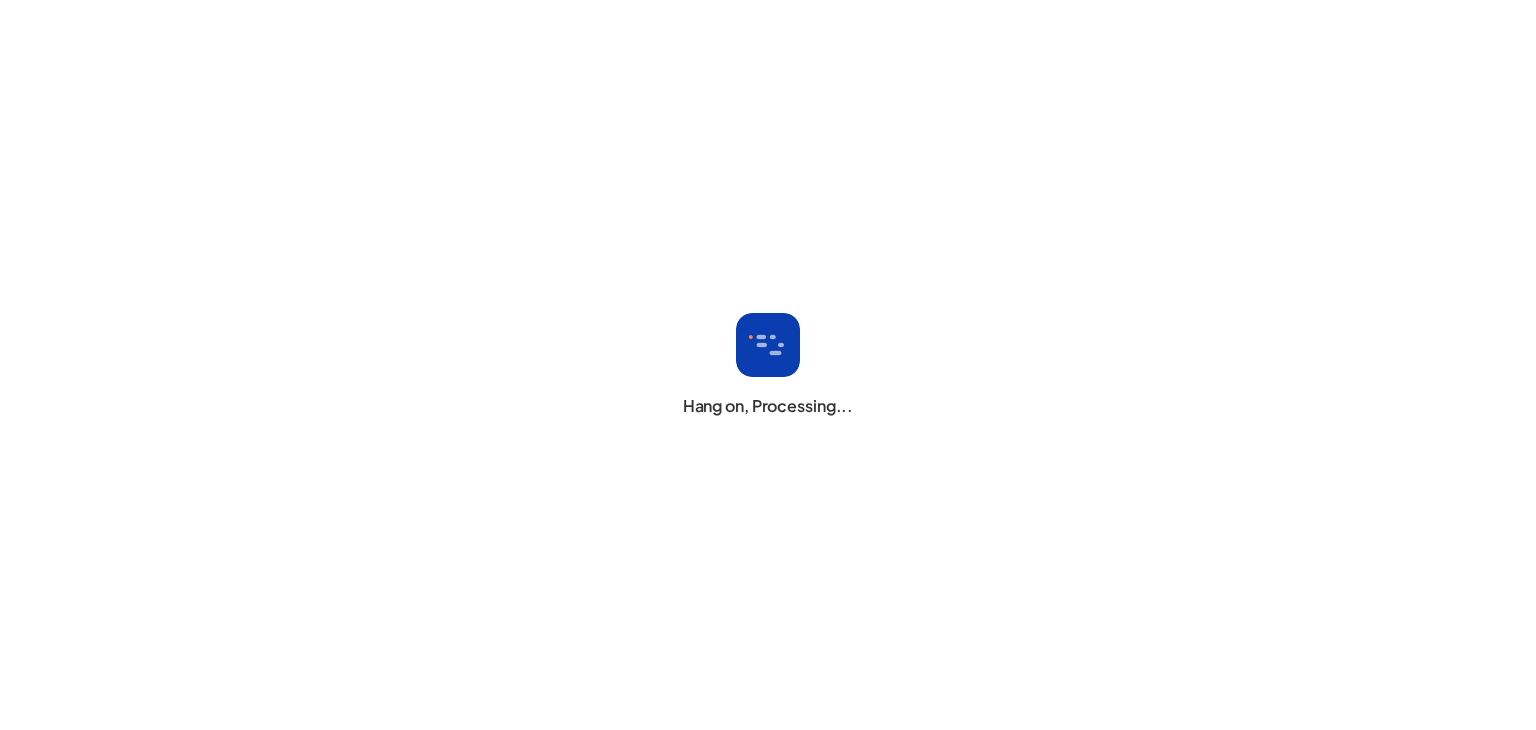 scroll, scrollTop: 0, scrollLeft: 0, axis: both 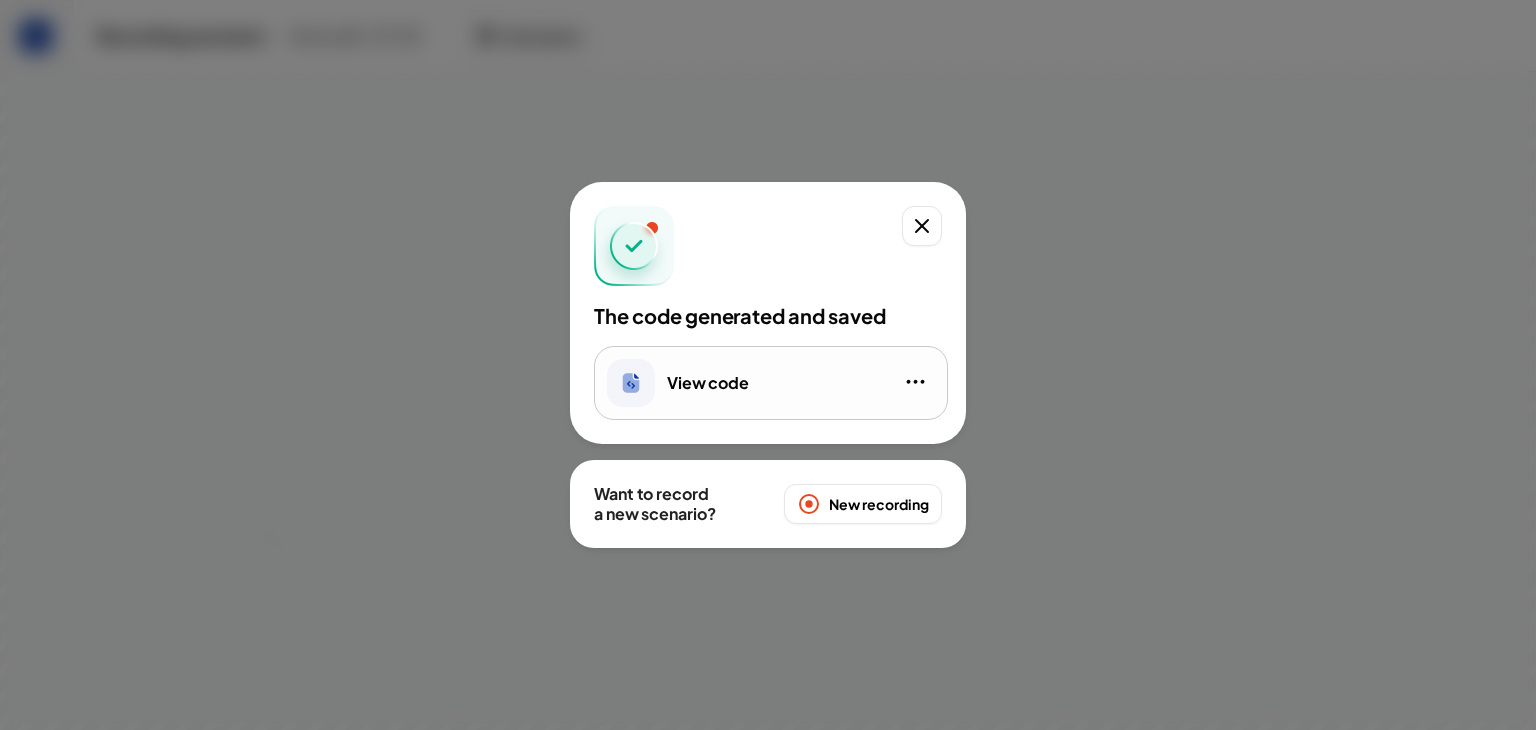 click on "View code" at bounding box center [771, 383] 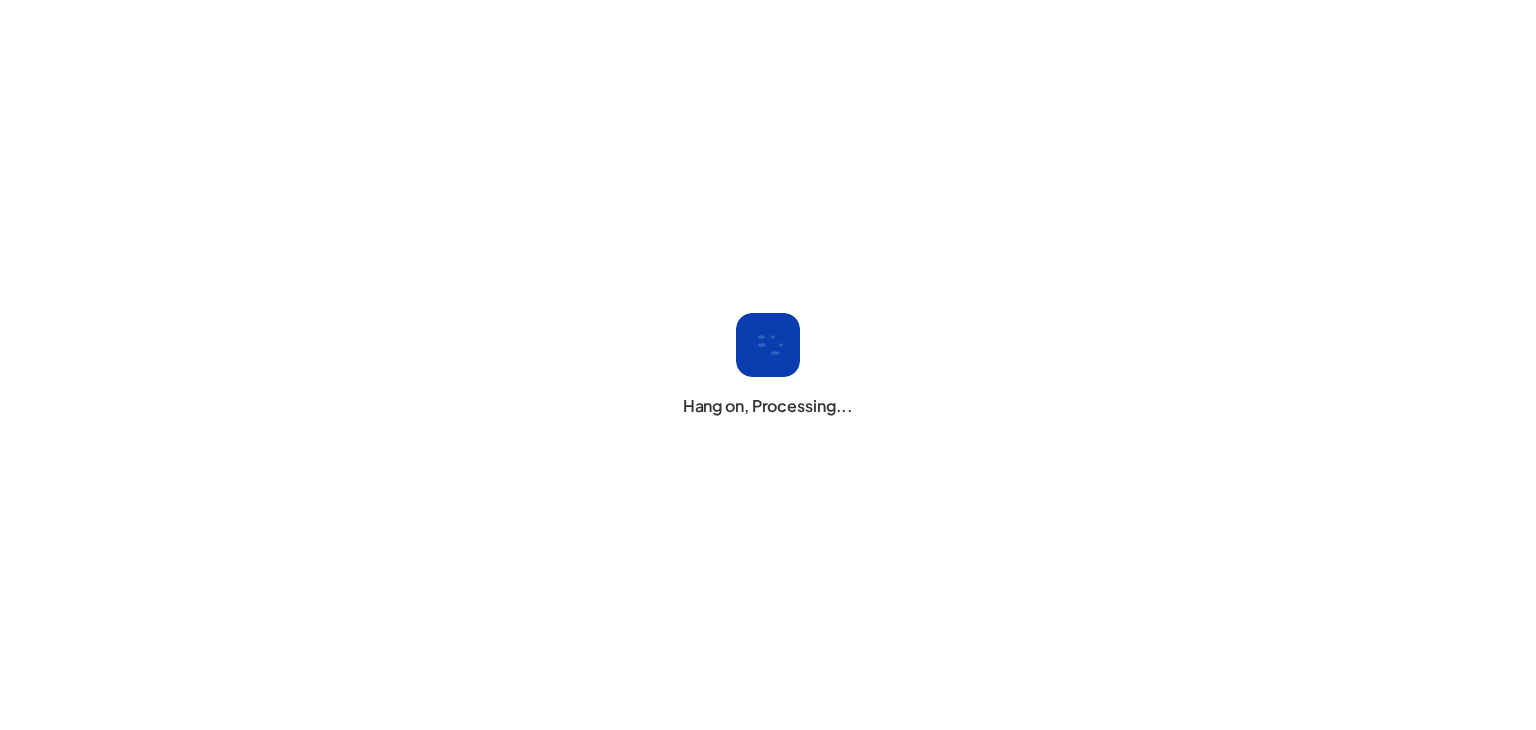 scroll, scrollTop: 0, scrollLeft: 0, axis: both 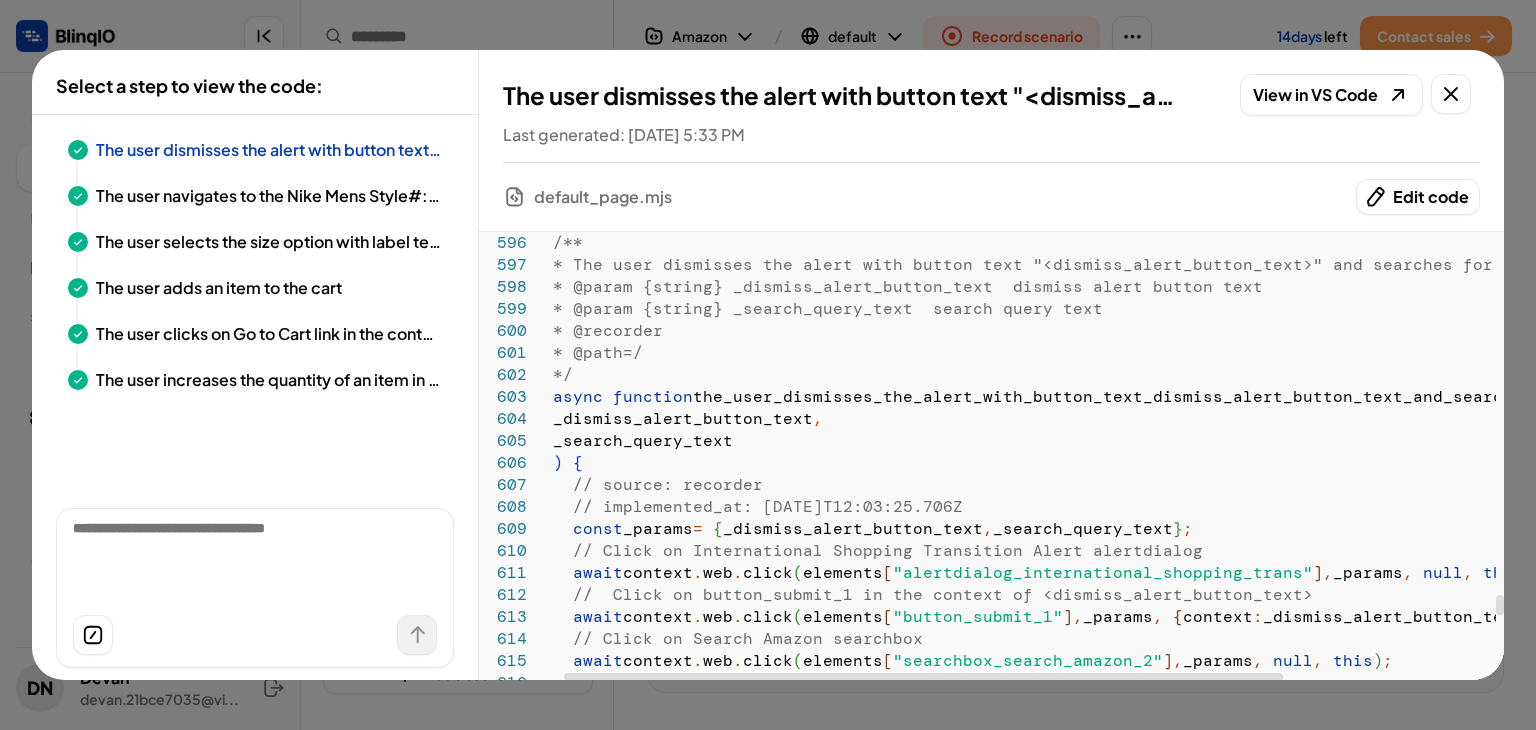 click on "Select a step to view the code: The user dismisses the alert with button text "<dismiss_alert_button_text>" and searches for "<search_query_text>" The user navigates to the Nike Mens Style#: 942836-002 product page The user selects the size option with label text "<size_7_radio_label_text>" The user adds an item to the cart The user clicks on Go to Cart link in the context of "<cart_subtotal_section_text>" and navigates to the cart page 2 The user increases the quantity of an item in the cart, closes the dialog, and proceeds to checkout The user dismisses the alert with button text "<dismiss_alert_button_text>" and searches for "<search_query_text>" View in VS Code Last generated: July 8, 2025 at 5:33 PM default_page.mjs Edit code 596 597 598 599 600 601 602 603 604 605 606 607 608 609 610 611 612 613 614 615 616 /**  * The user dismisses the alert with button text " <dismiss_alert_button_text>" and searches for "<se arch_query_text>"  * @param {string} _dismiss_alert_button_text  dis  */" at bounding box center [768, 365] 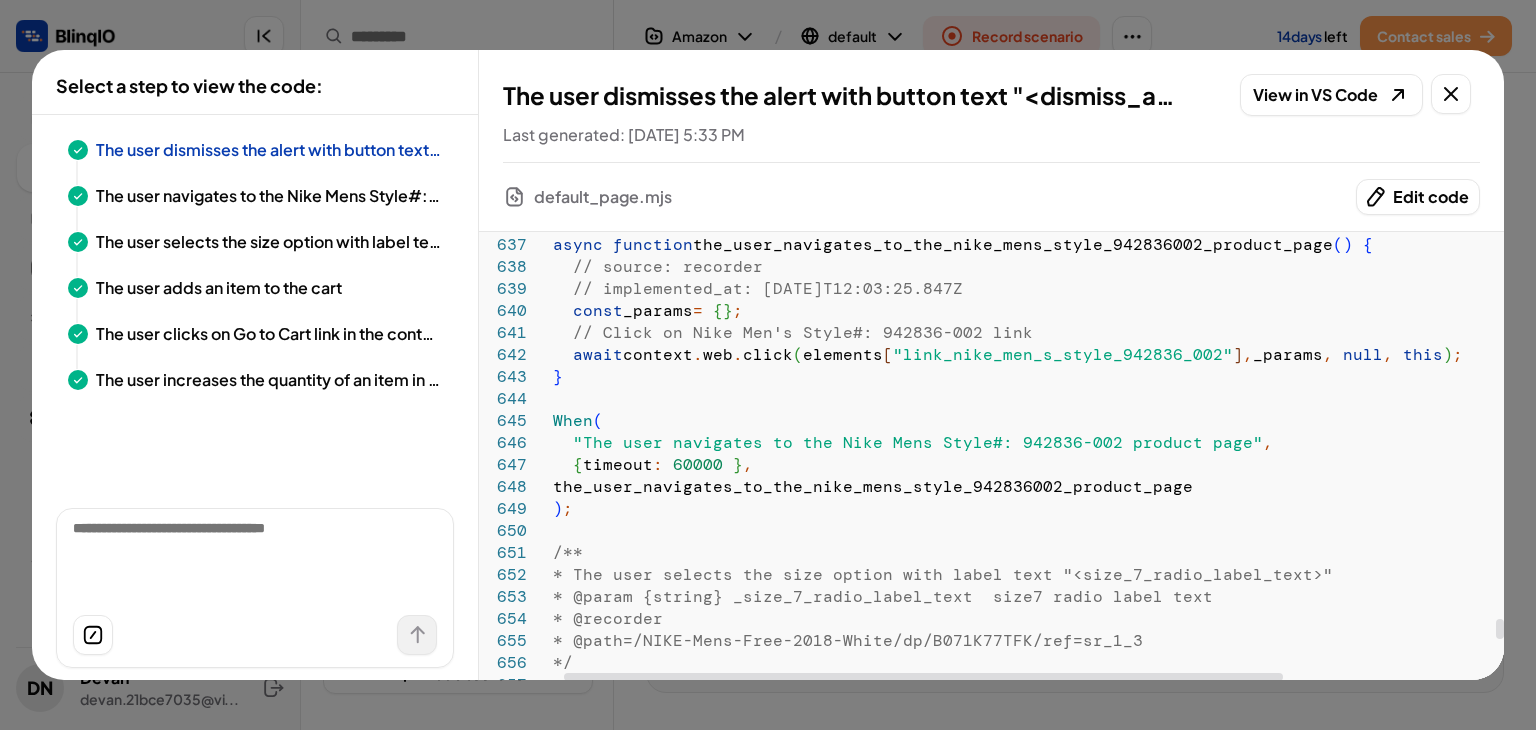 scroll, scrollTop: 0, scrollLeft: 0, axis: both 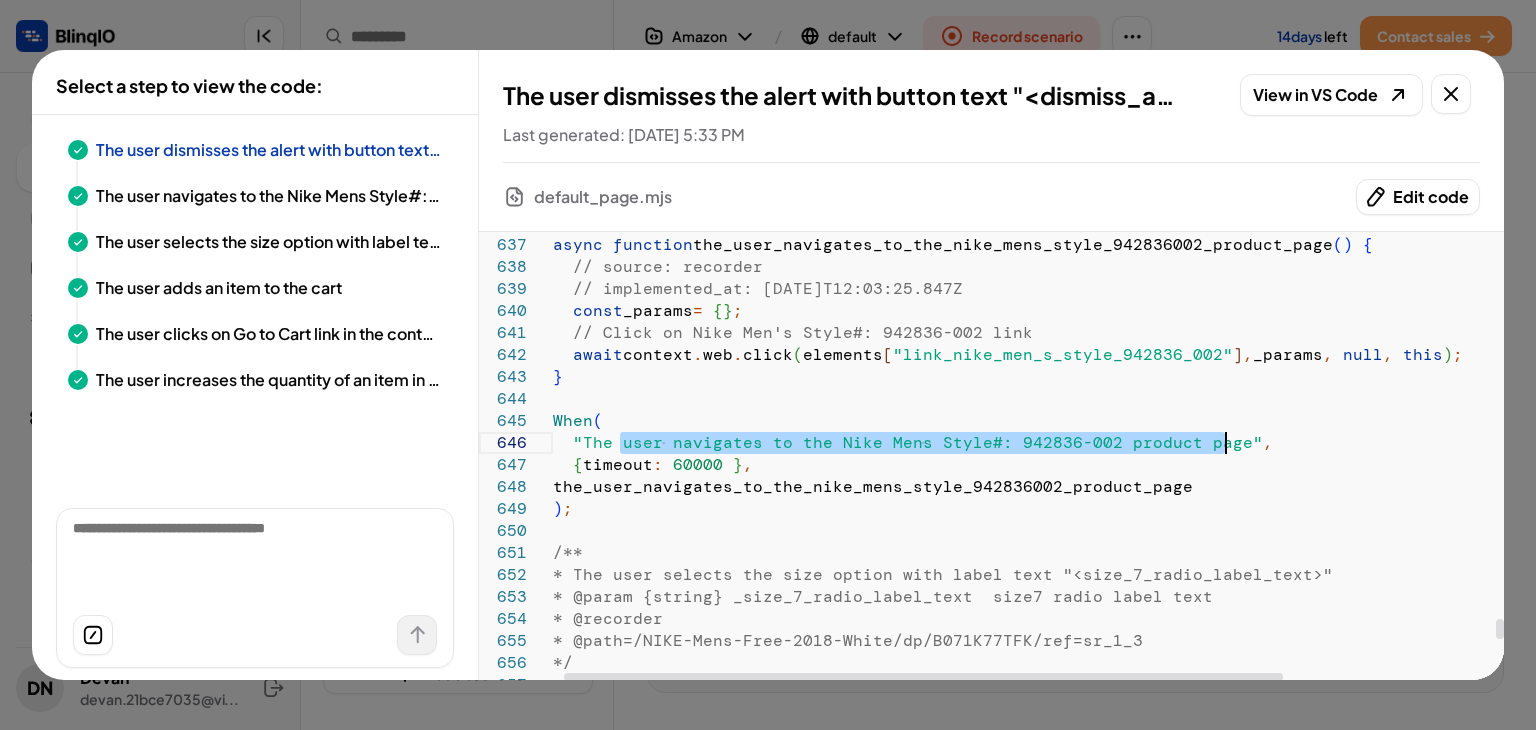 drag, startPoint x: 624, startPoint y: 438, endPoint x: 1227, endPoint y: 440, distance: 603.0033 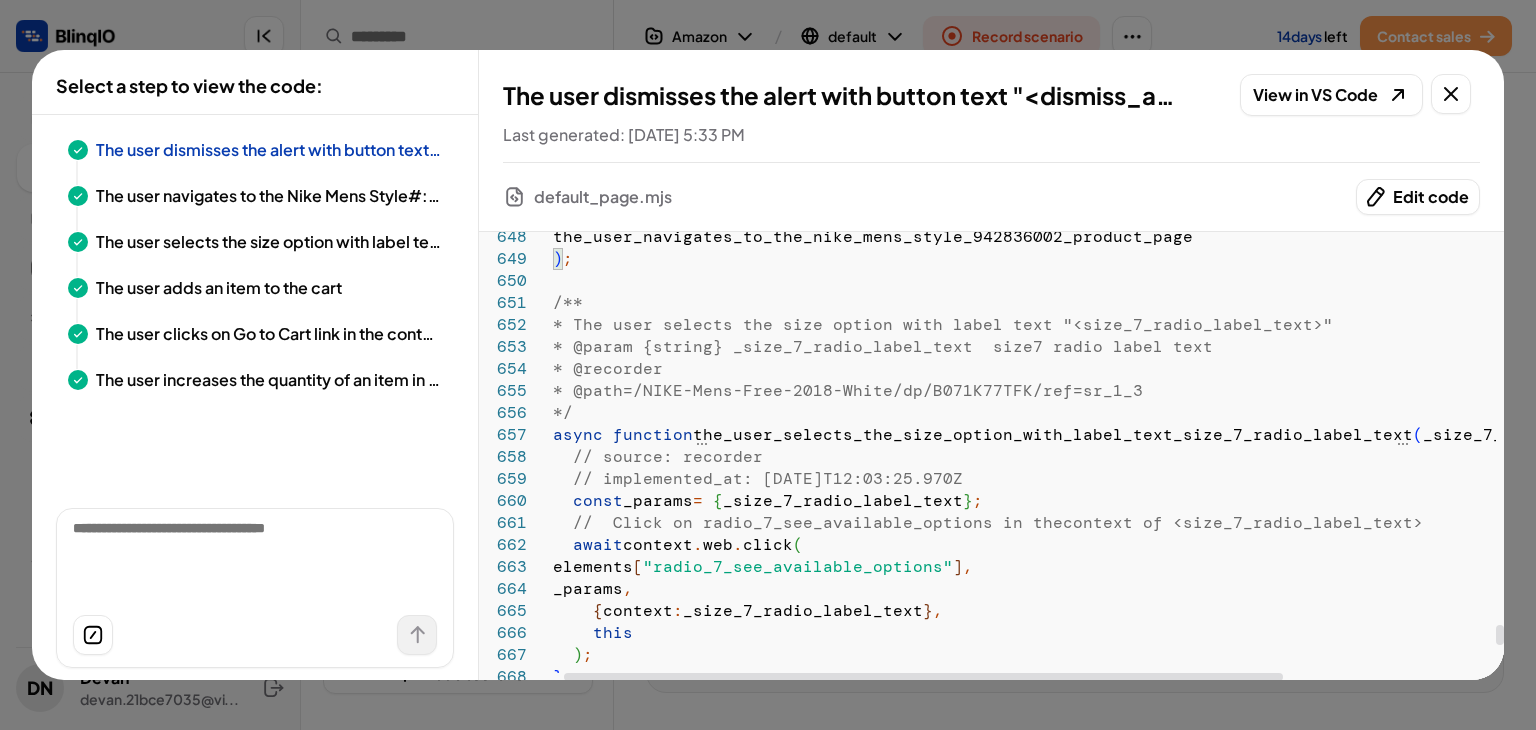 type on "**********" 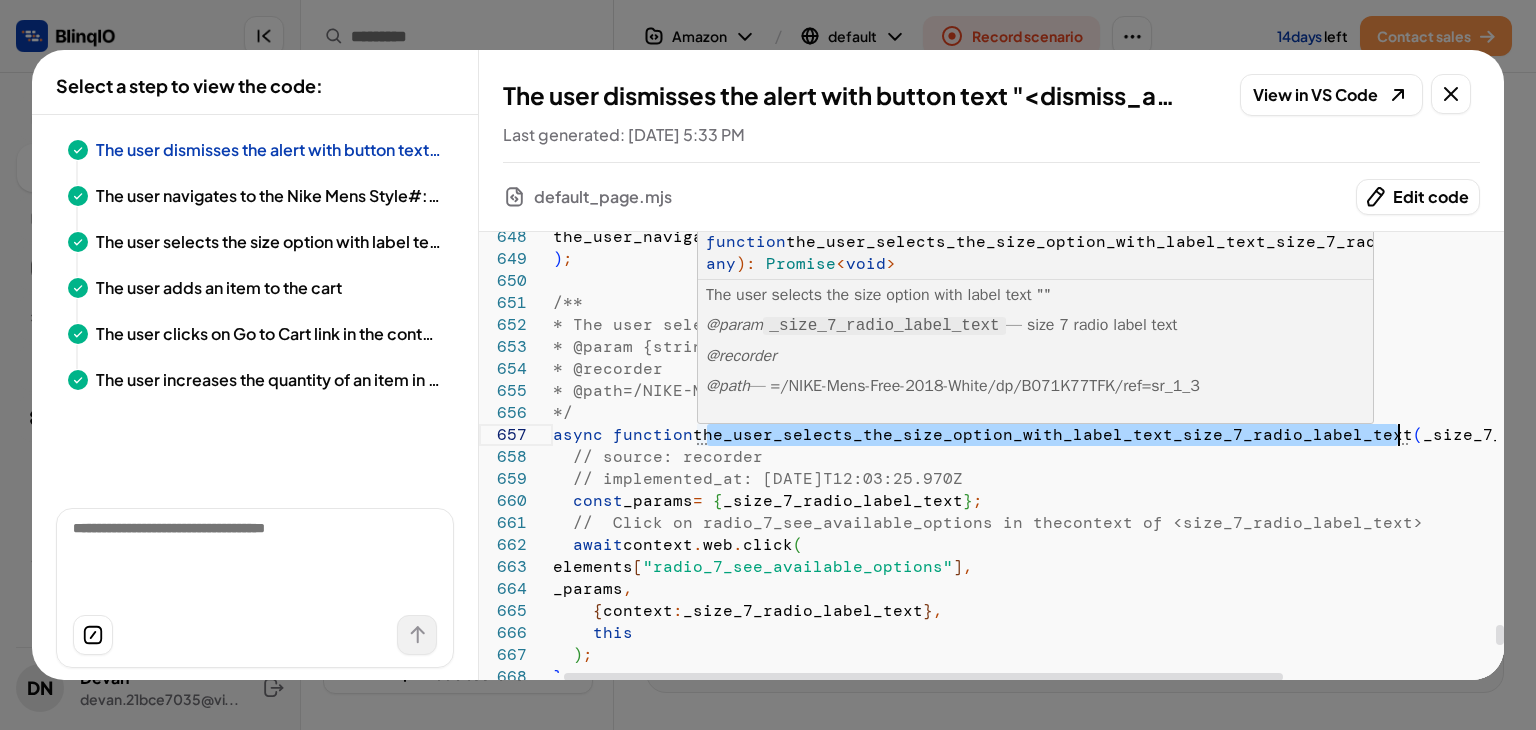 drag, startPoint x: 705, startPoint y: 432, endPoint x: 1399, endPoint y: 443, distance: 694.08716 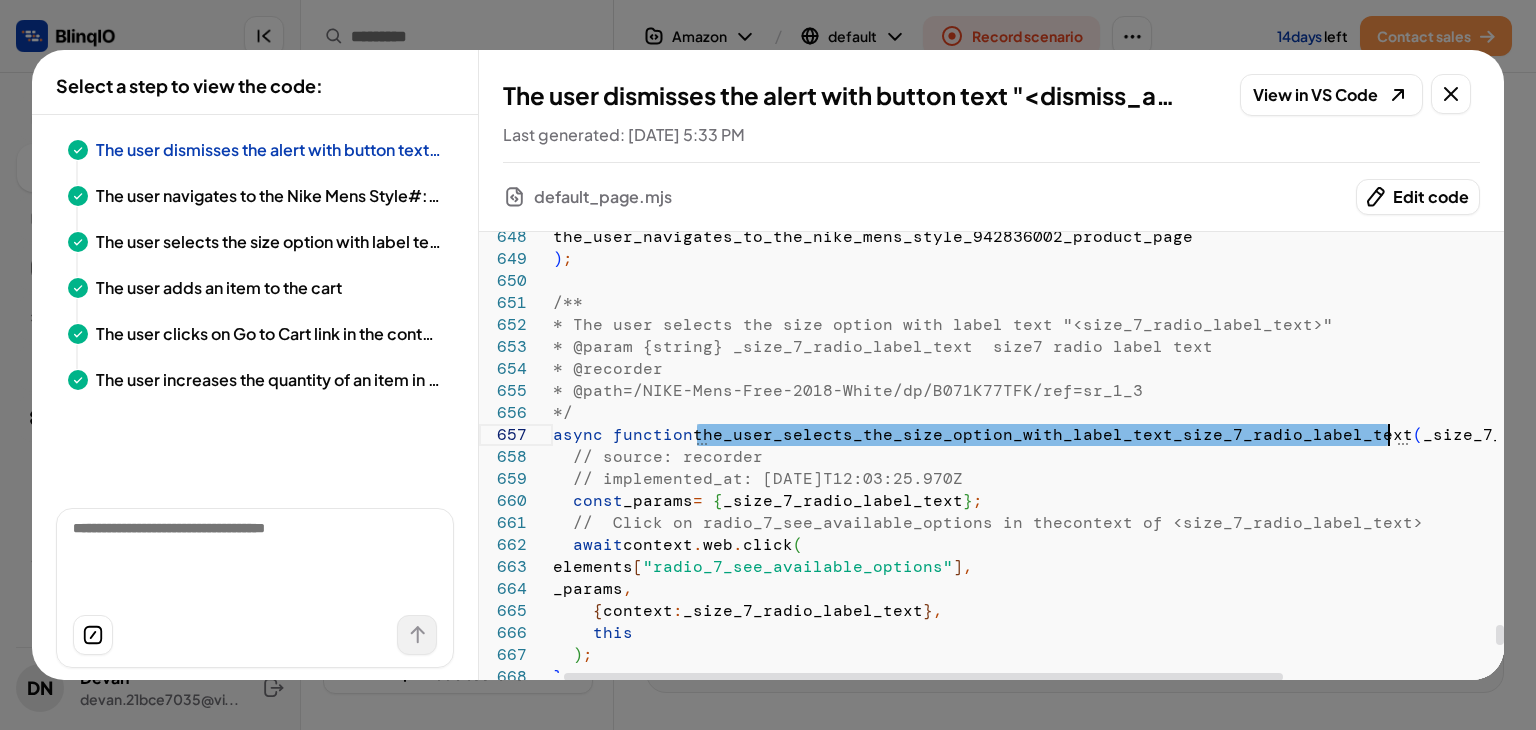 drag, startPoint x: 1386, startPoint y: 429, endPoint x: 1144, endPoint y: 434, distance: 242.05165 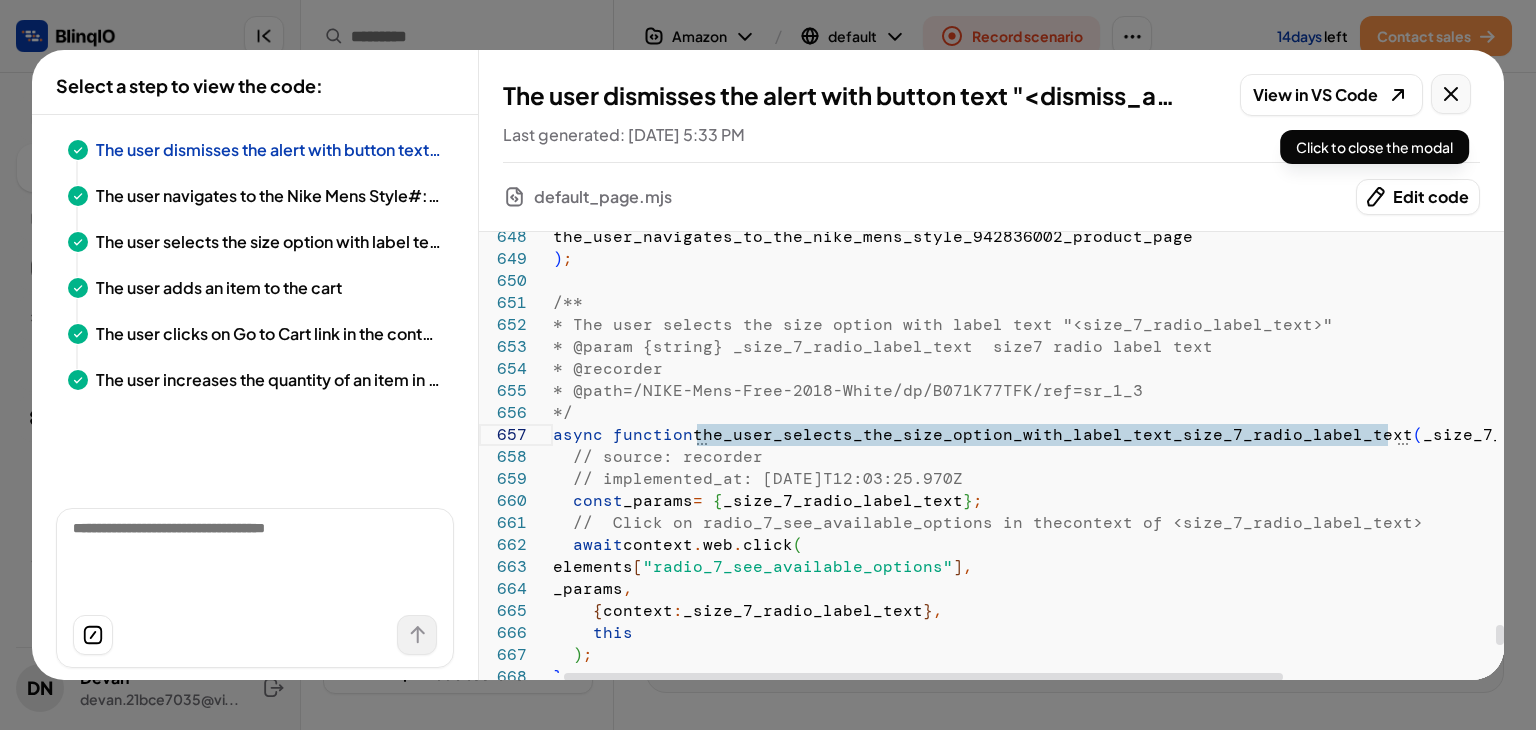 click 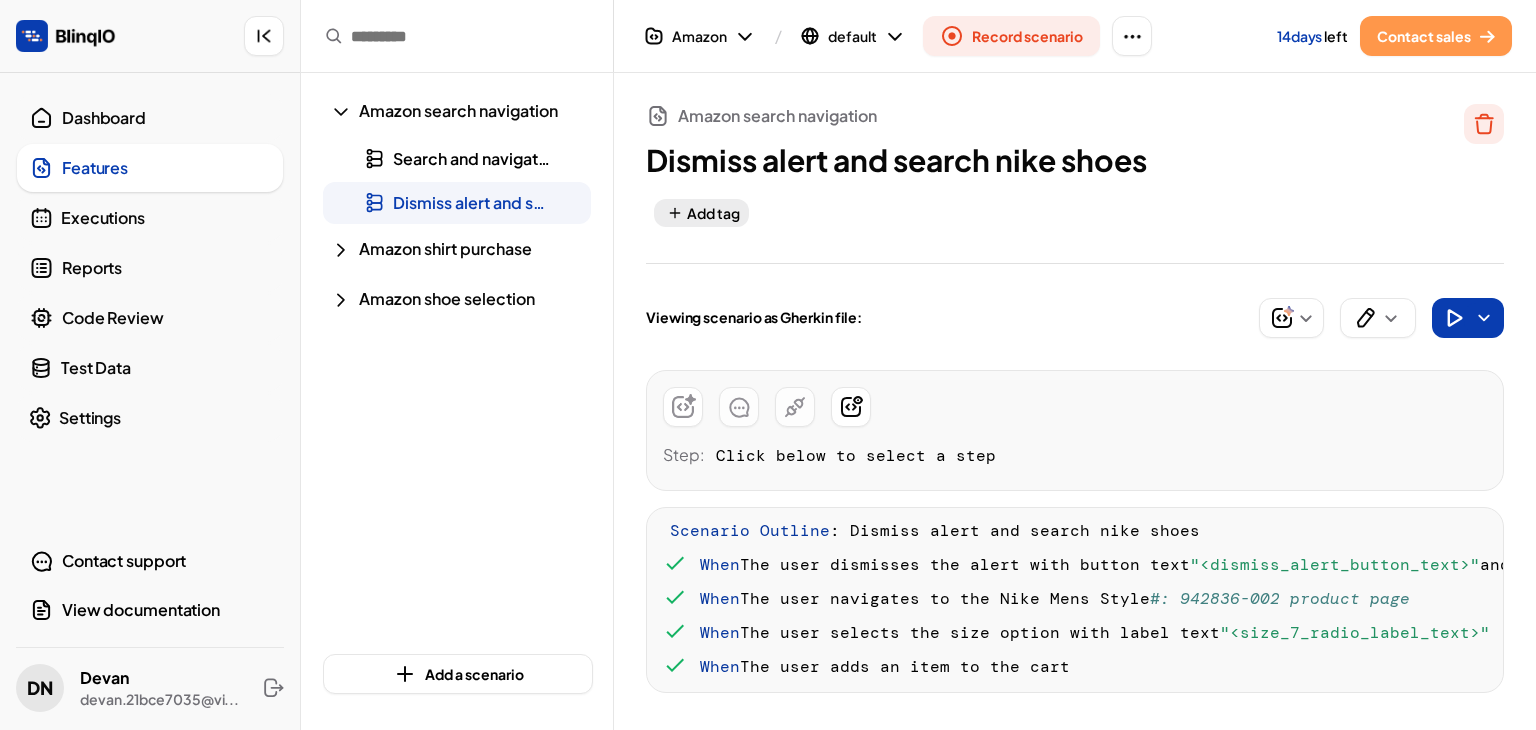 click on "Executions" at bounding box center (166, 218) 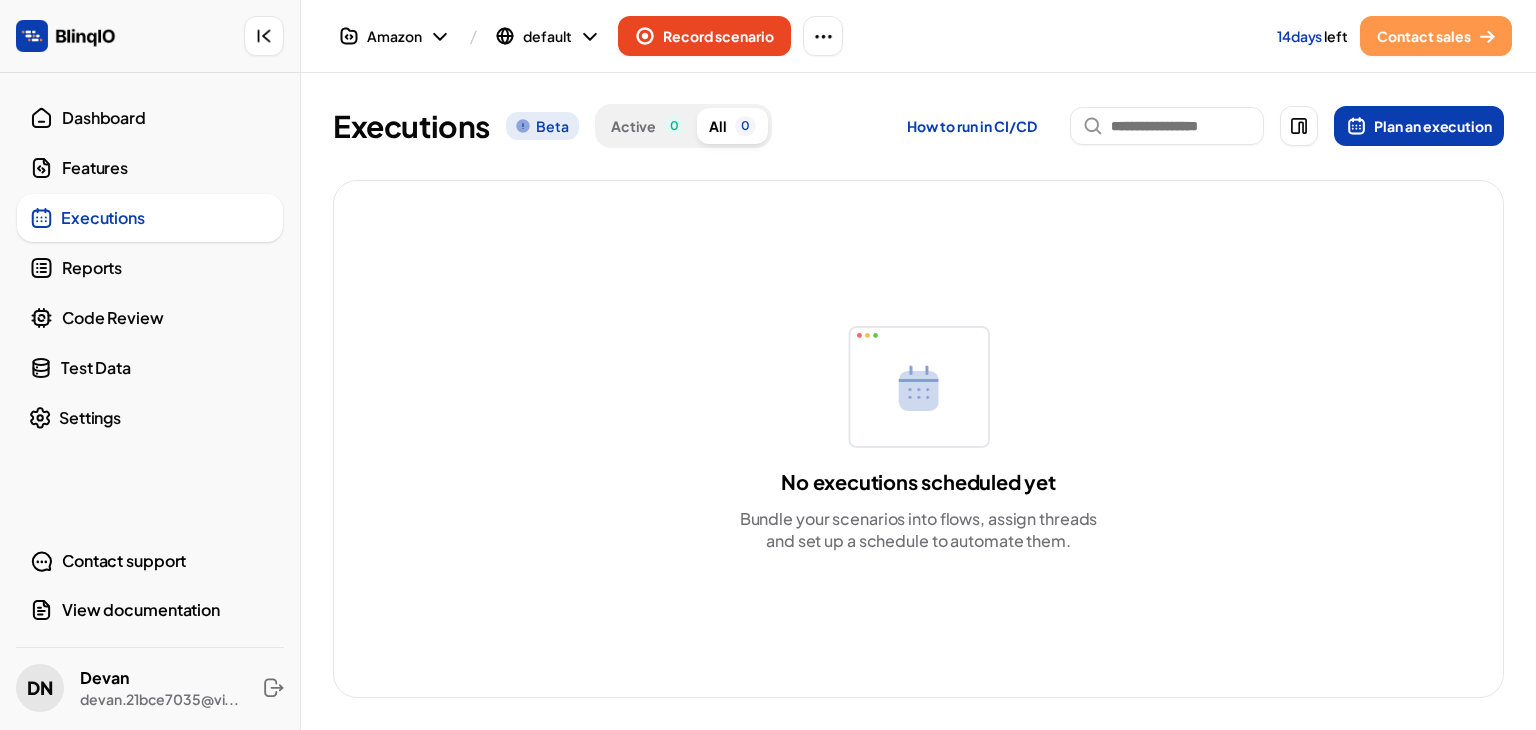 click on "Features" at bounding box center (166, 168) 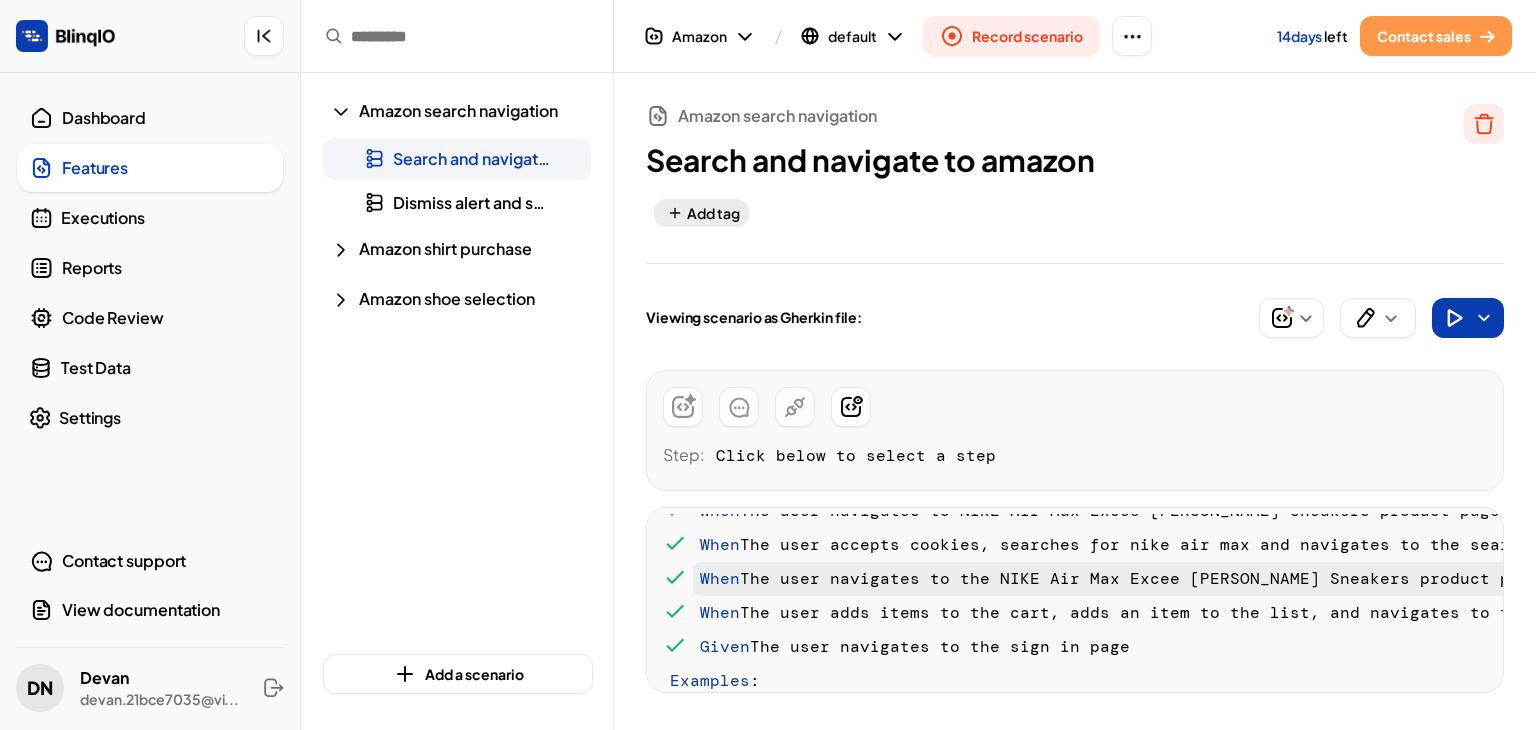scroll, scrollTop: 0, scrollLeft: 0, axis: both 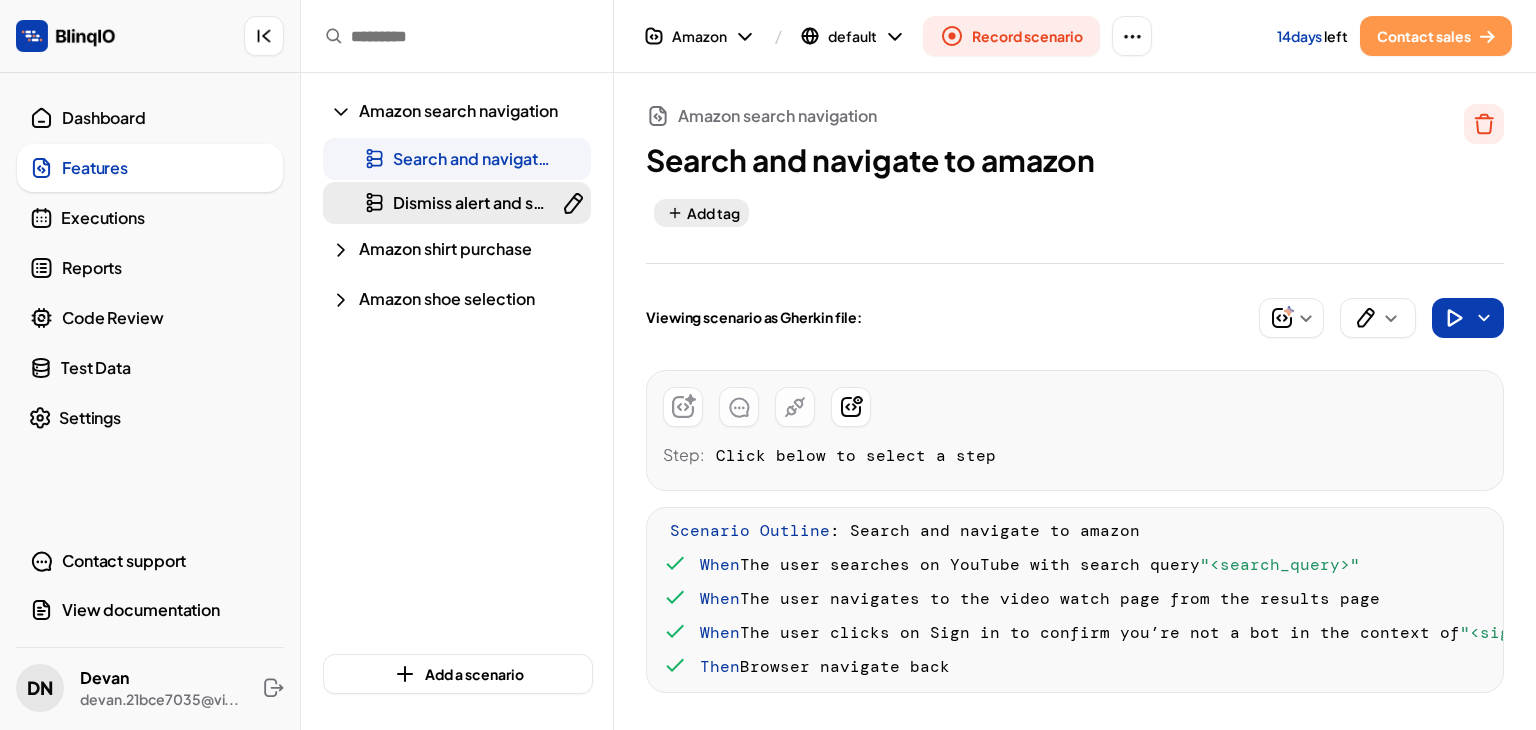 click on "Dismiss alert and search nike shoes" at bounding box center [526, 202] 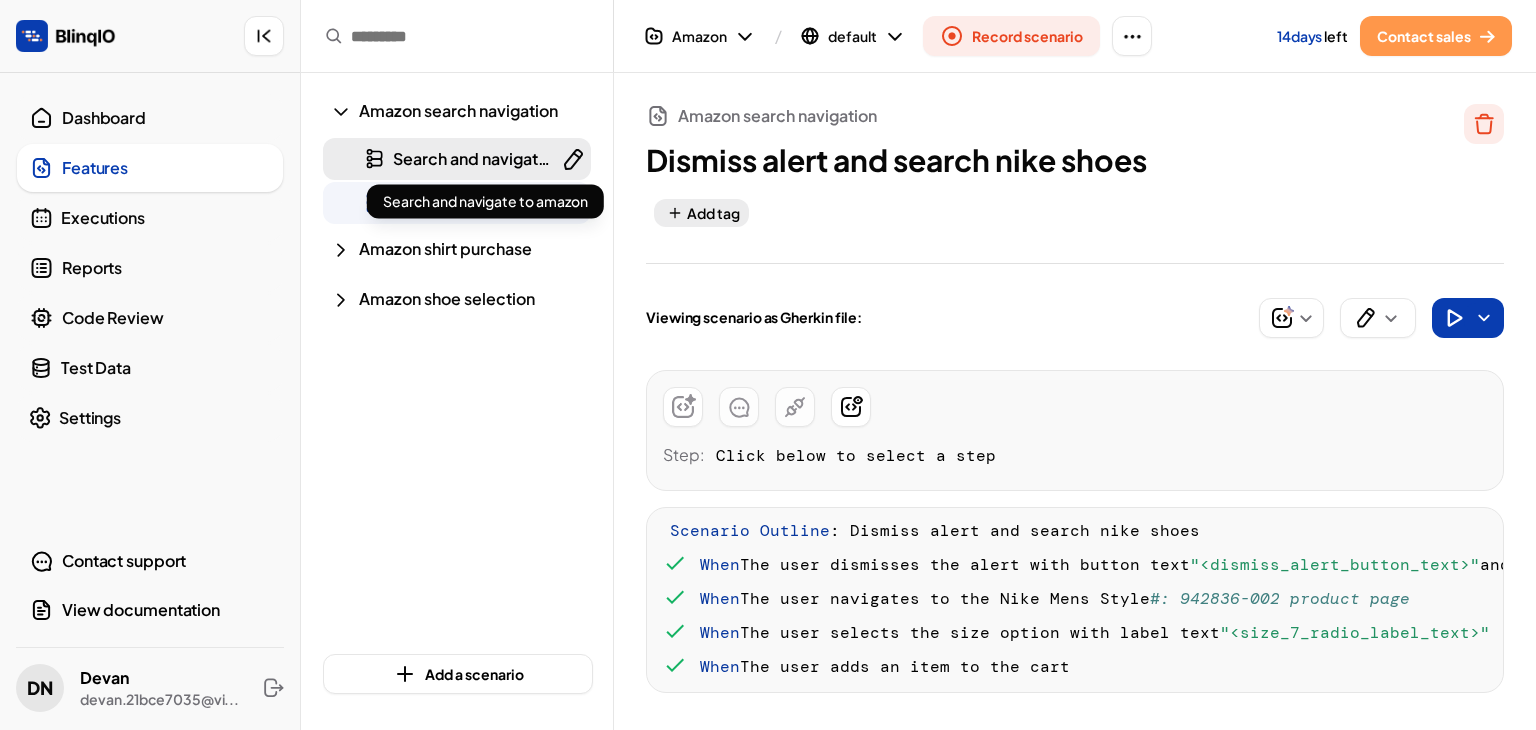 click on "Search and navigate to amazon" at bounding box center (472, 159) 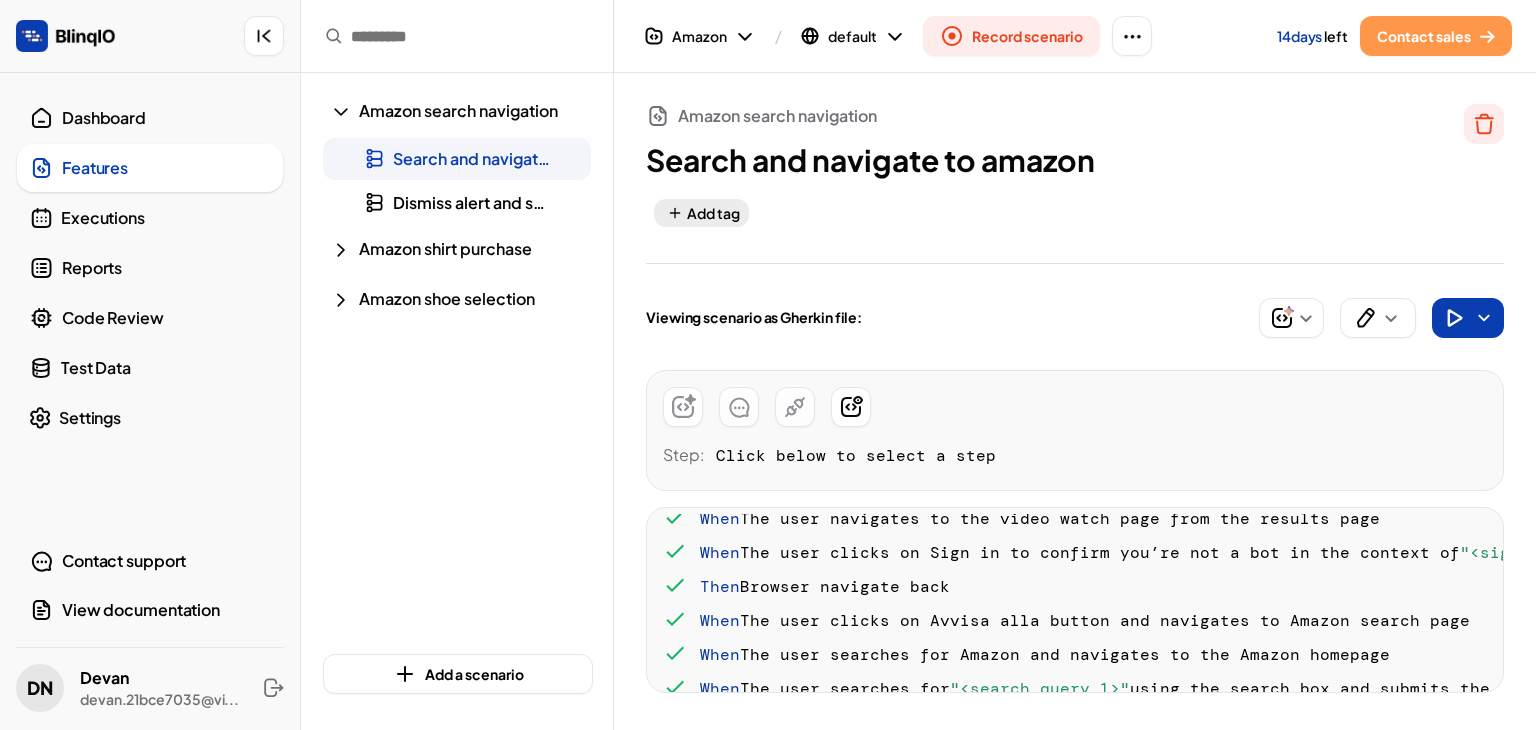scroll, scrollTop: 0, scrollLeft: 0, axis: both 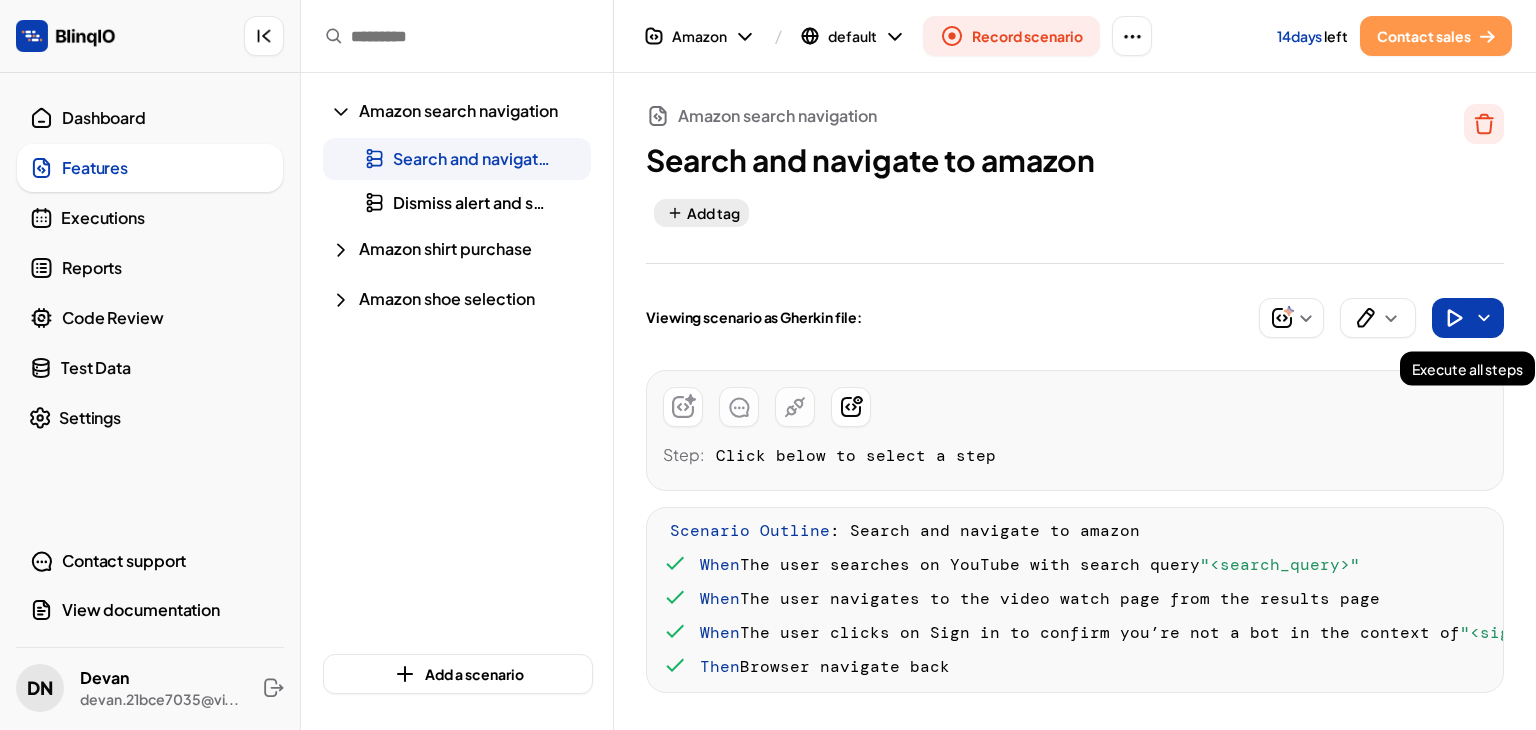 click at bounding box center (1454, 318) 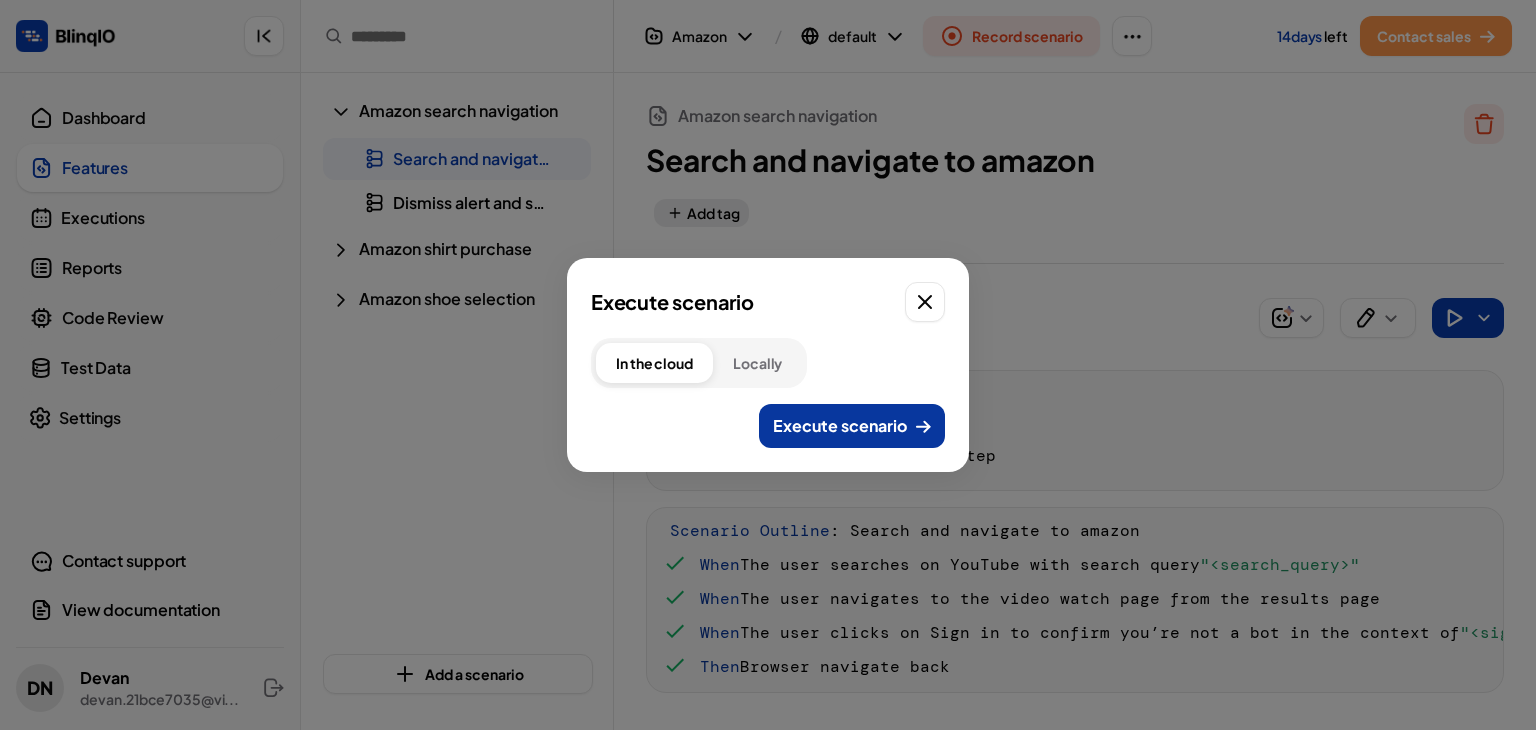click on "Execute scenario" at bounding box center [840, 426] 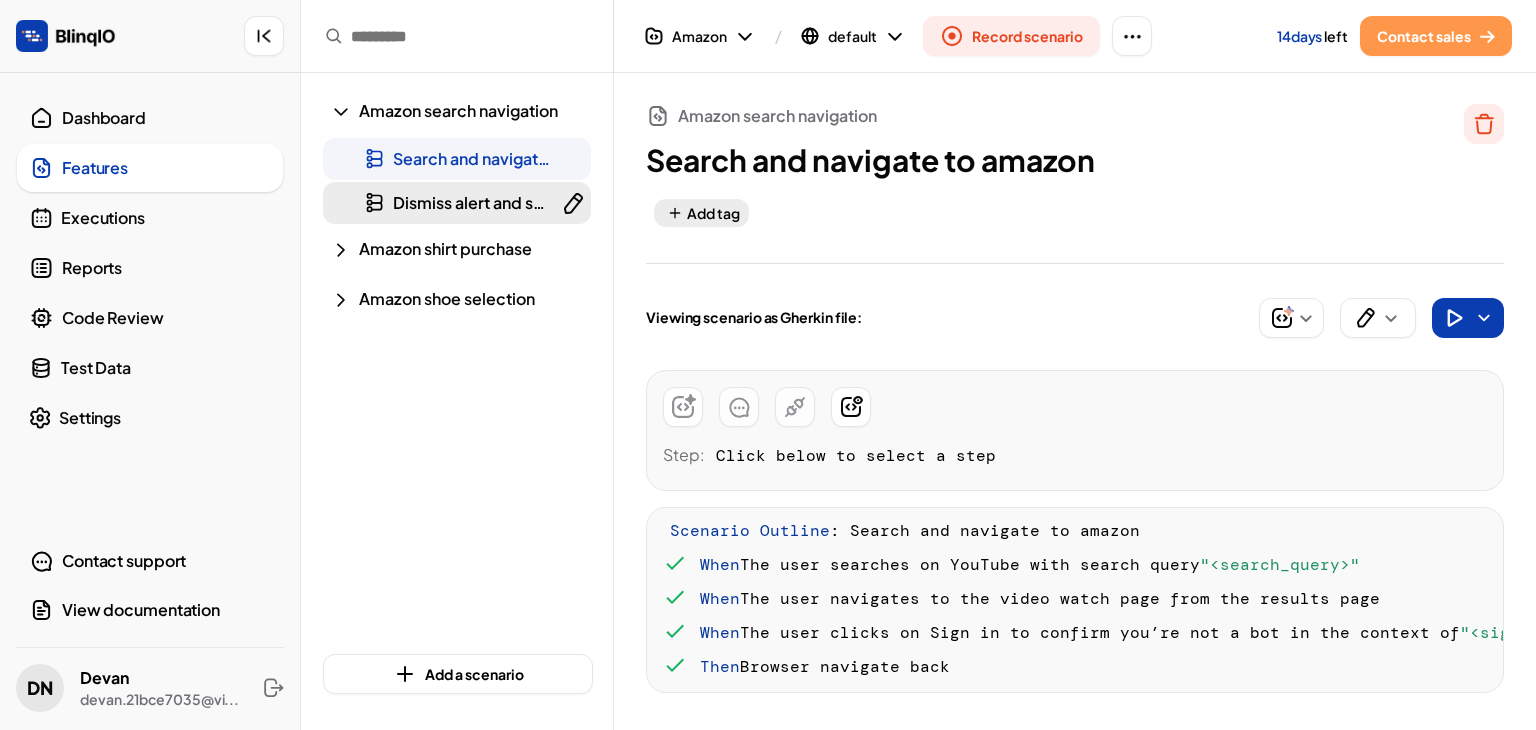click on "Dismiss alert and search nike shoes" at bounding box center (526, 202) 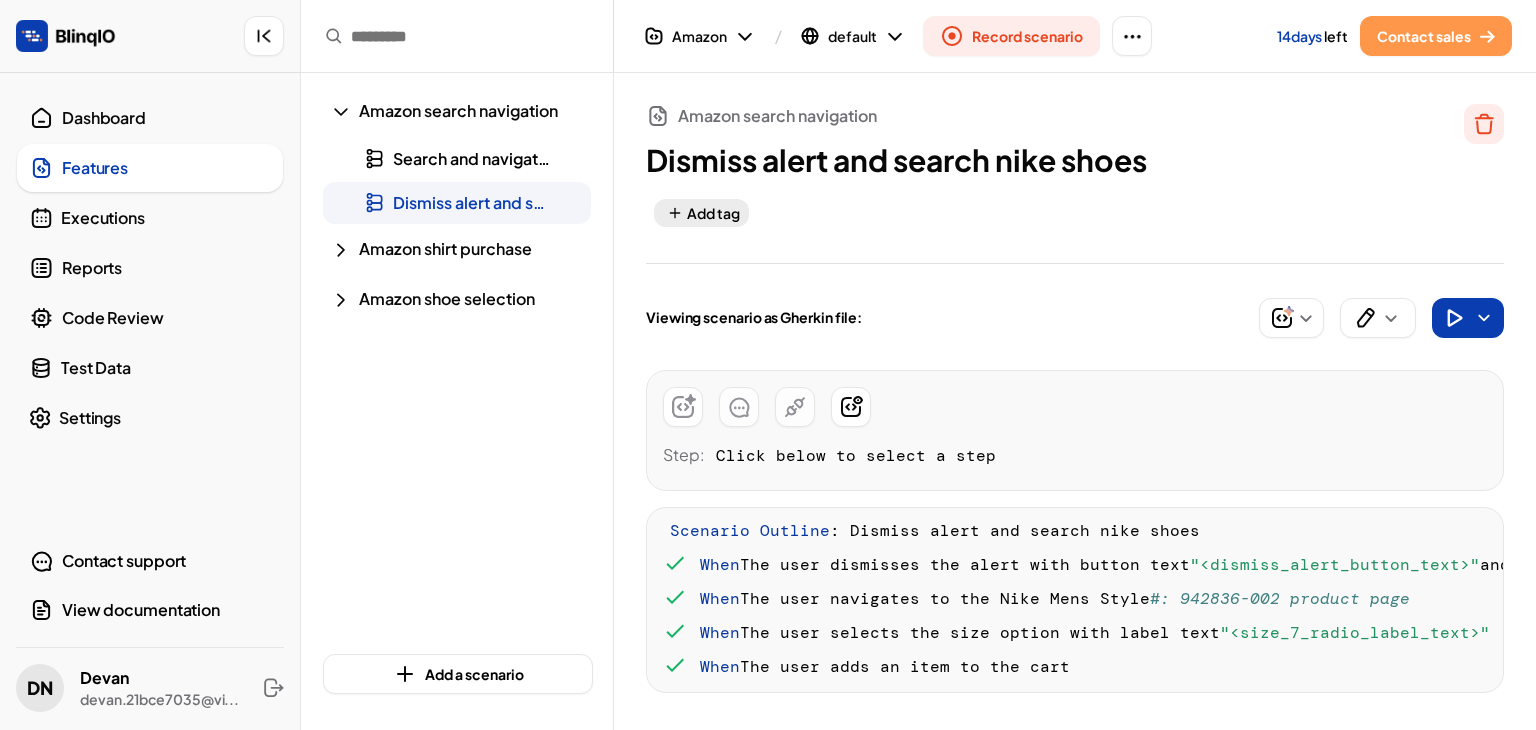 click on "Executions" at bounding box center [166, 218] 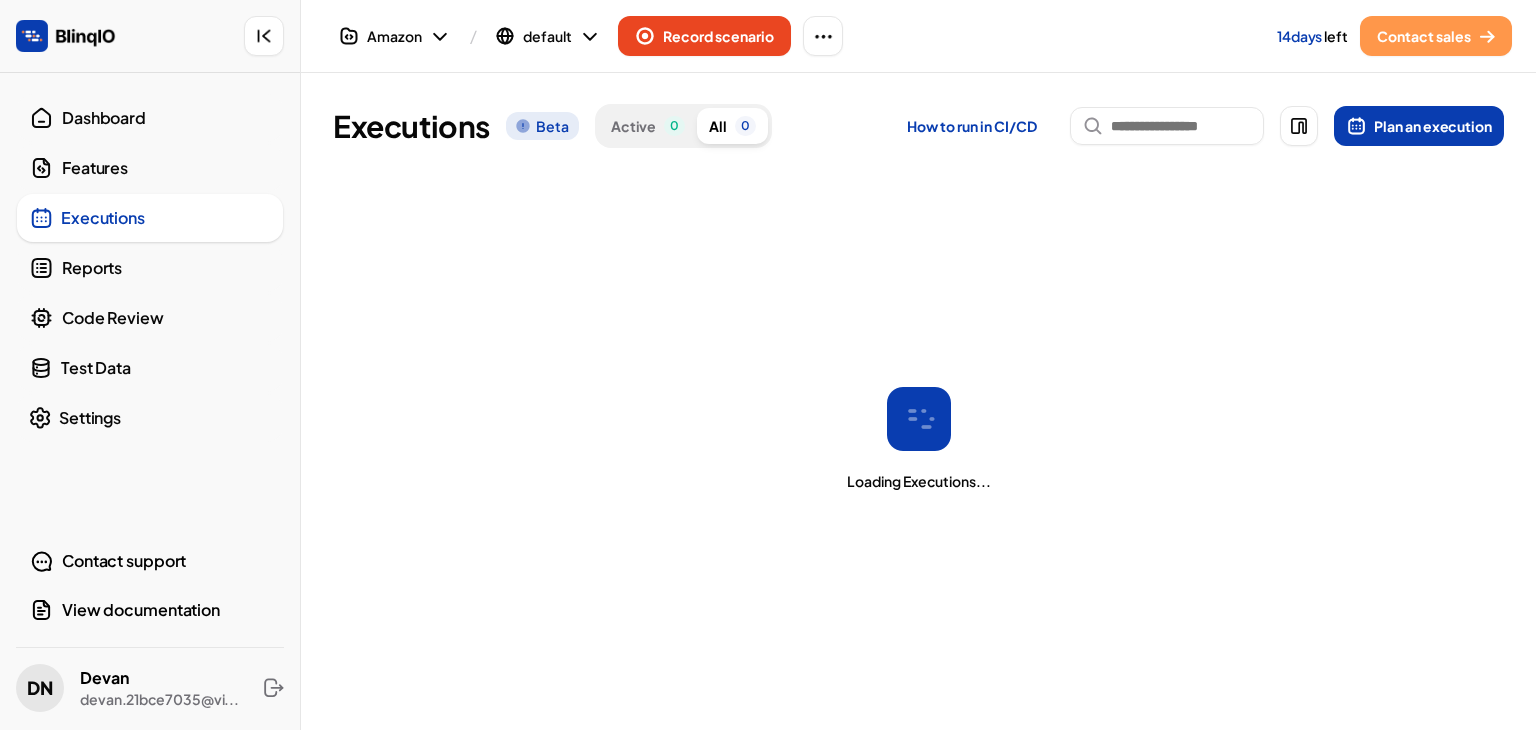 click on "Features" at bounding box center (166, 168) 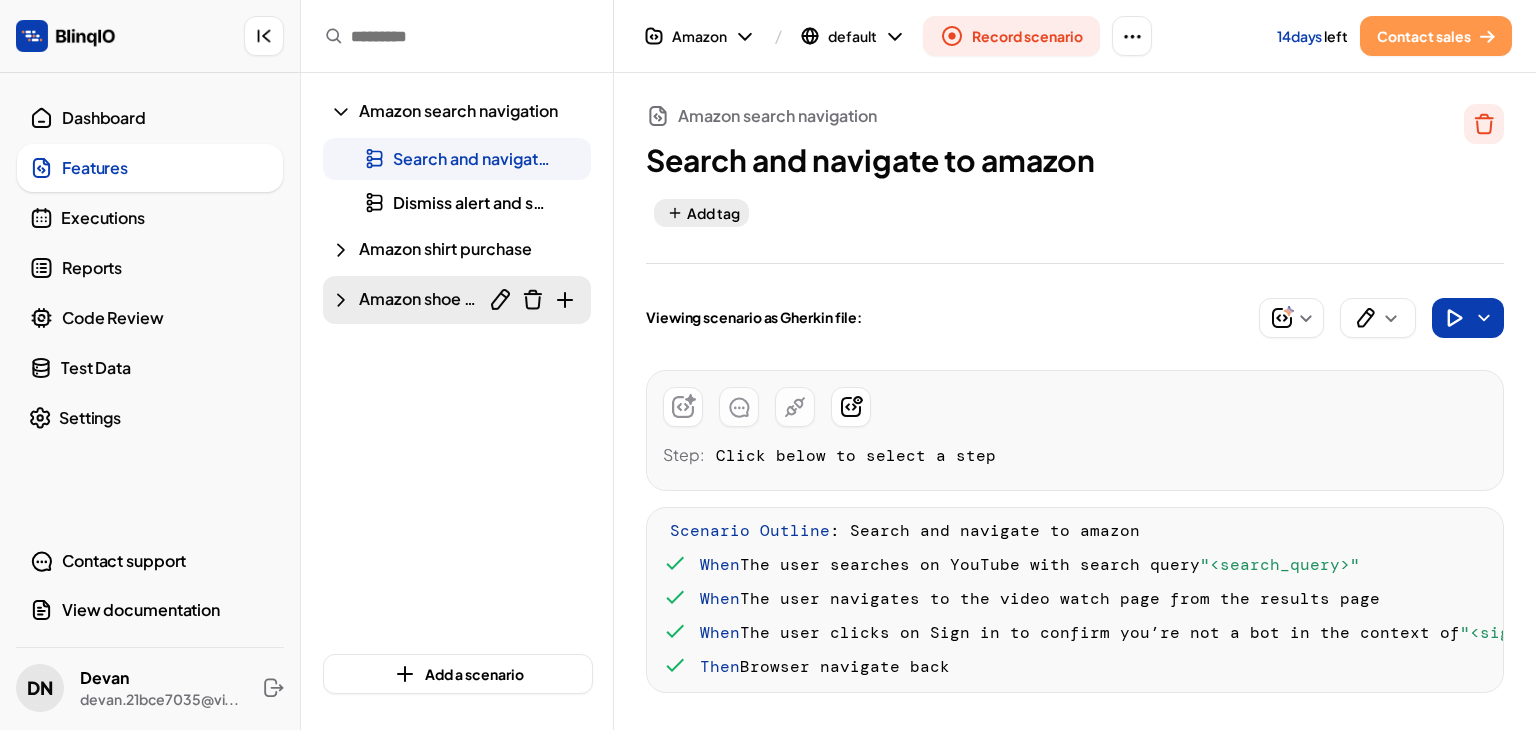 click on "Amazon shoe selection" at bounding box center (457, 300) 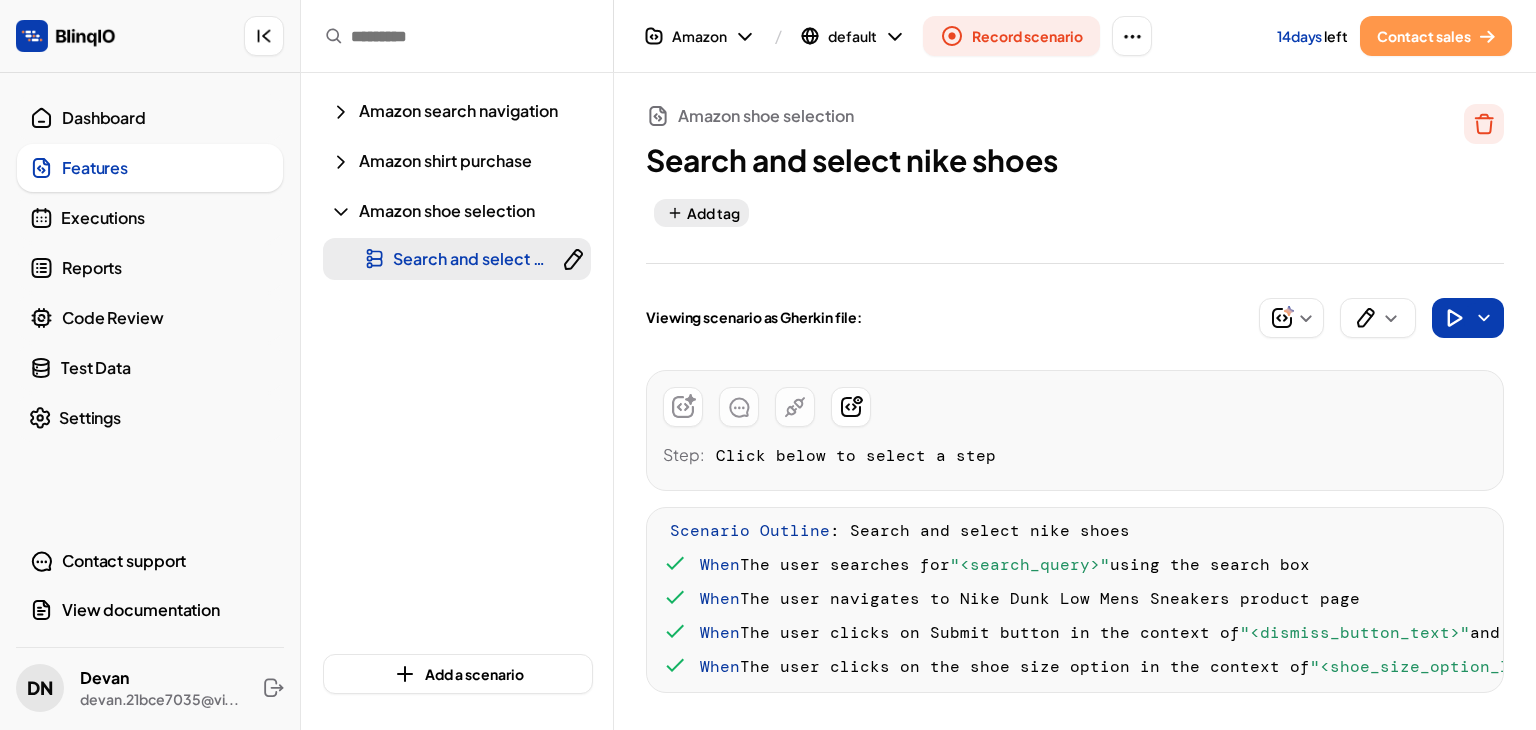 click on "Search and select nike shoes" at bounding box center (503, 258) 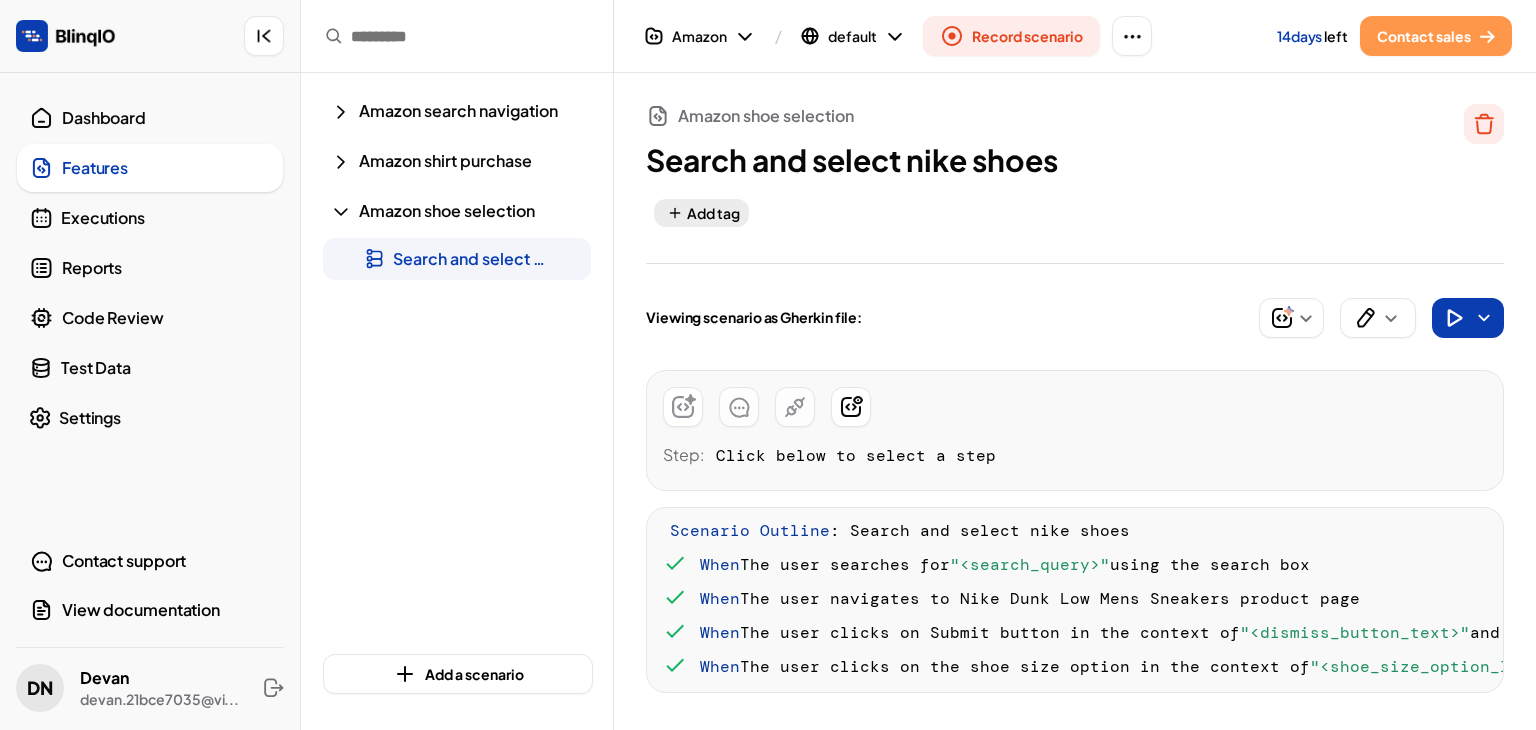 click on "Executions" at bounding box center [150, 218] 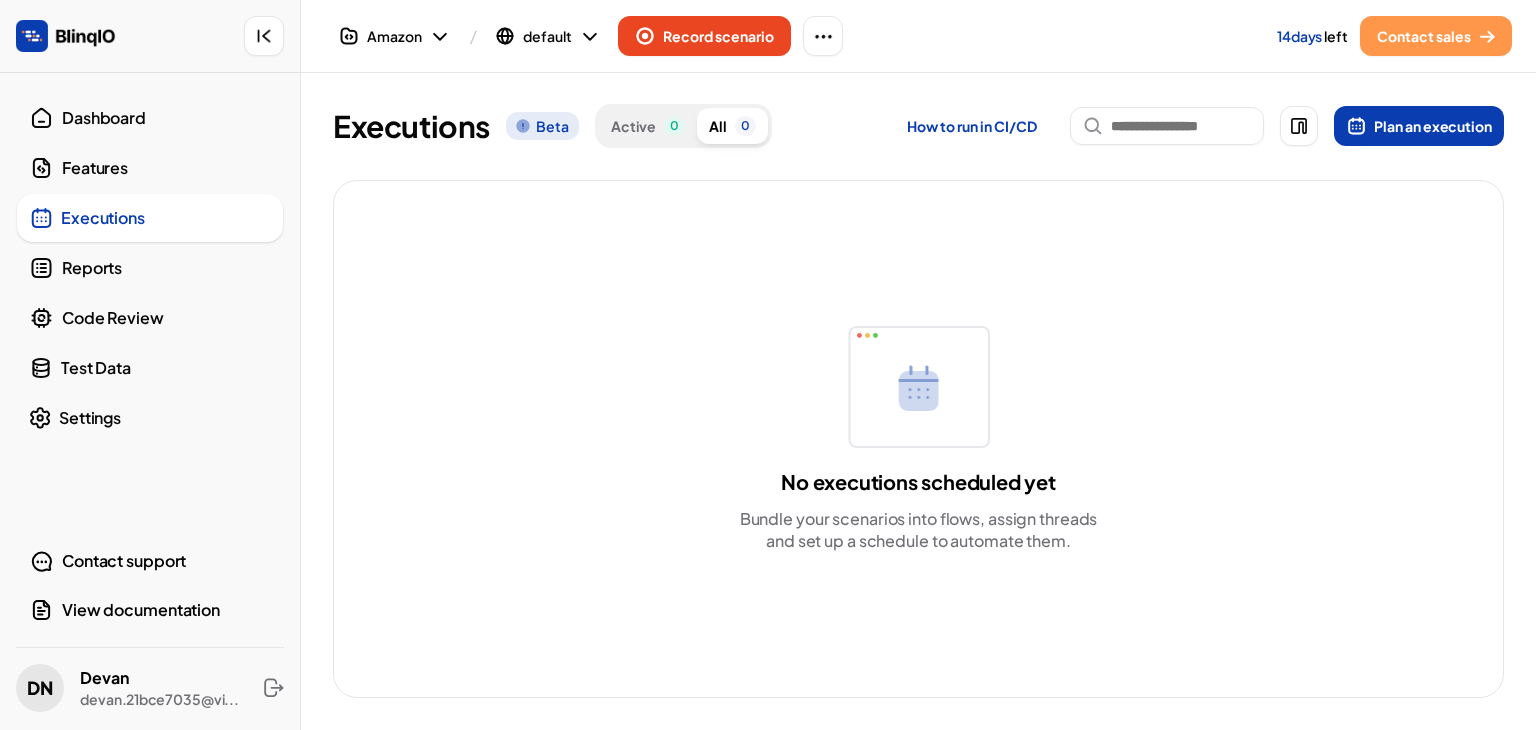 click on "Reports" at bounding box center [166, 268] 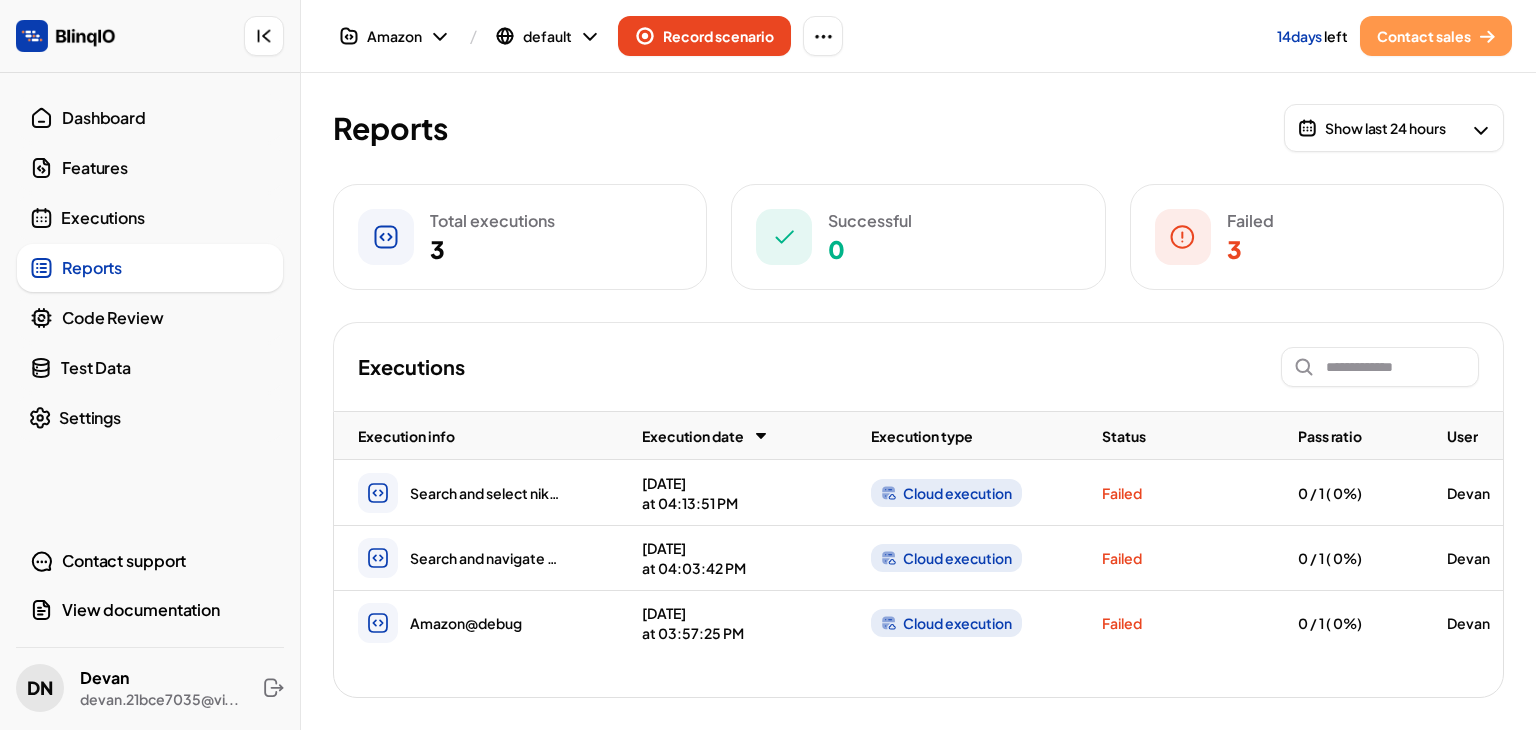click on "Features" at bounding box center [166, 168] 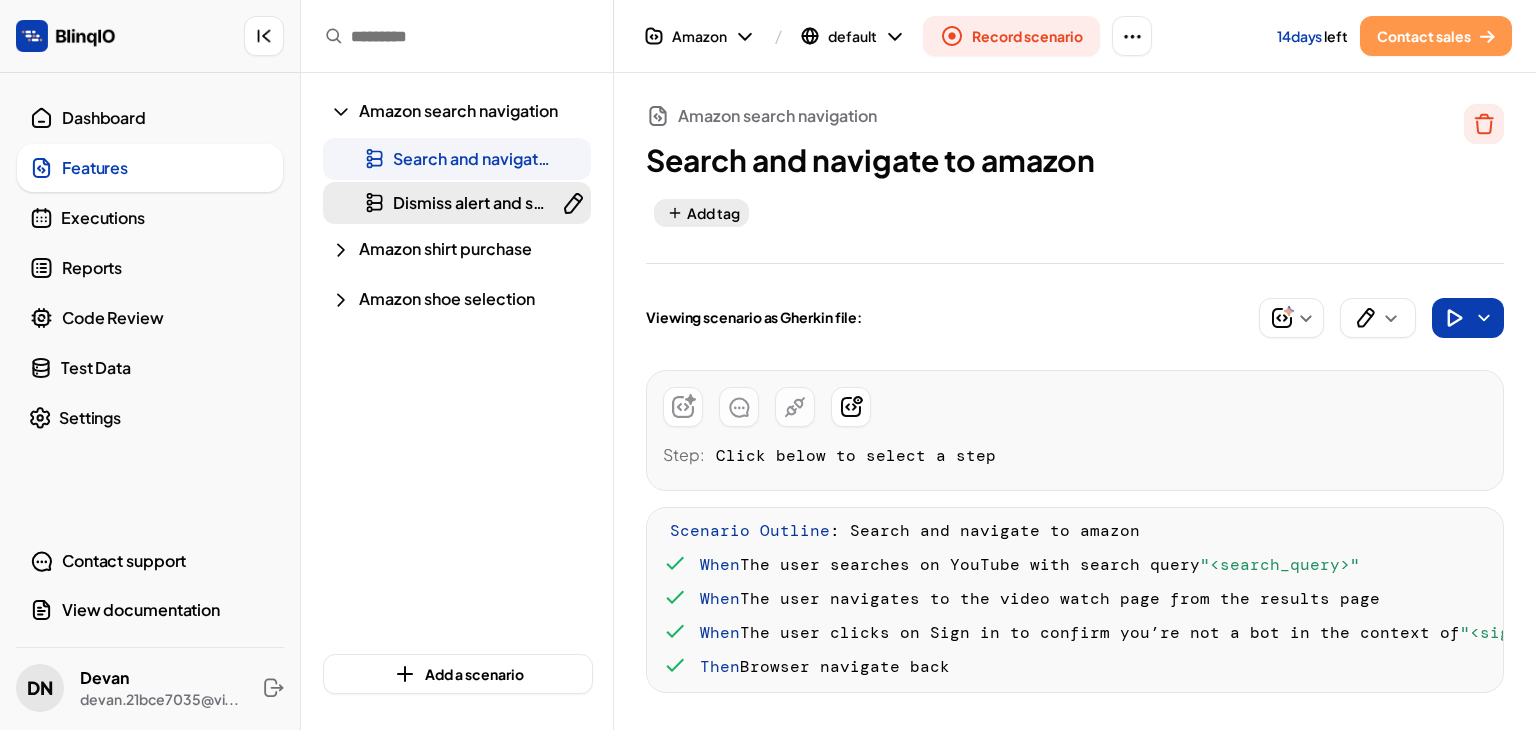 click on "Dismiss alert and search nike shoes" at bounding box center [457, 203] 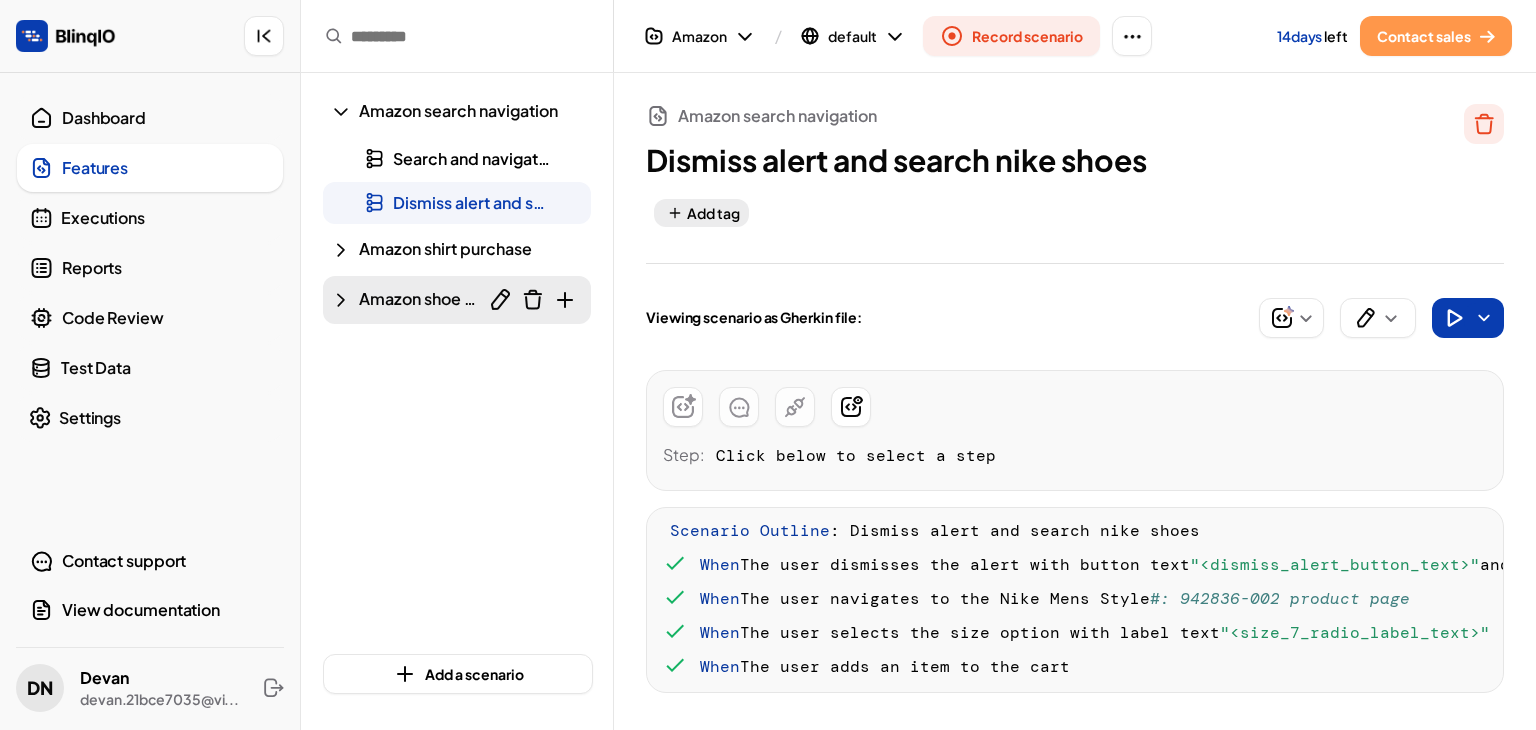 click on "Amazon shoe selection" at bounding box center [447, 298] 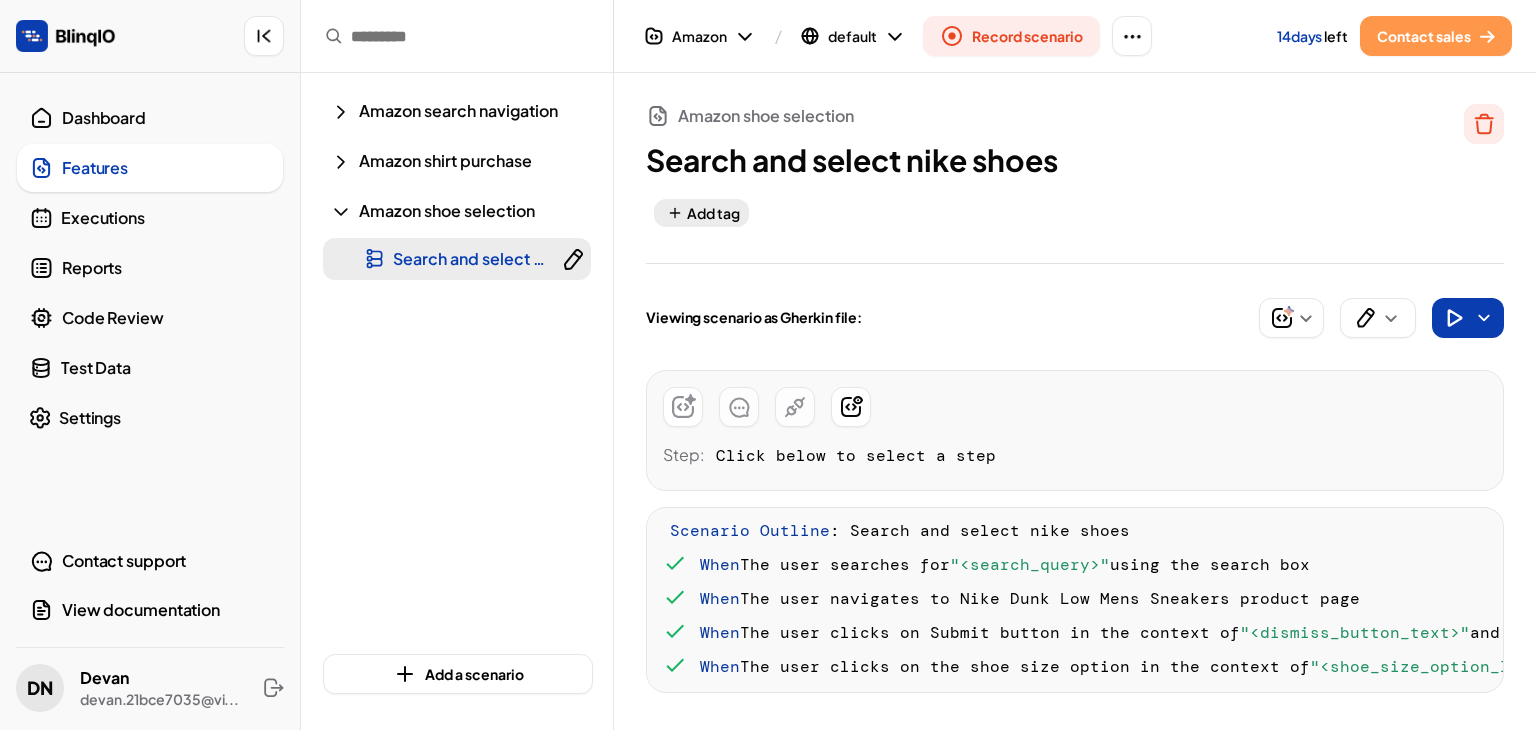 click on "Search and select nike shoes" at bounding box center [503, 258] 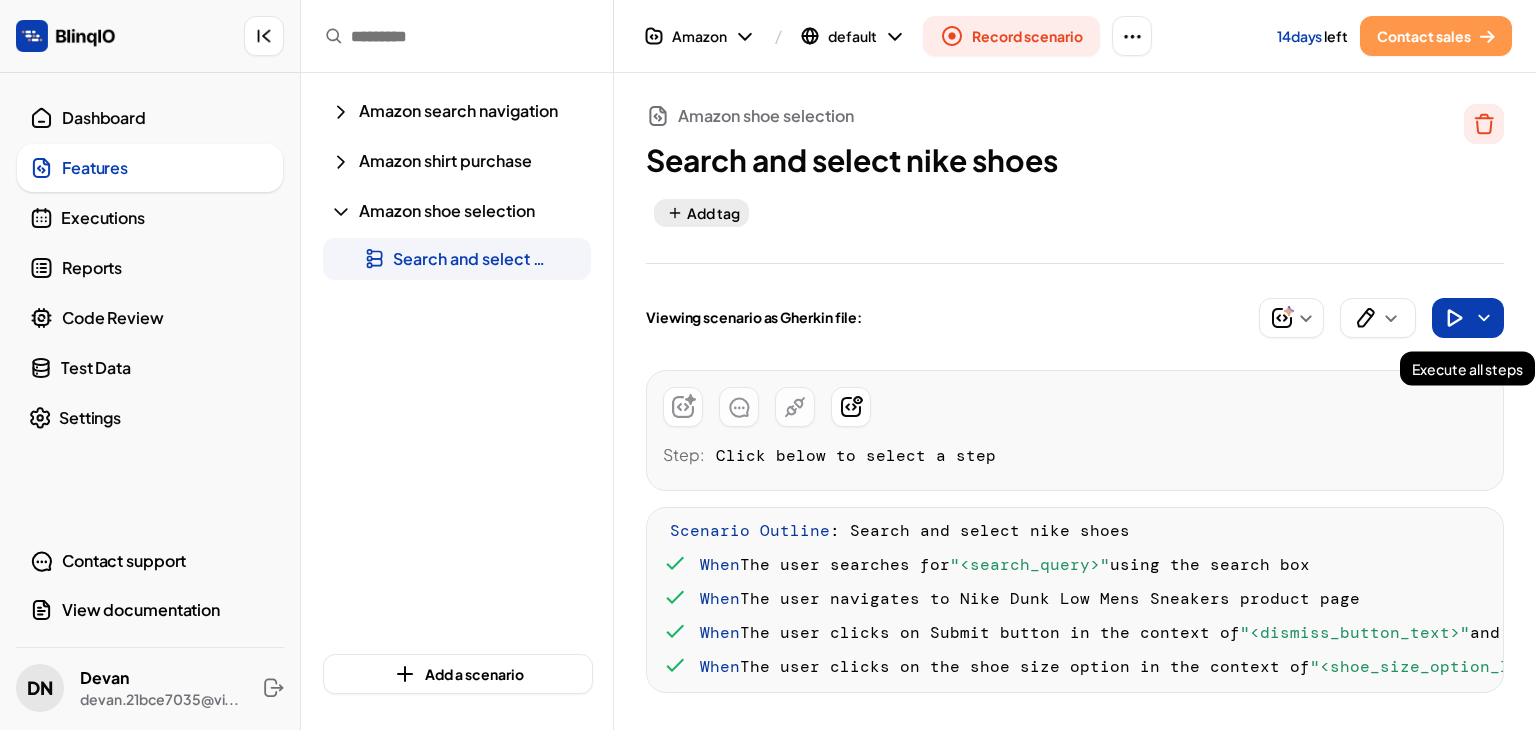 click at bounding box center [1454, 318] 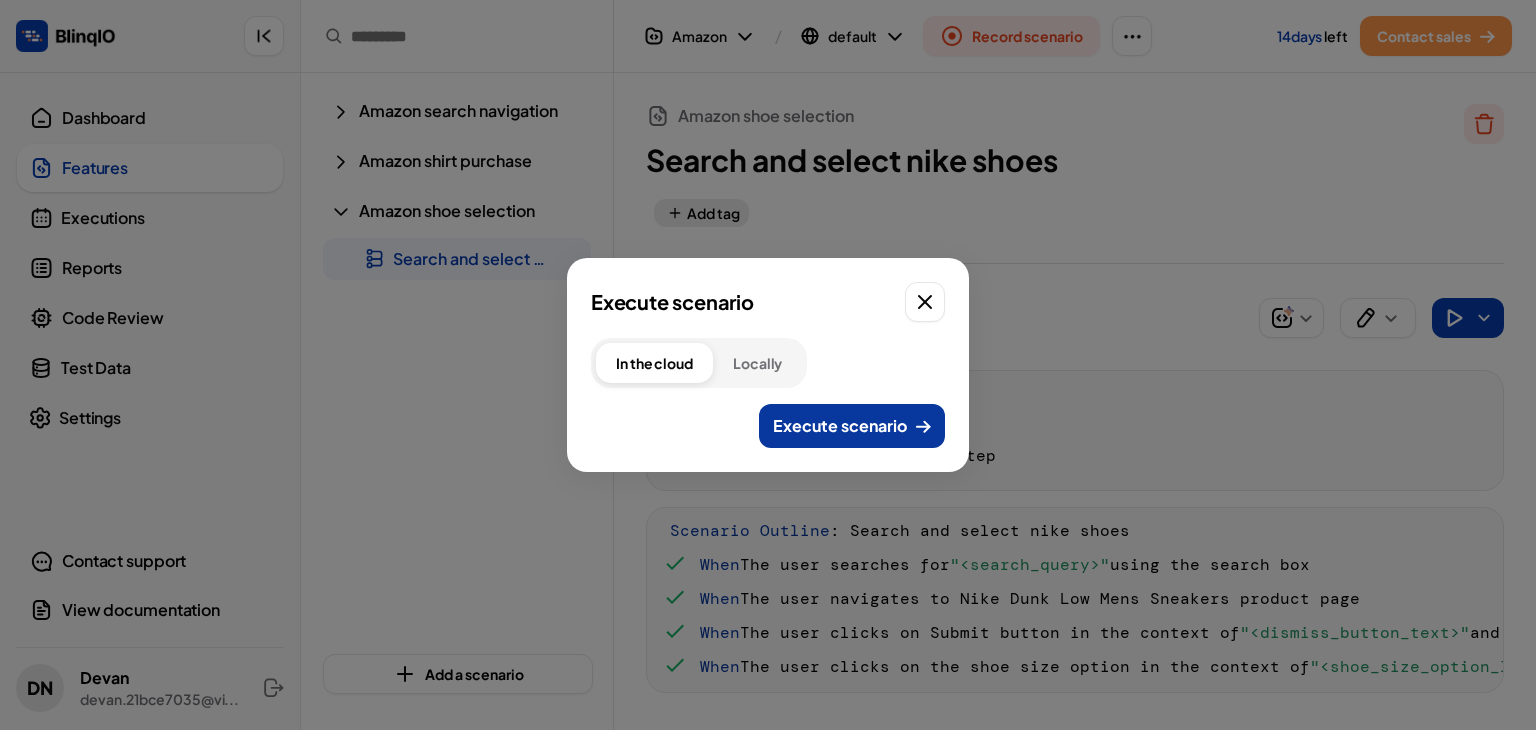 click on "Execute scenario" at bounding box center [840, 426] 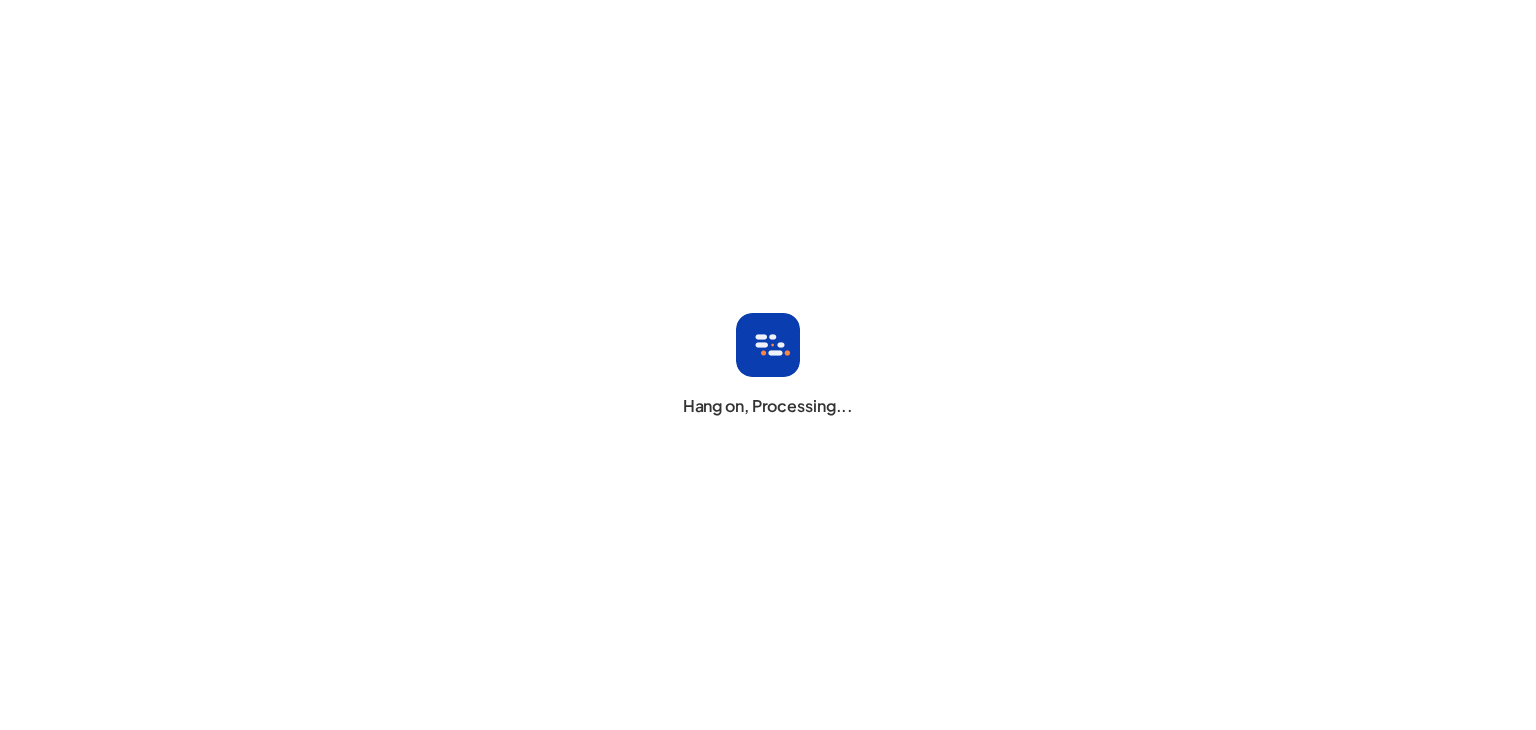 scroll, scrollTop: 0, scrollLeft: 0, axis: both 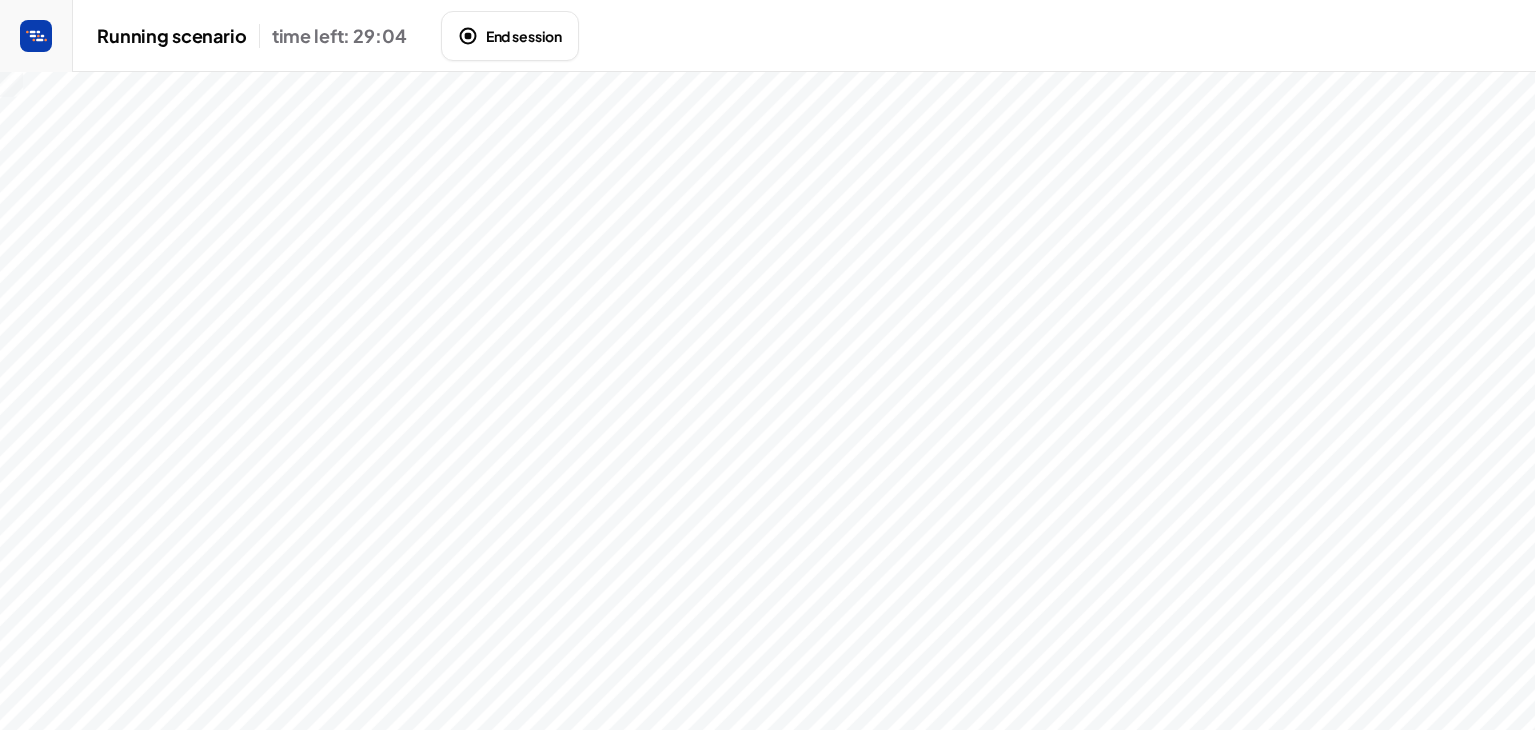 click at bounding box center (768, 401) 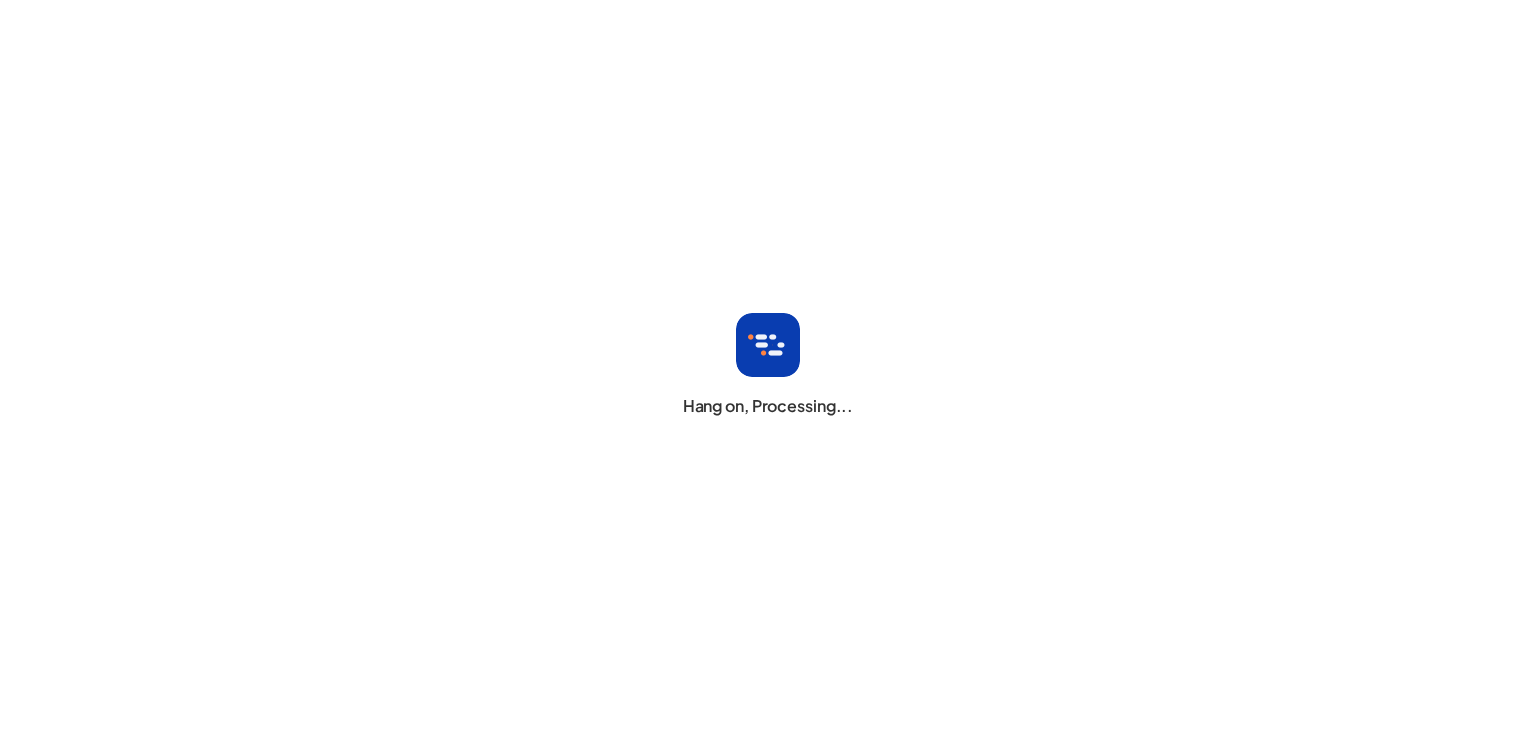 scroll, scrollTop: 0, scrollLeft: 0, axis: both 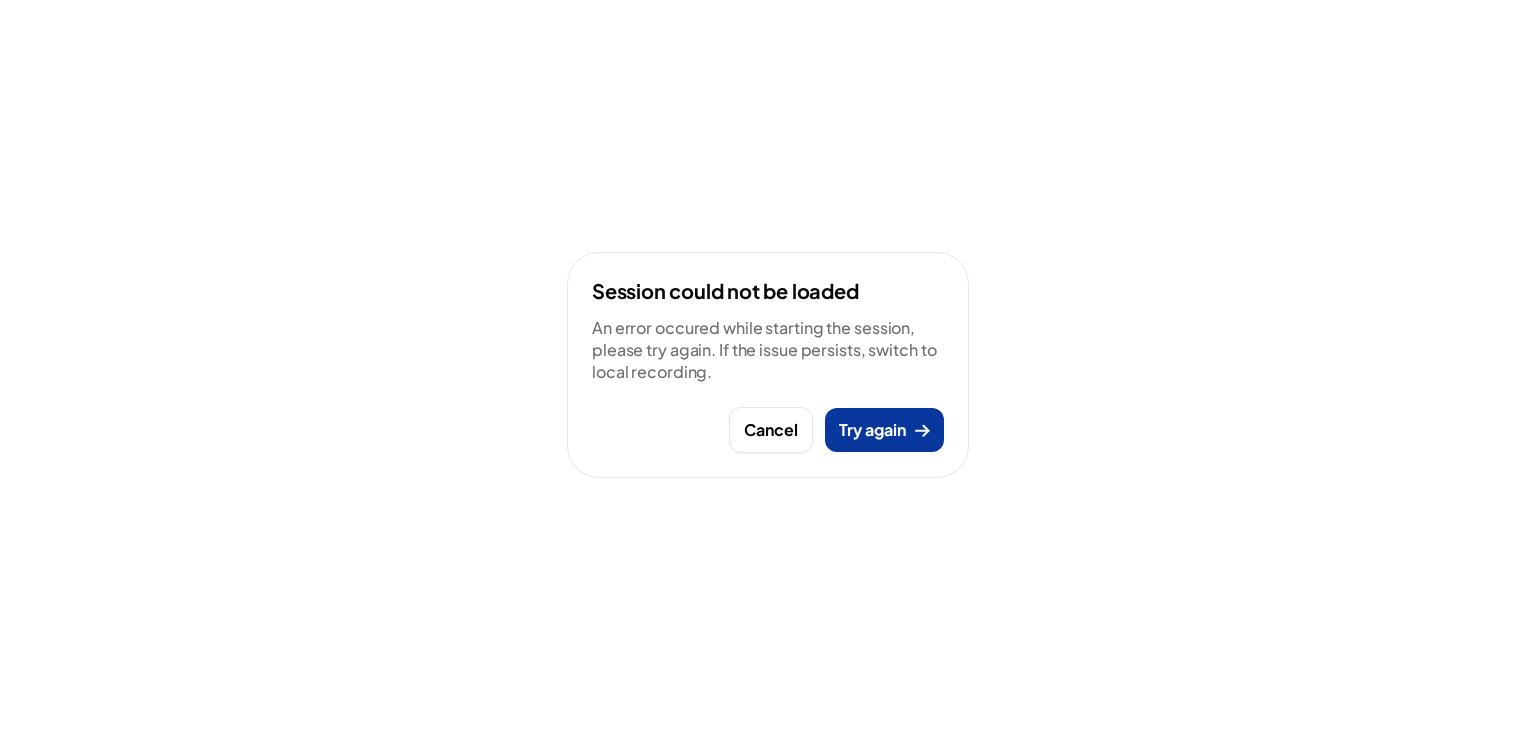 click on "Try again" at bounding box center [872, 430] 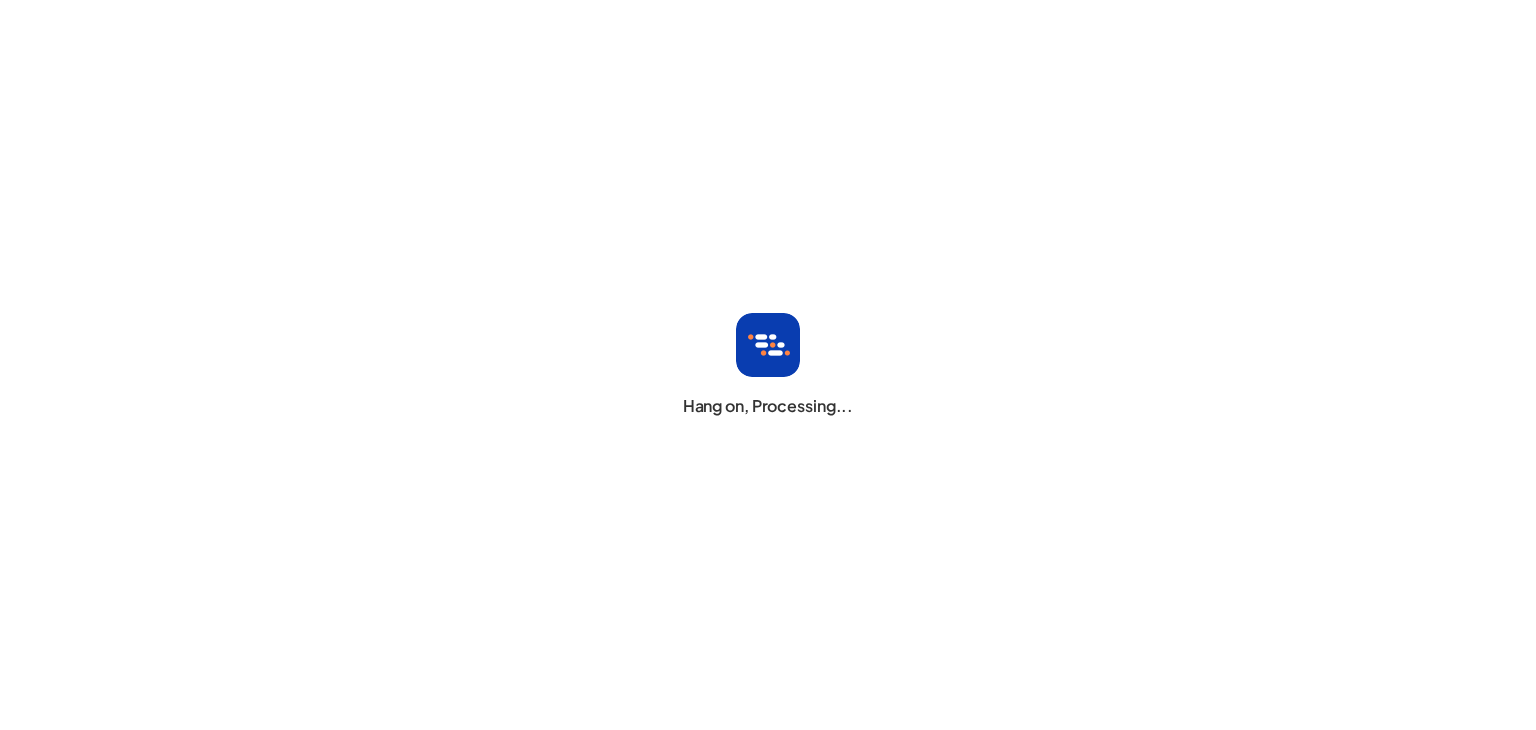 scroll, scrollTop: 0, scrollLeft: 0, axis: both 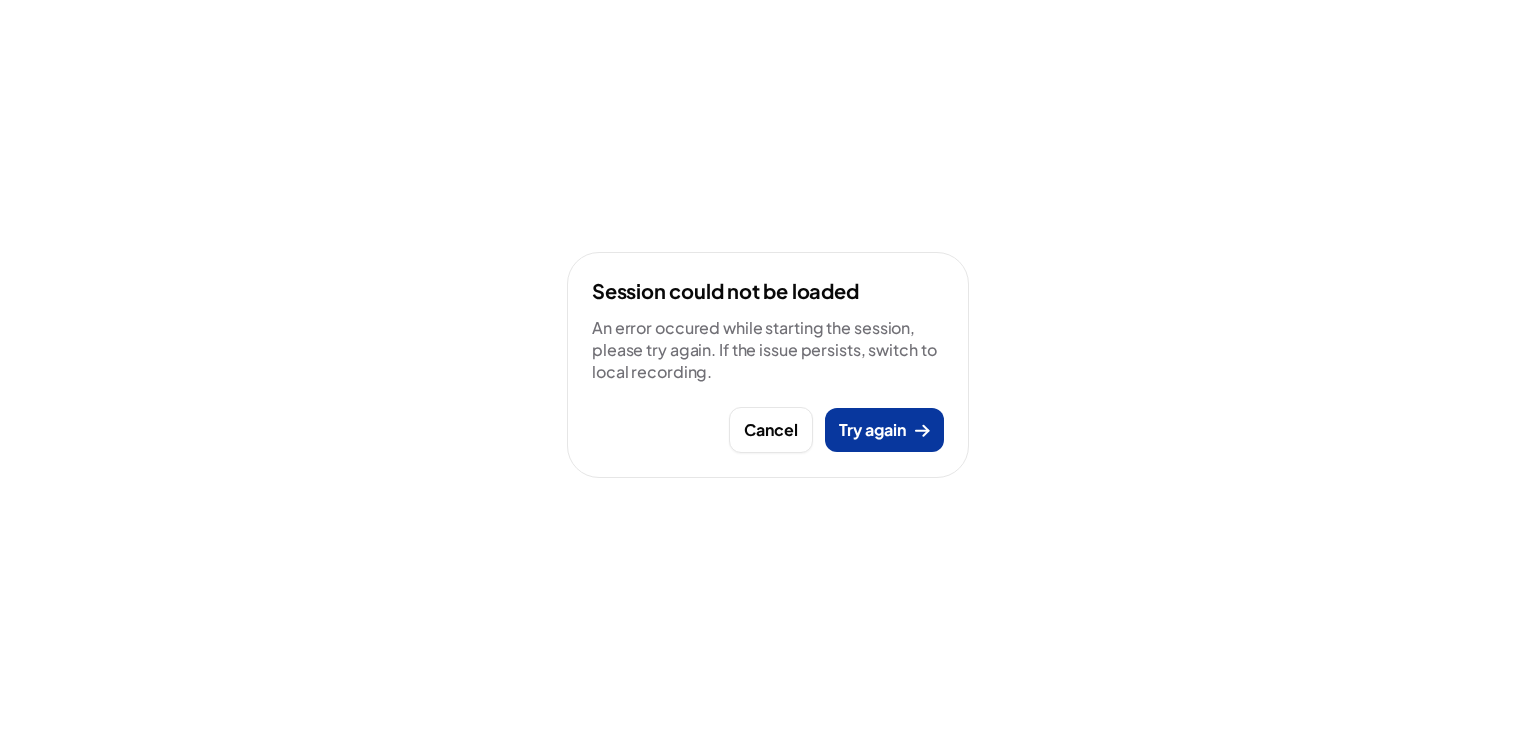 click on "Try again" at bounding box center (872, 430) 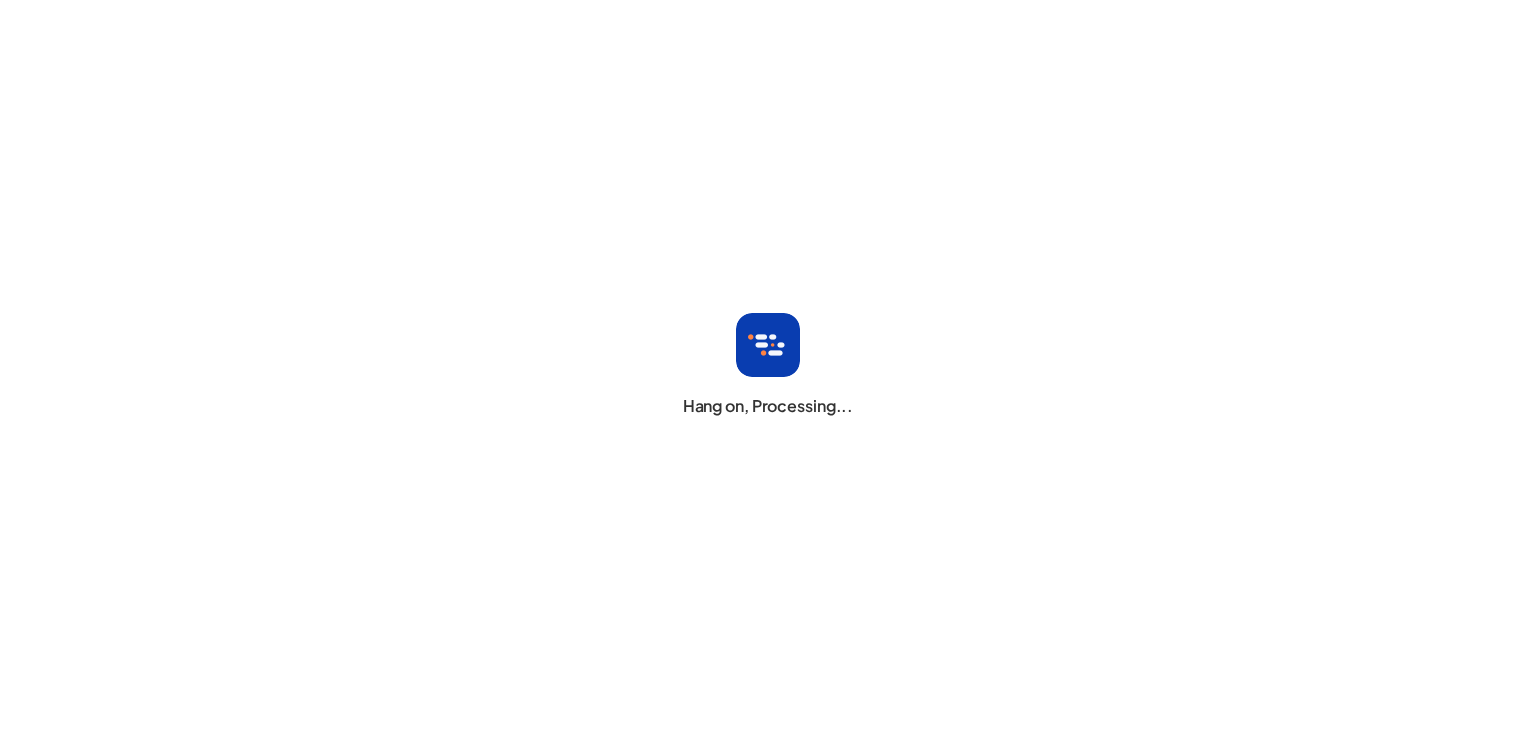 scroll, scrollTop: 0, scrollLeft: 0, axis: both 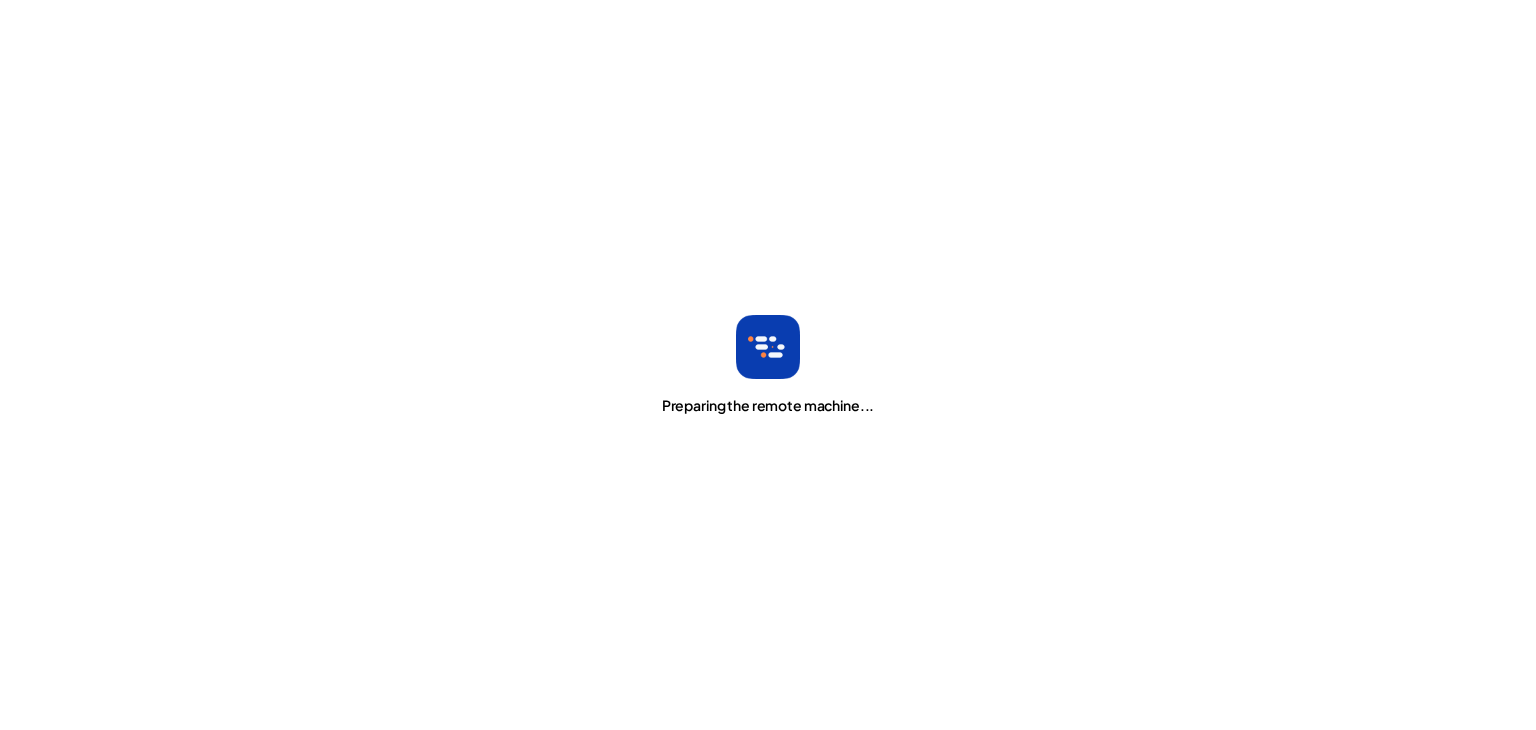 click on "Preparing the remote machine..." at bounding box center (768, 405) 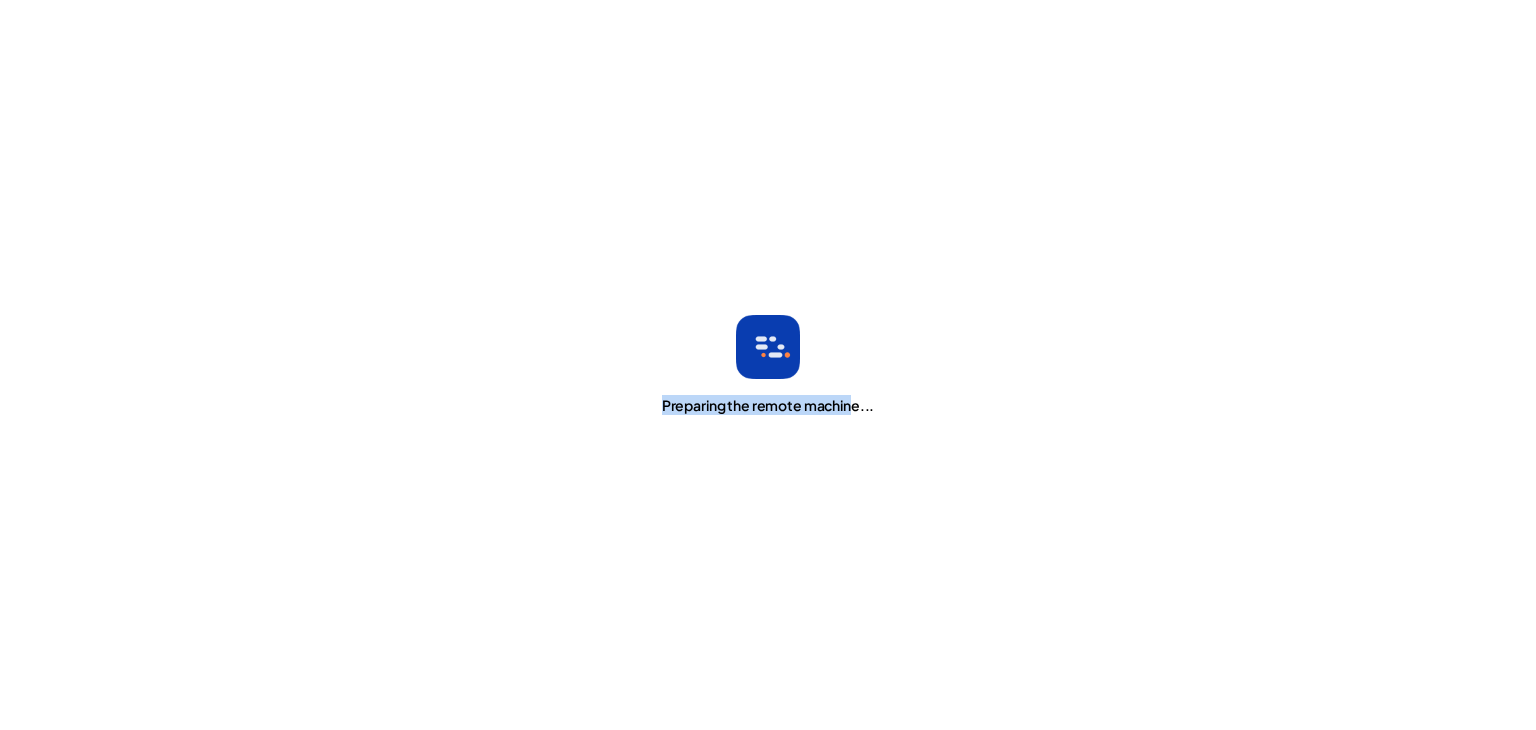 drag, startPoint x: 660, startPoint y: 400, endPoint x: 851, endPoint y: 415, distance: 191.5881 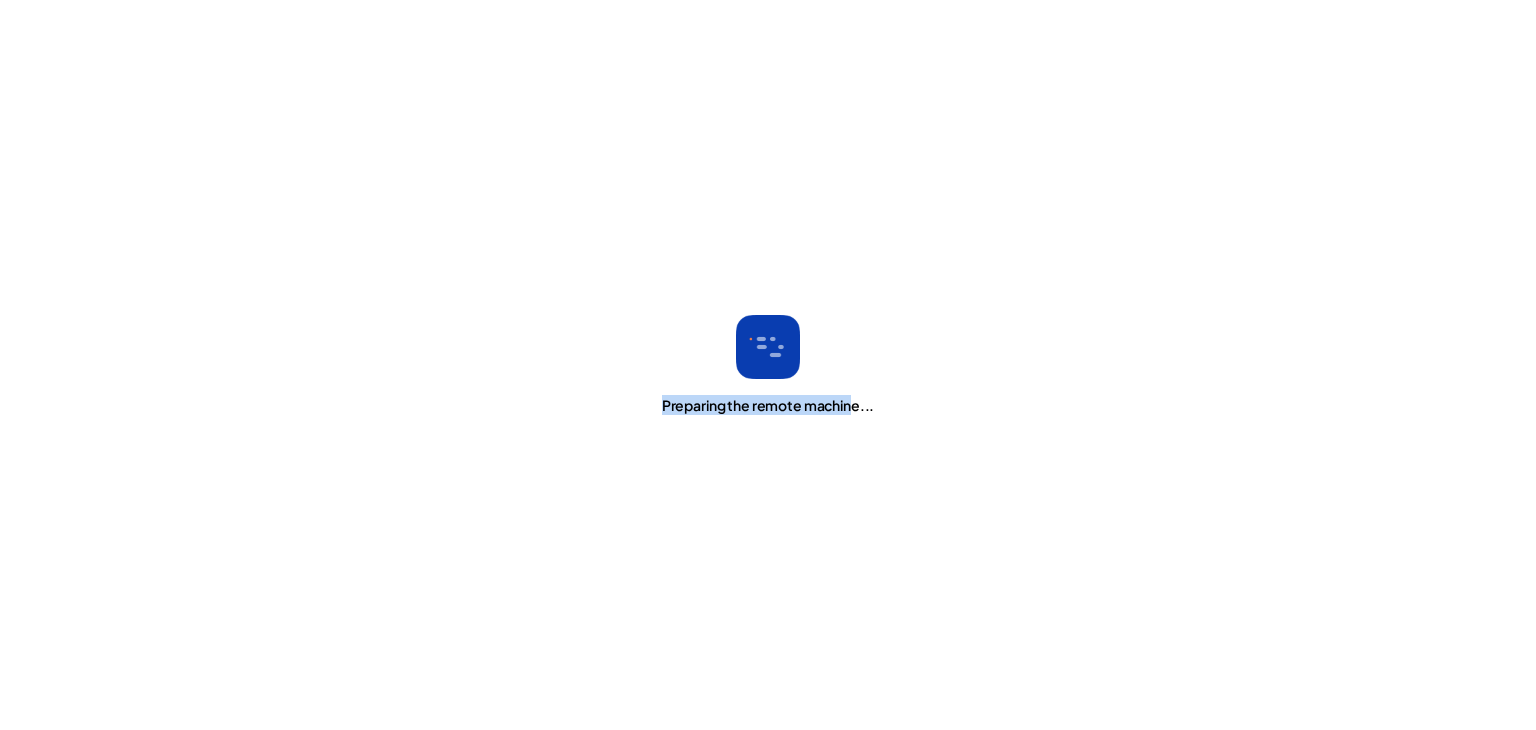 click on "Preparing the remote machine..." at bounding box center (768, 365) 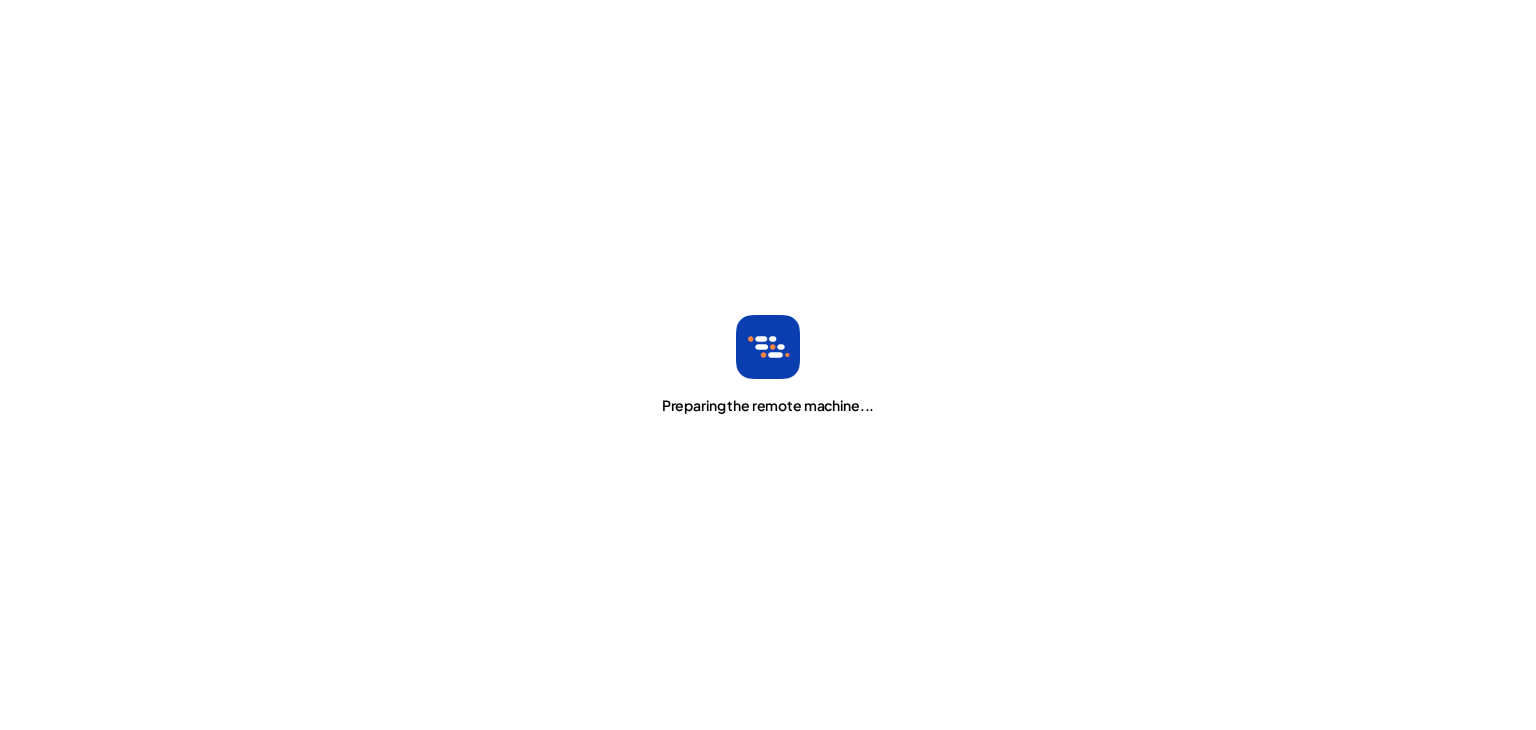 click on "Preparing the remote machine..." at bounding box center [768, 405] 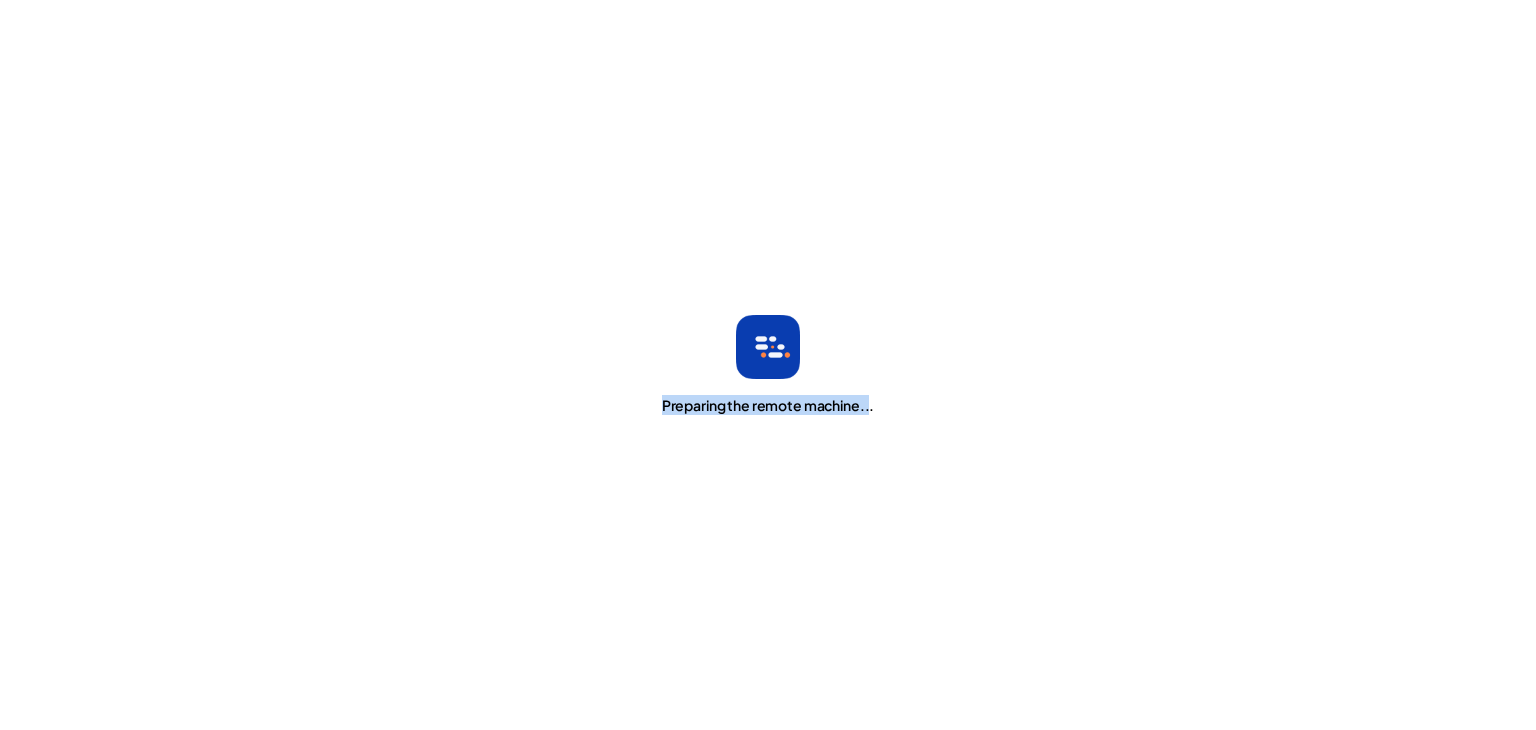 drag, startPoint x: 653, startPoint y: 401, endPoint x: 868, endPoint y: 410, distance: 215.1883 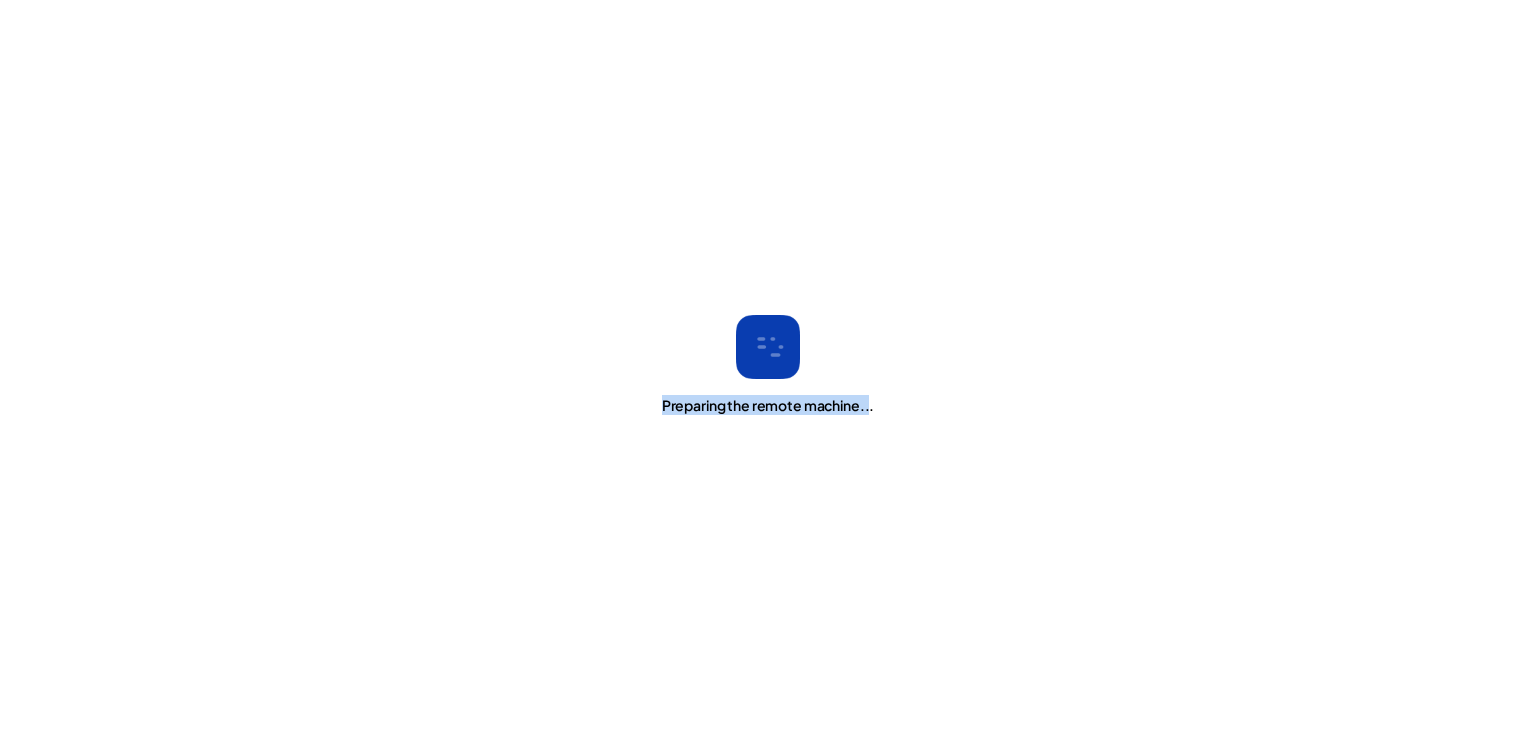 click on "Preparing the remote machine..." at bounding box center [768, 365] 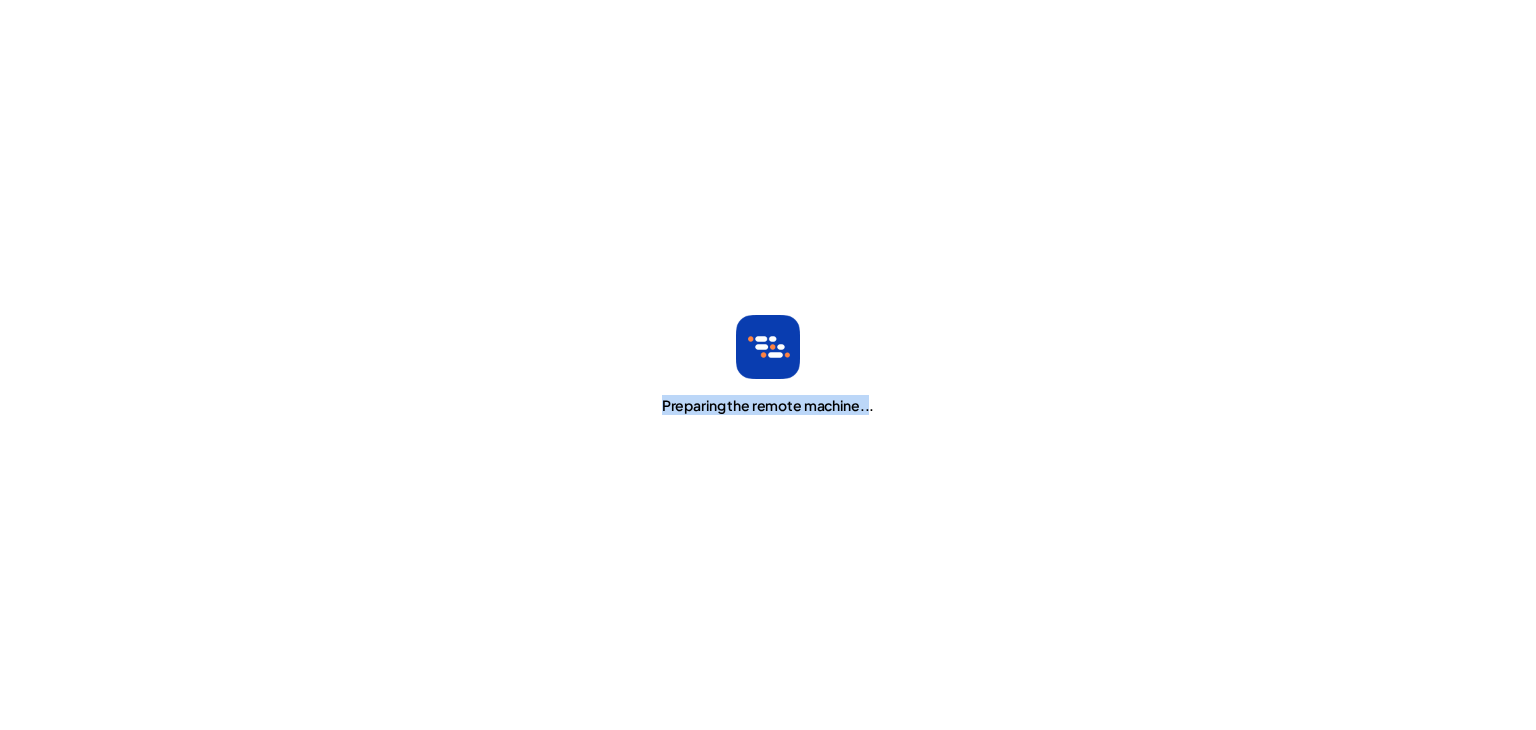 click on "Preparing the remote machine..." at bounding box center [768, 405] 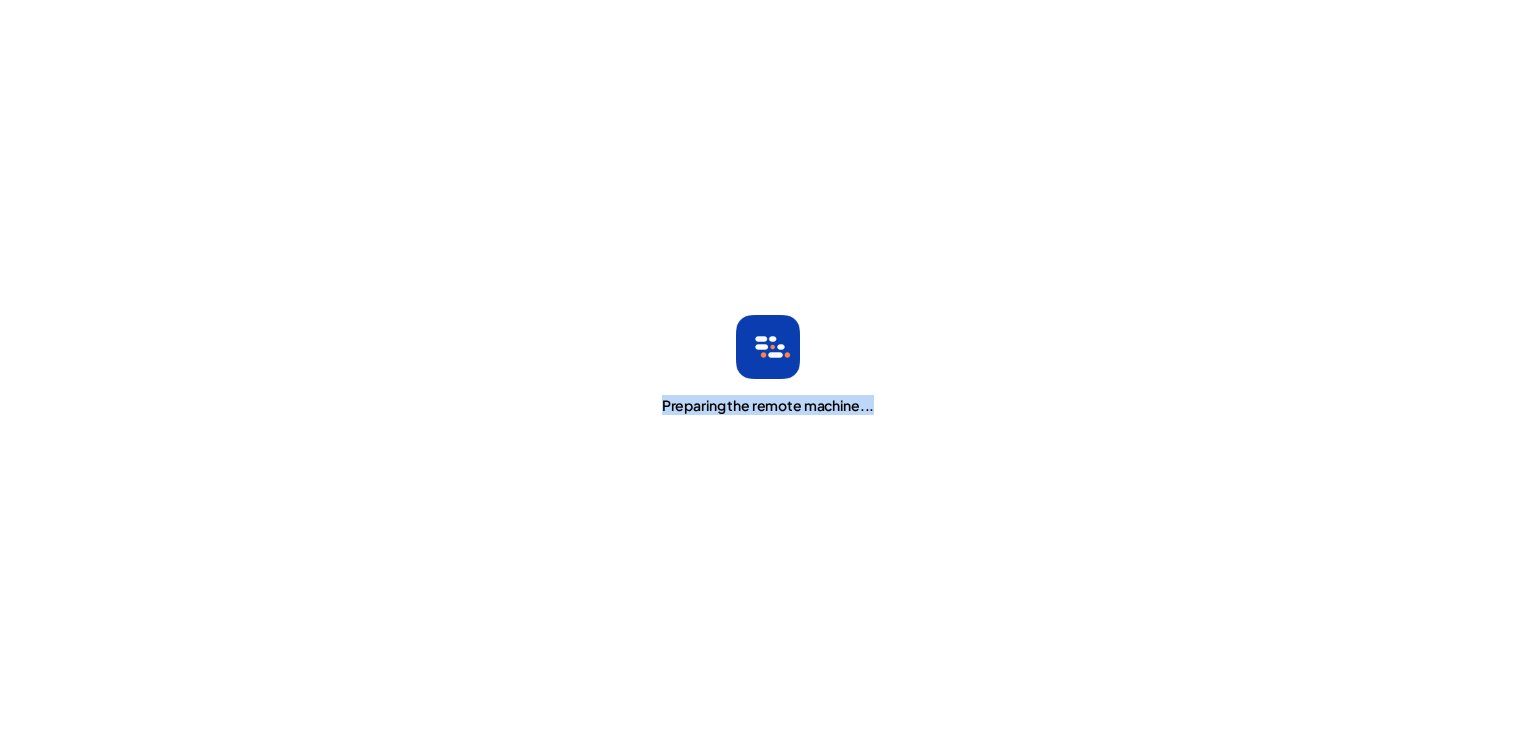 drag, startPoint x: 870, startPoint y: 411, endPoint x: 676, endPoint y: 399, distance: 194.37077 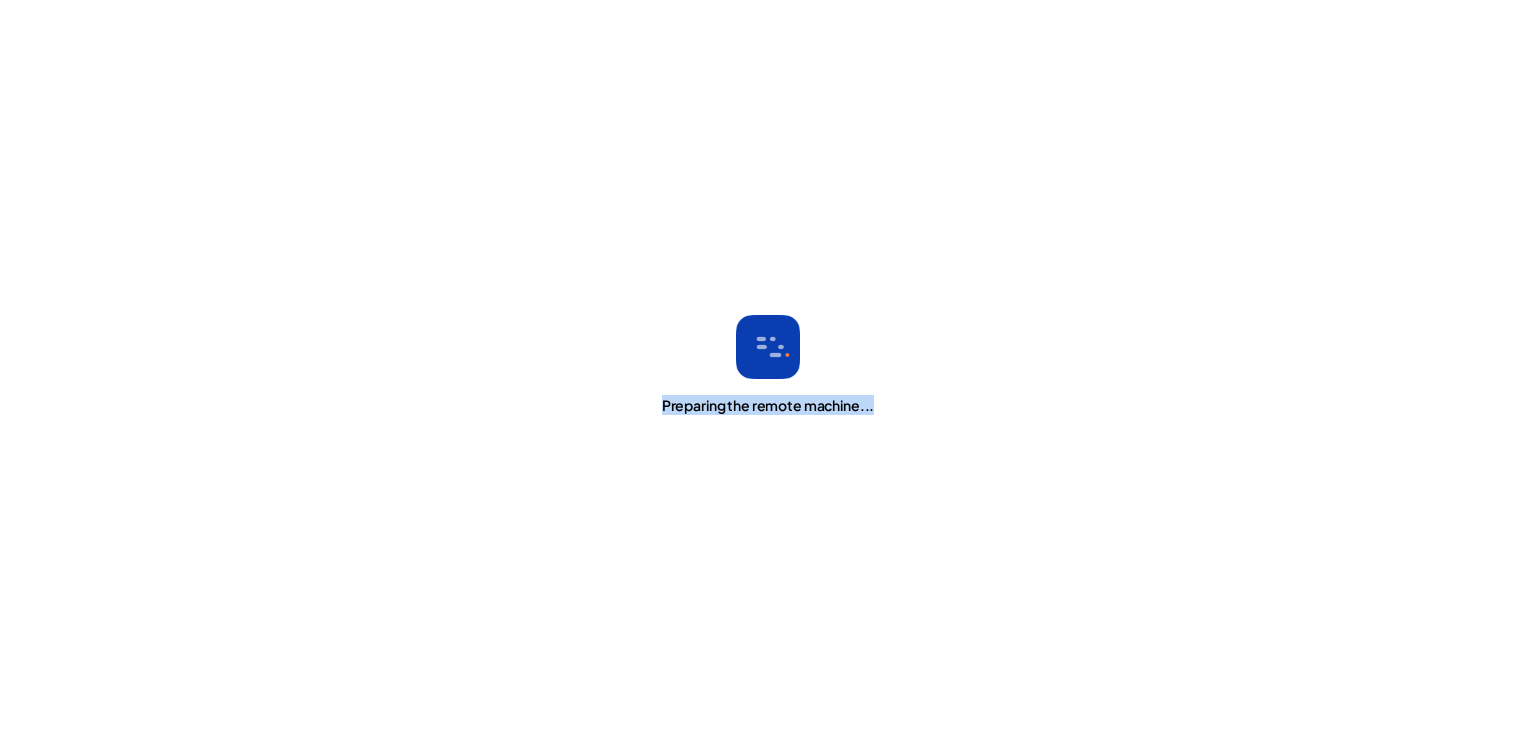 click on "Preparing the remote machine..." at bounding box center [768, 405] 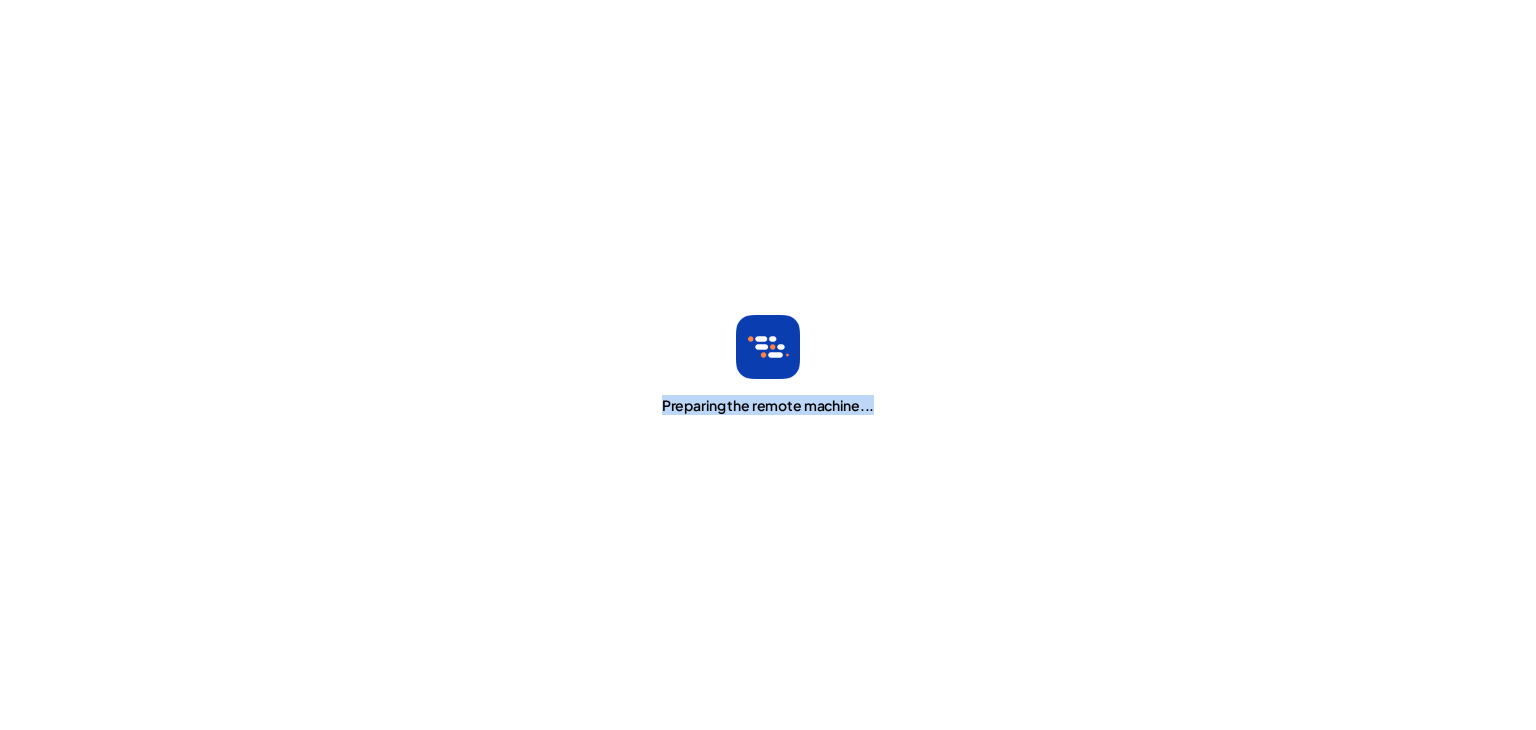 click on "Preparing the remote machine..." at bounding box center (768, 405) 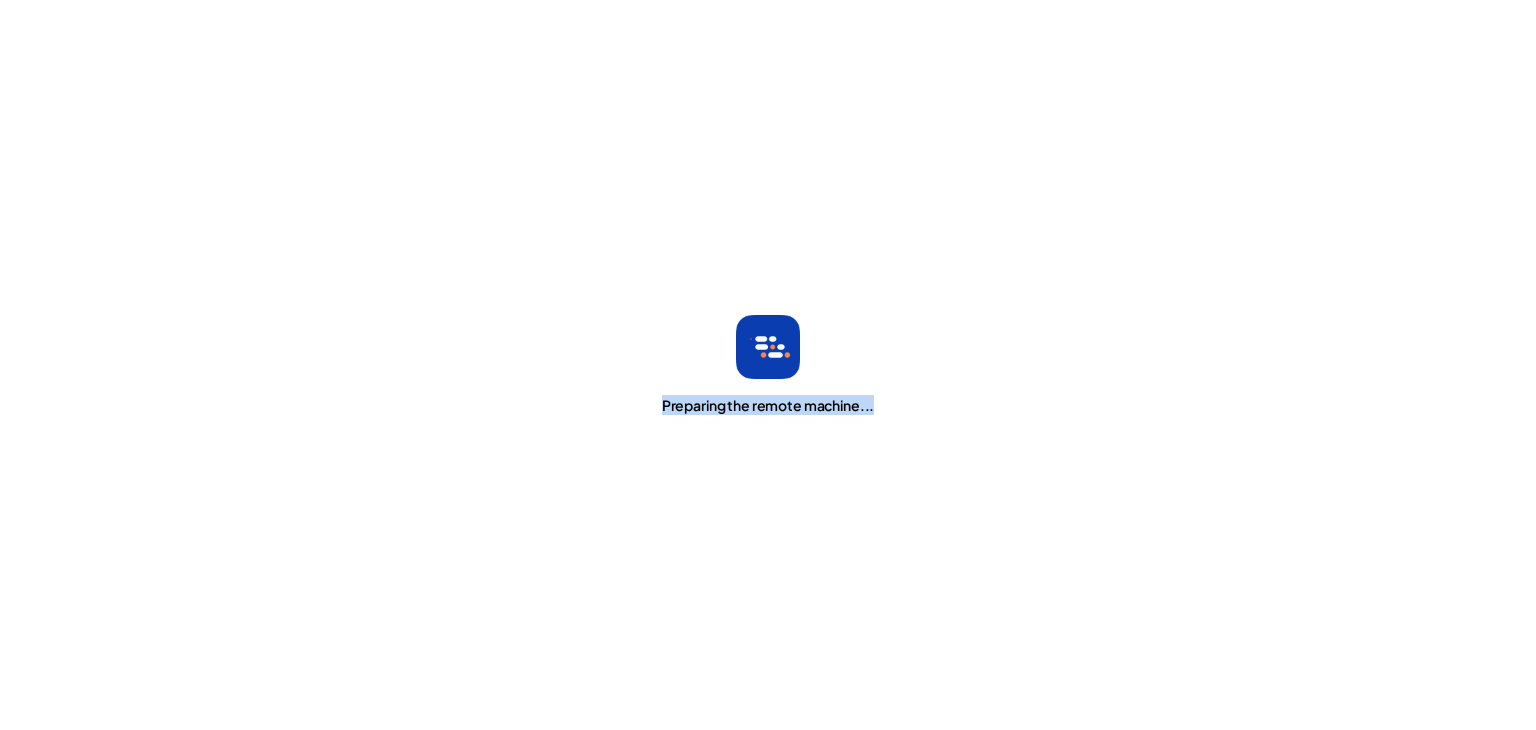 drag, startPoint x: 678, startPoint y: 406, endPoint x: 880, endPoint y: 413, distance: 202.12125 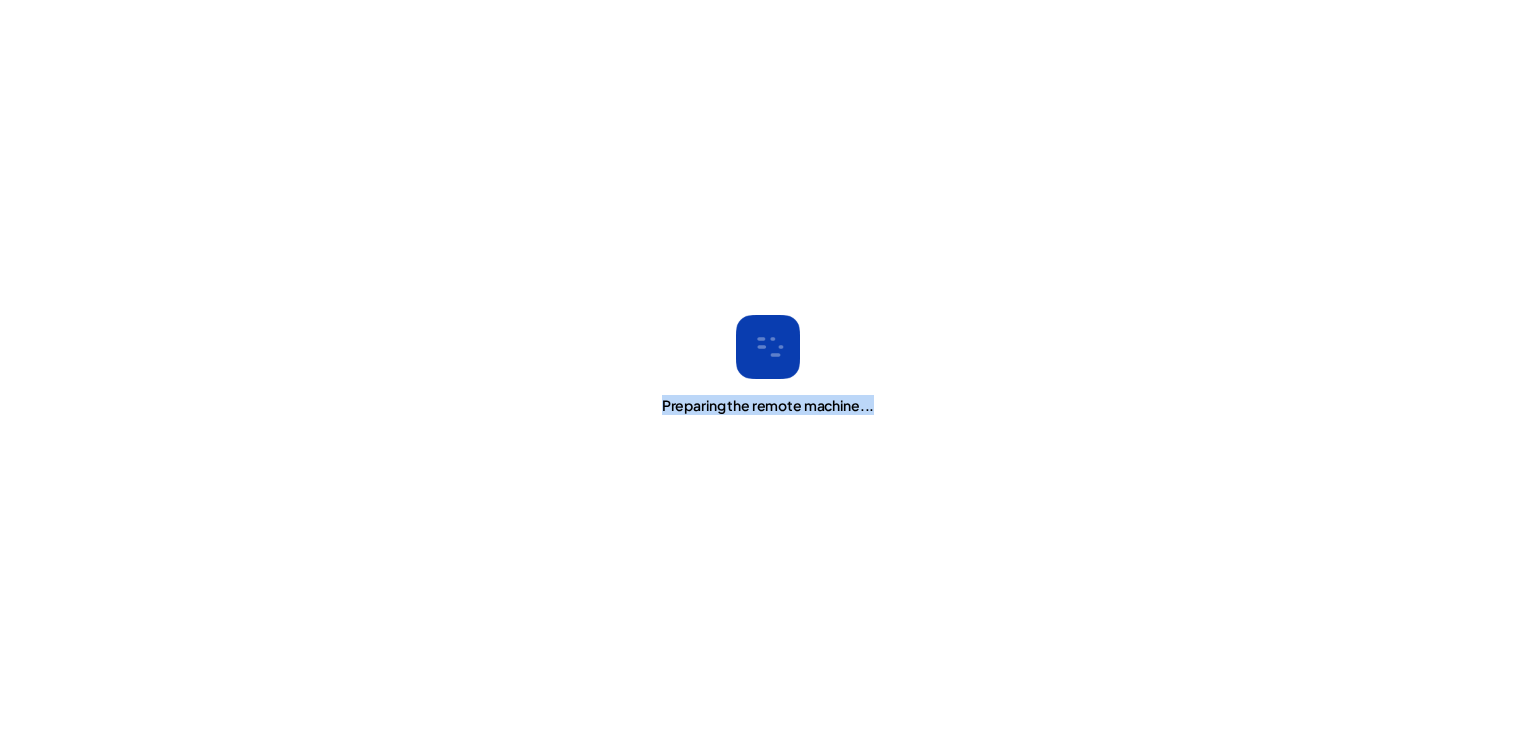 click on "Preparing the remote machine..." at bounding box center (768, 365) 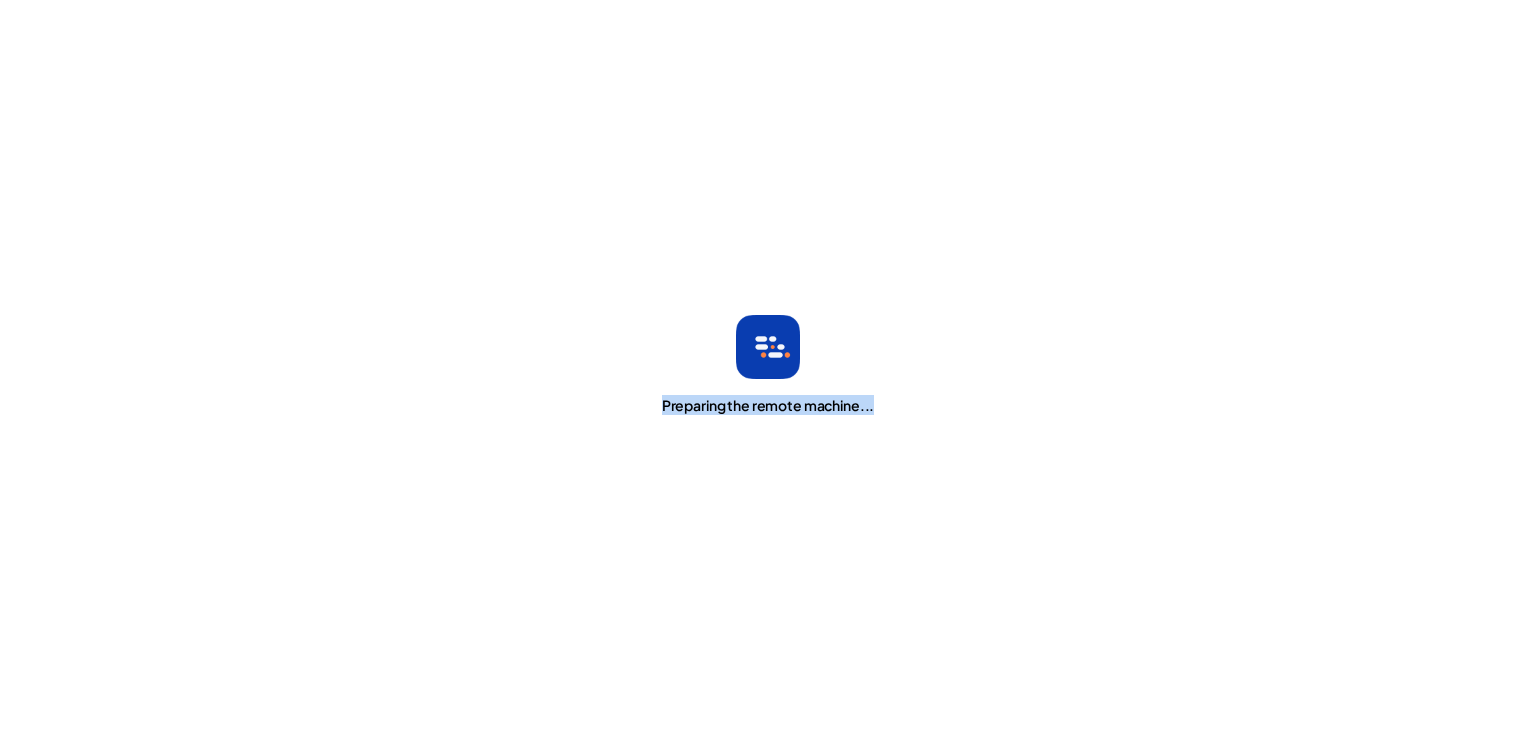 click on "Preparing the remote machine..." at bounding box center [768, 365] 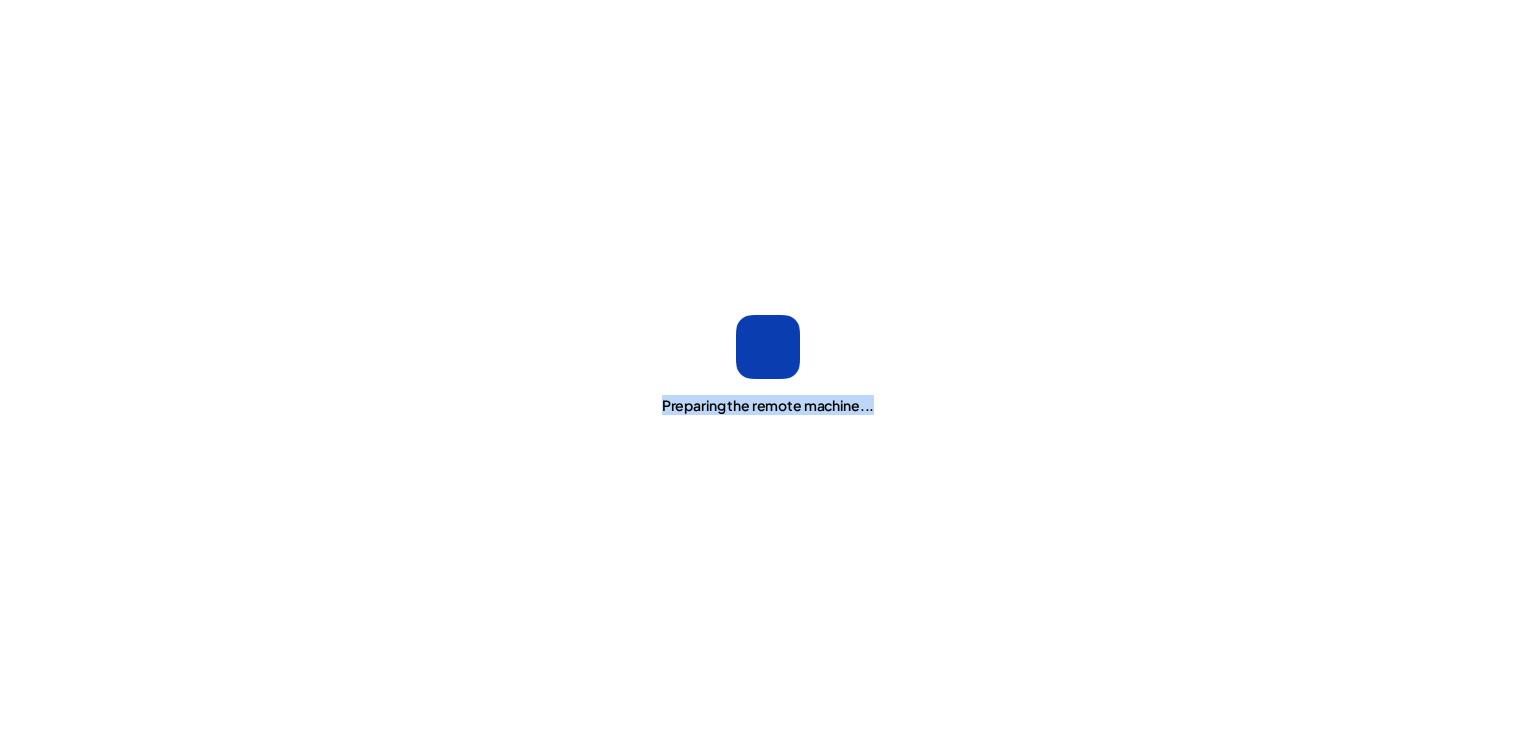 drag, startPoint x: 879, startPoint y: 409, endPoint x: 658, endPoint y: 408, distance: 221.00226 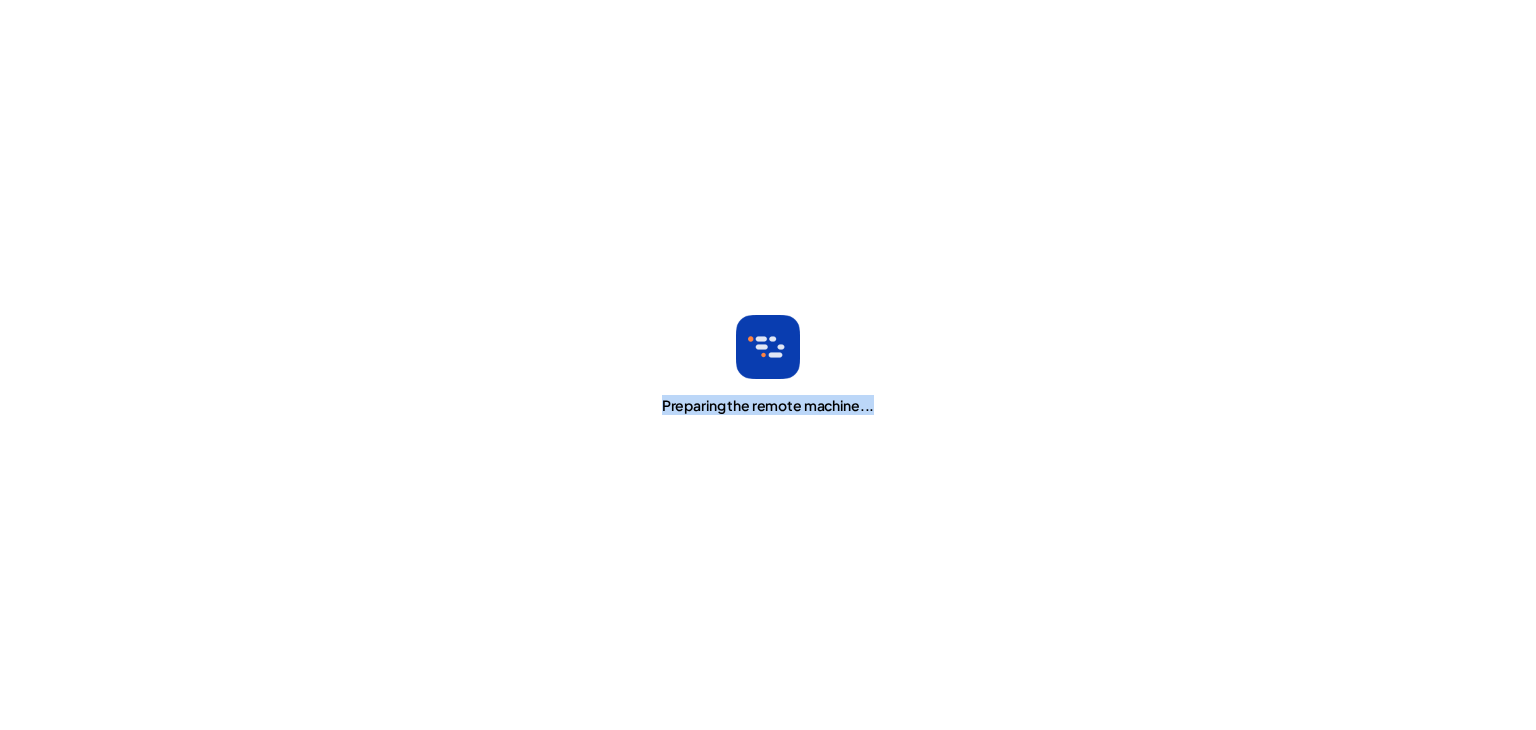 click on "Preparing the remote machine..." at bounding box center [768, 365] 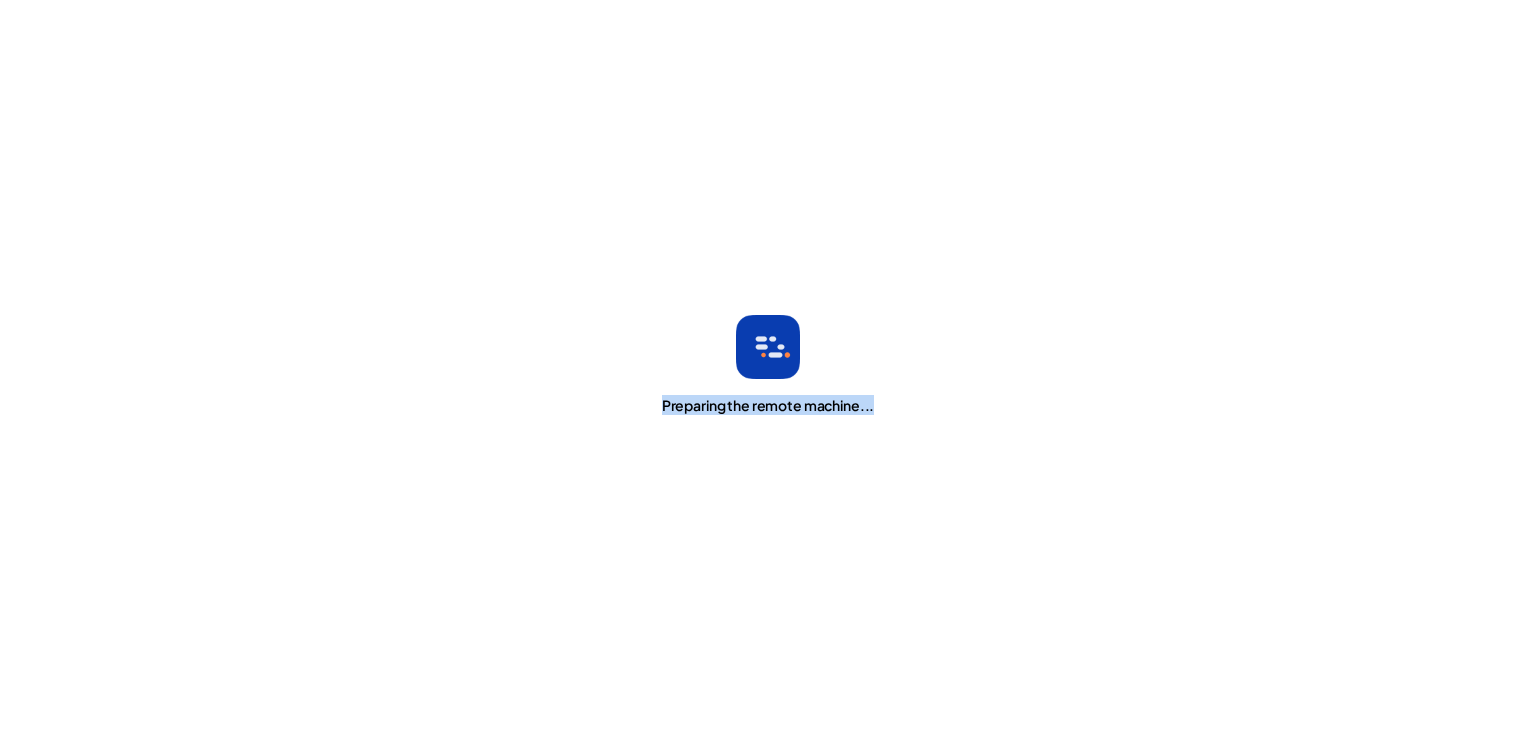 click on "Preparing the remote machine..." at bounding box center (768, 365) 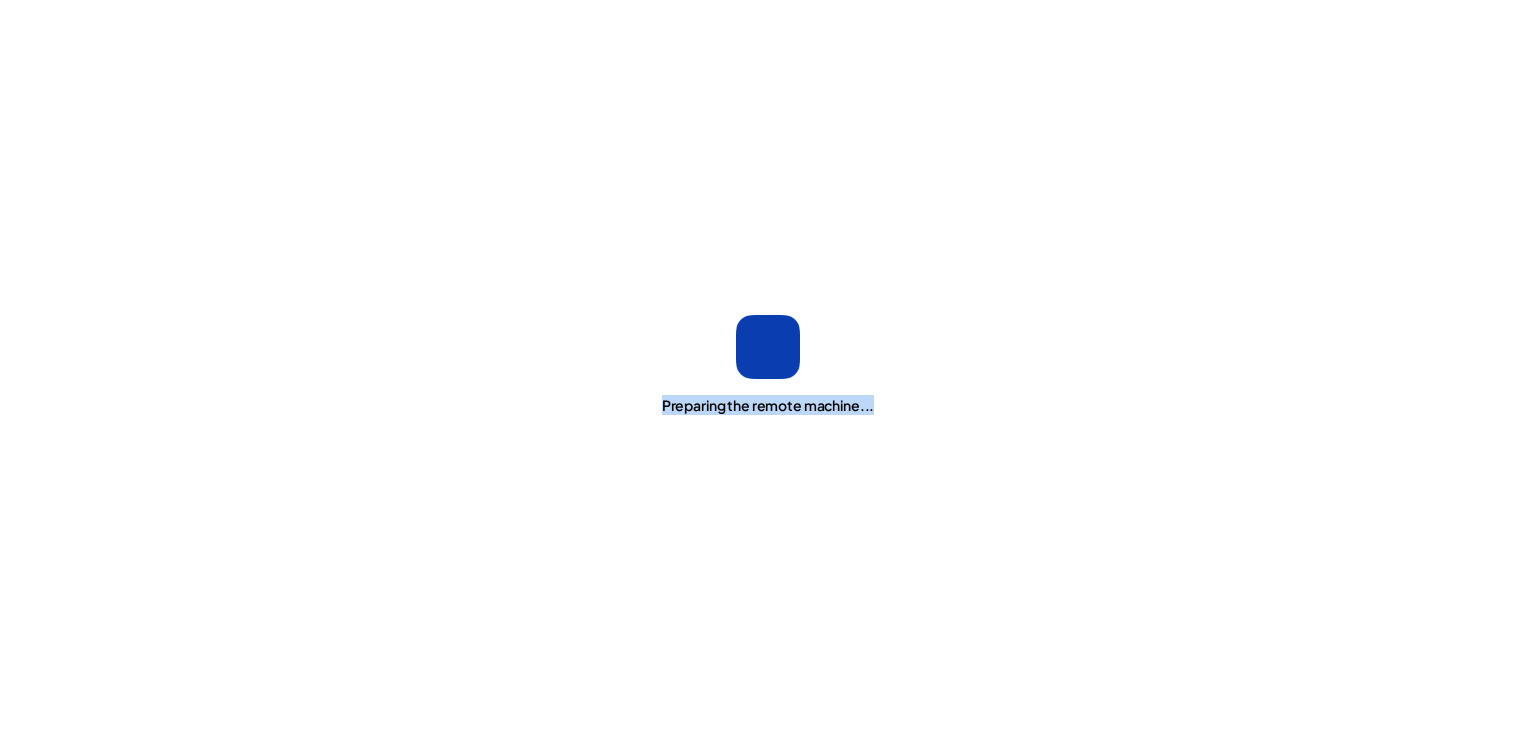 drag, startPoint x: 658, startPoint y: 408, endPoint x: 878, endPoint y: 401, distance: 220.11133 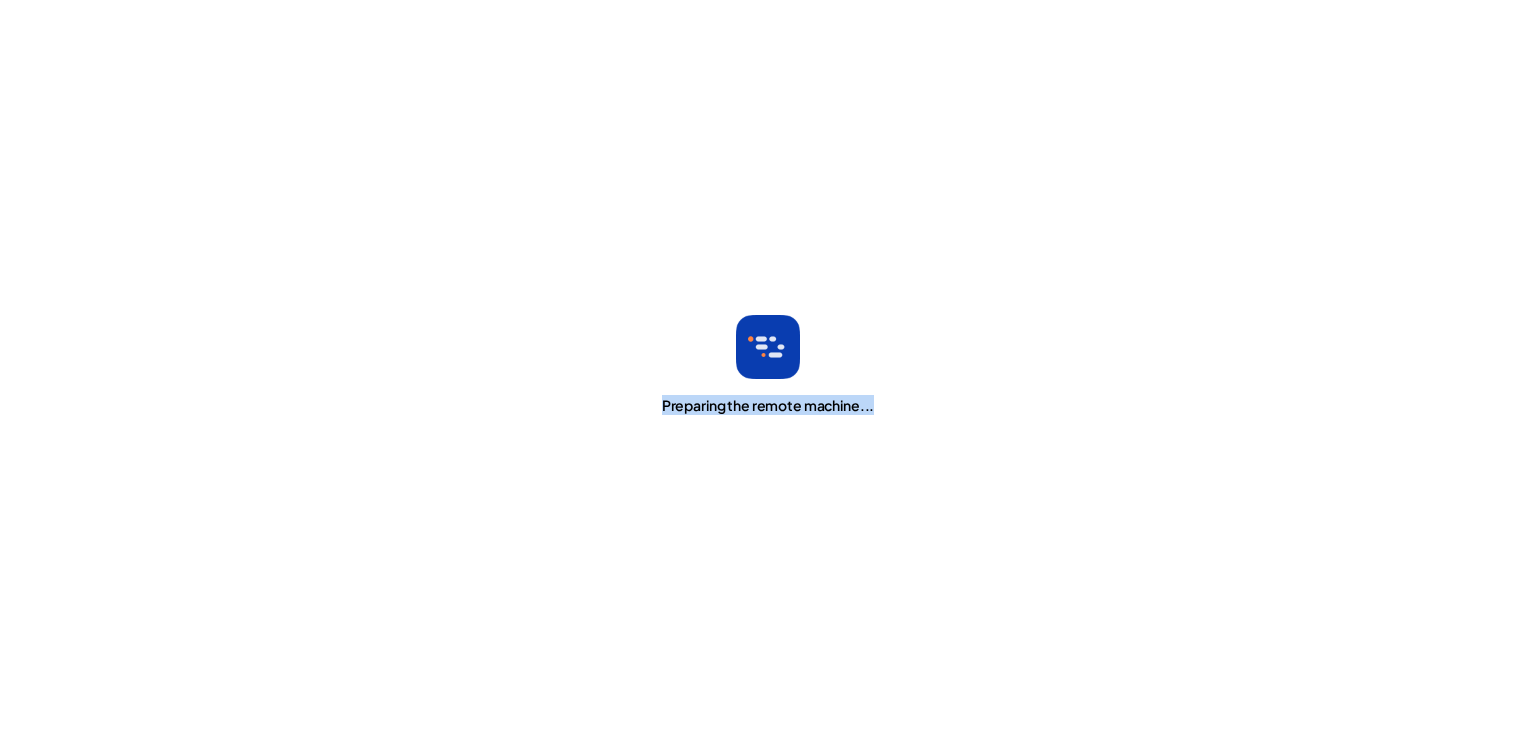 click on "Preparing the remote machine..." at bounding box center [768, 365] 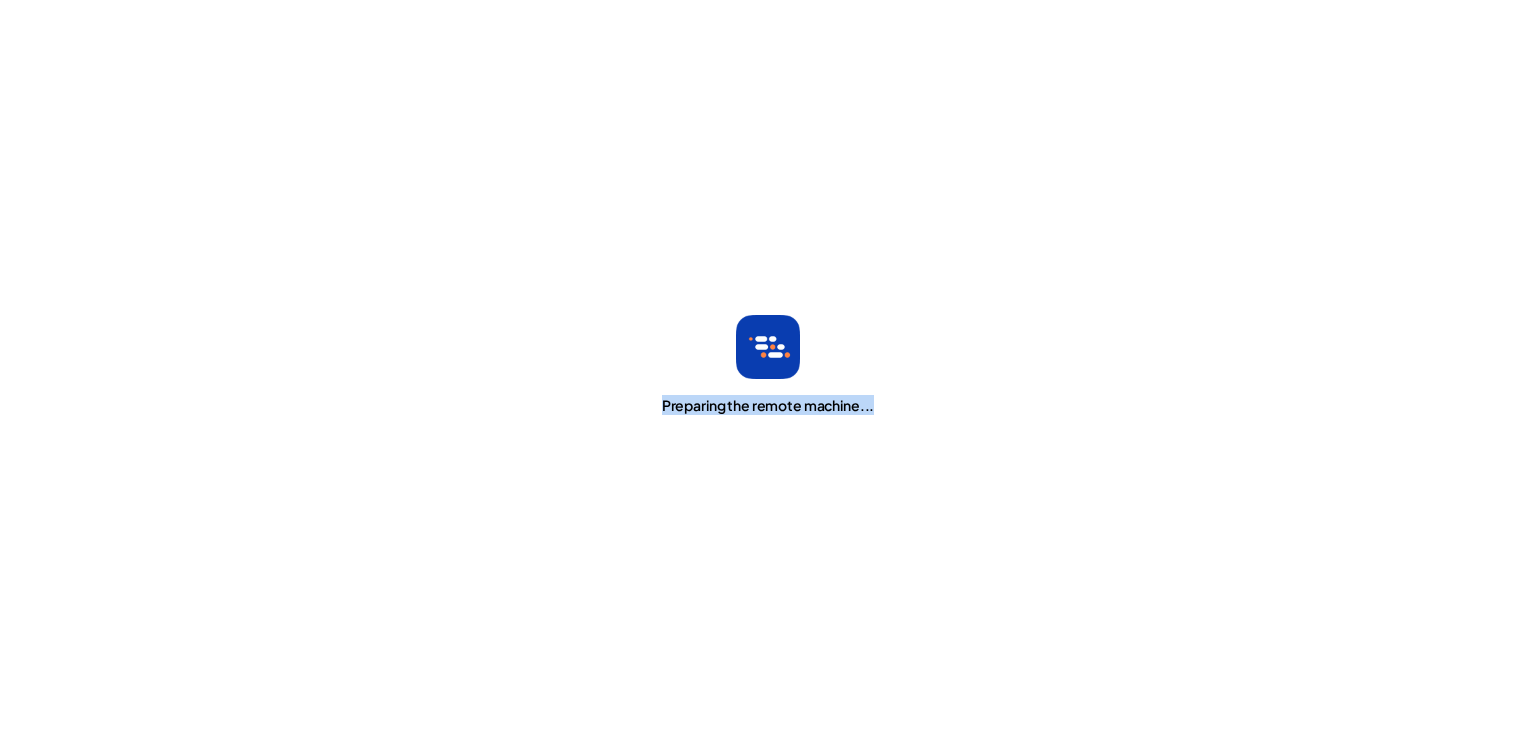 click on "Preparing the remote machine..." at bounding box center [768, 365] 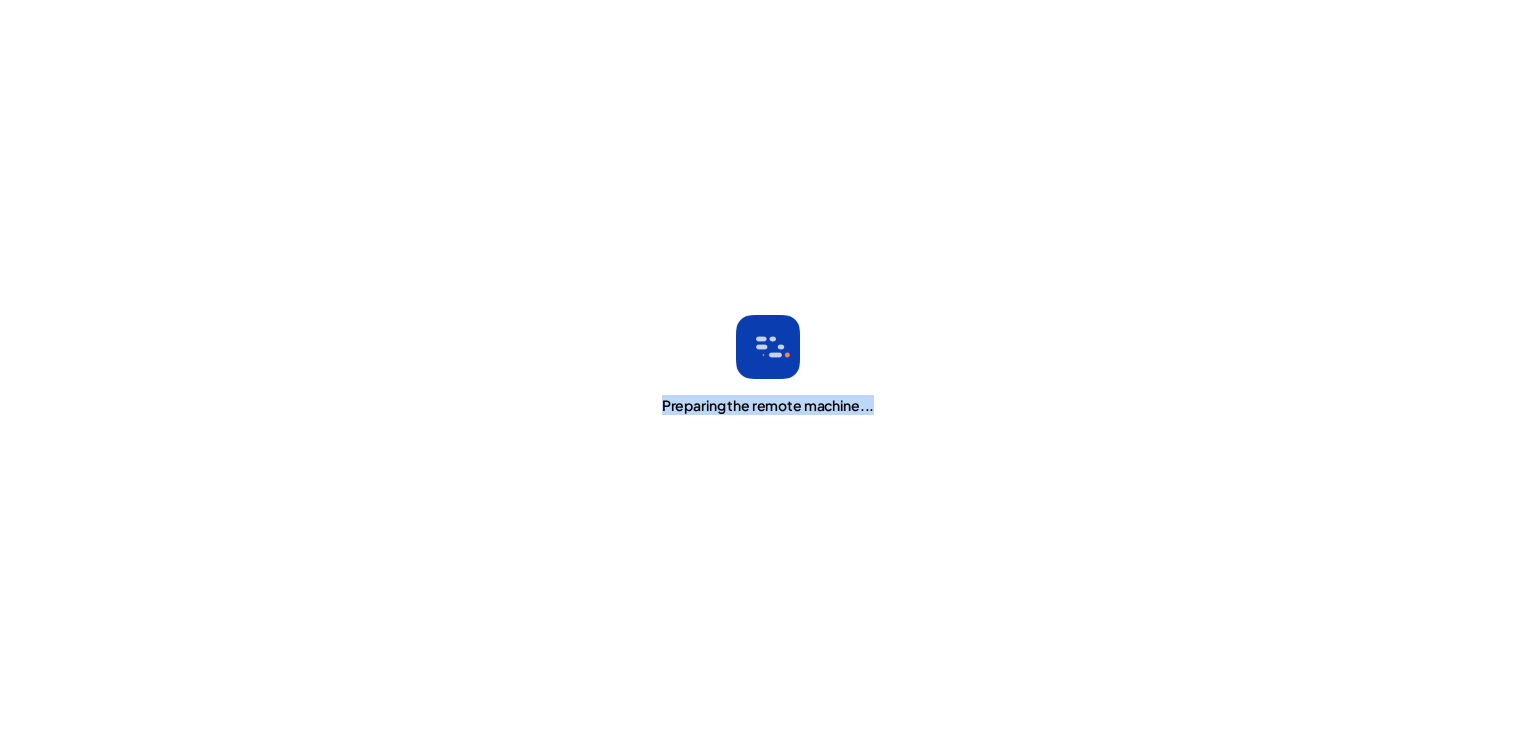 drag, startPoint x: 878, startPoint y: 401, endPoint x: 678, endPoint y: 404, distance: 200.02249 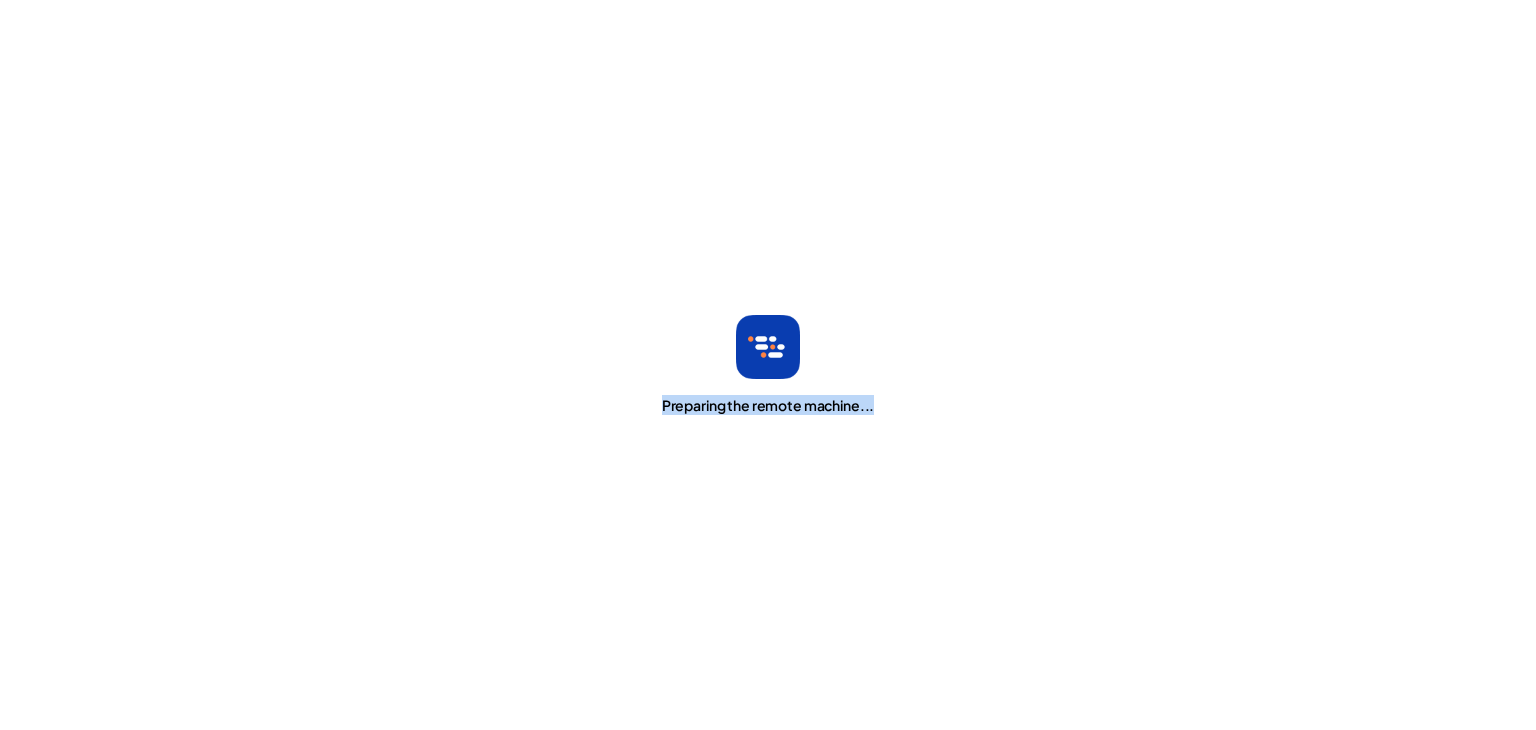click on "Preparing the remote machine..." at bounding box center [768, 365] 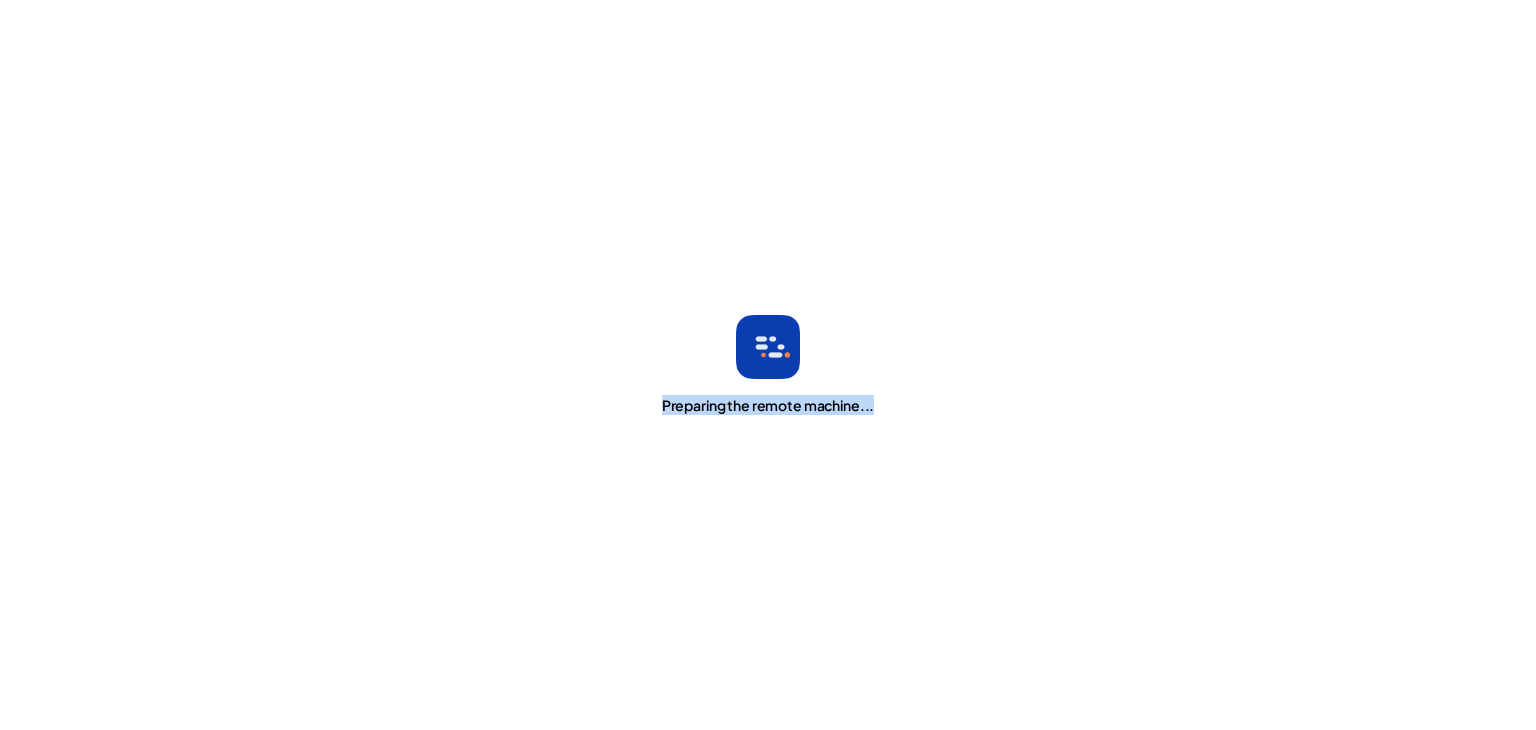 click on "Preparing the remote machine..." at bounding box center [768, 405] 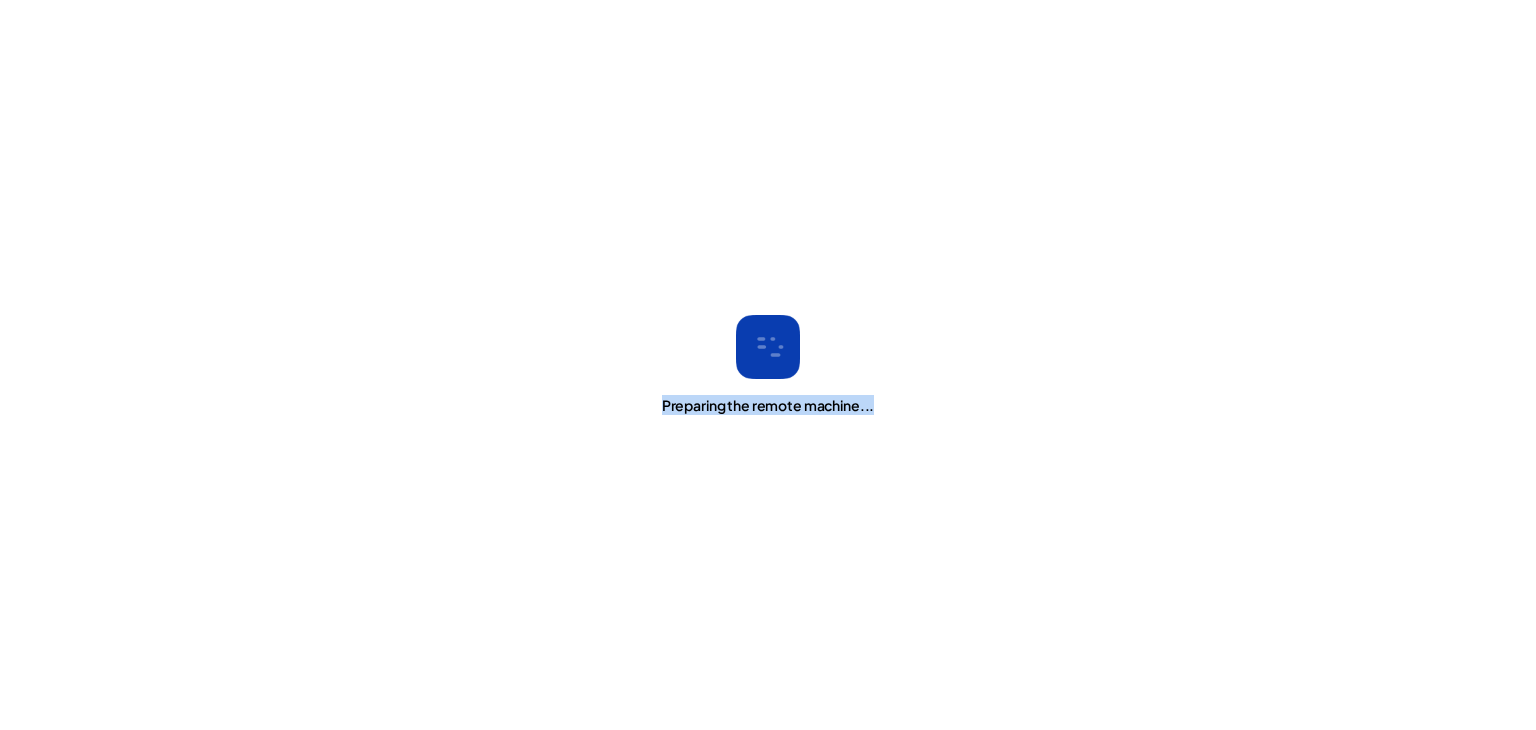 drag, startPoint x: 678, startPoint y: 404, endPoint x: 875, endPoint y: 401, distance: 197.02284 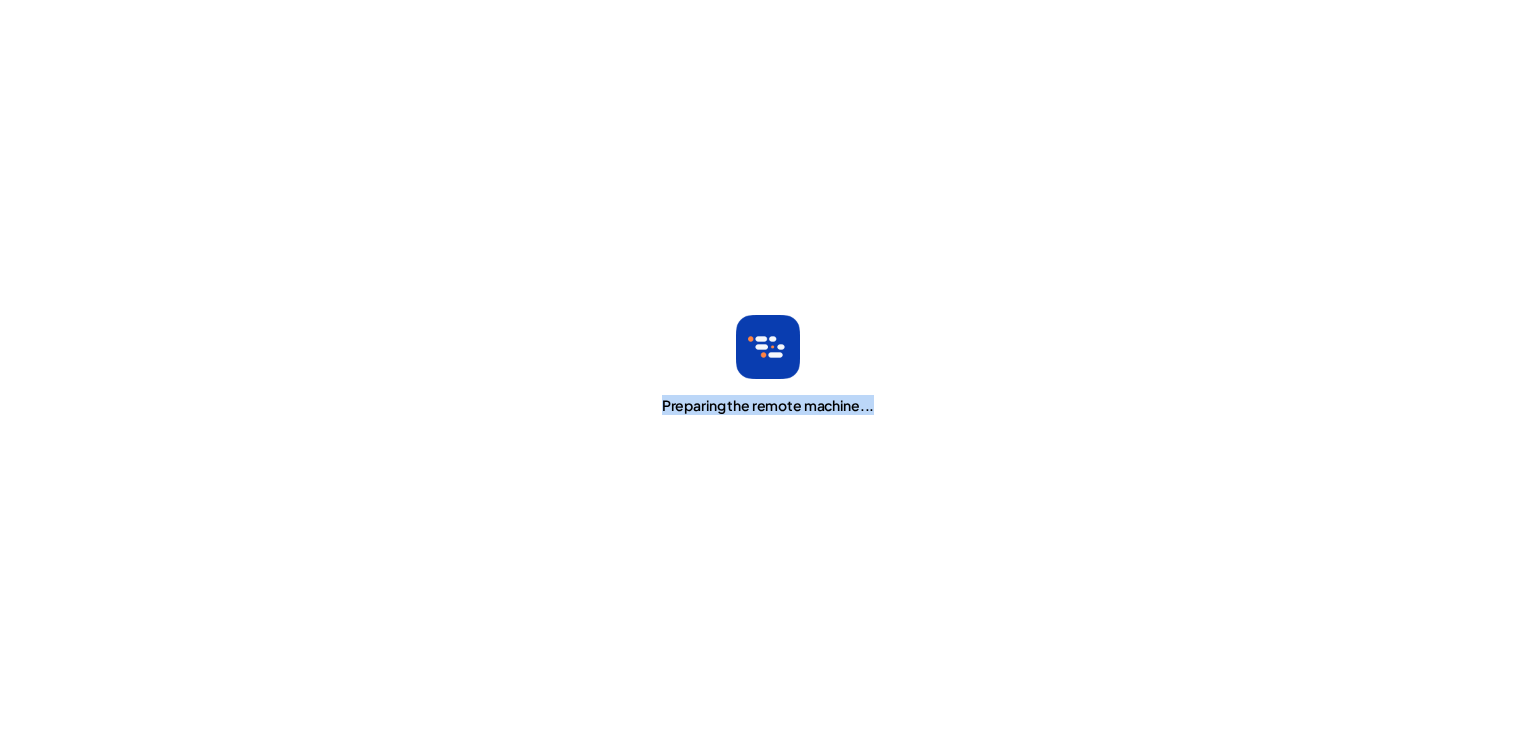 click on "Preparing the remote machine..." at bounding box center [768, 365] 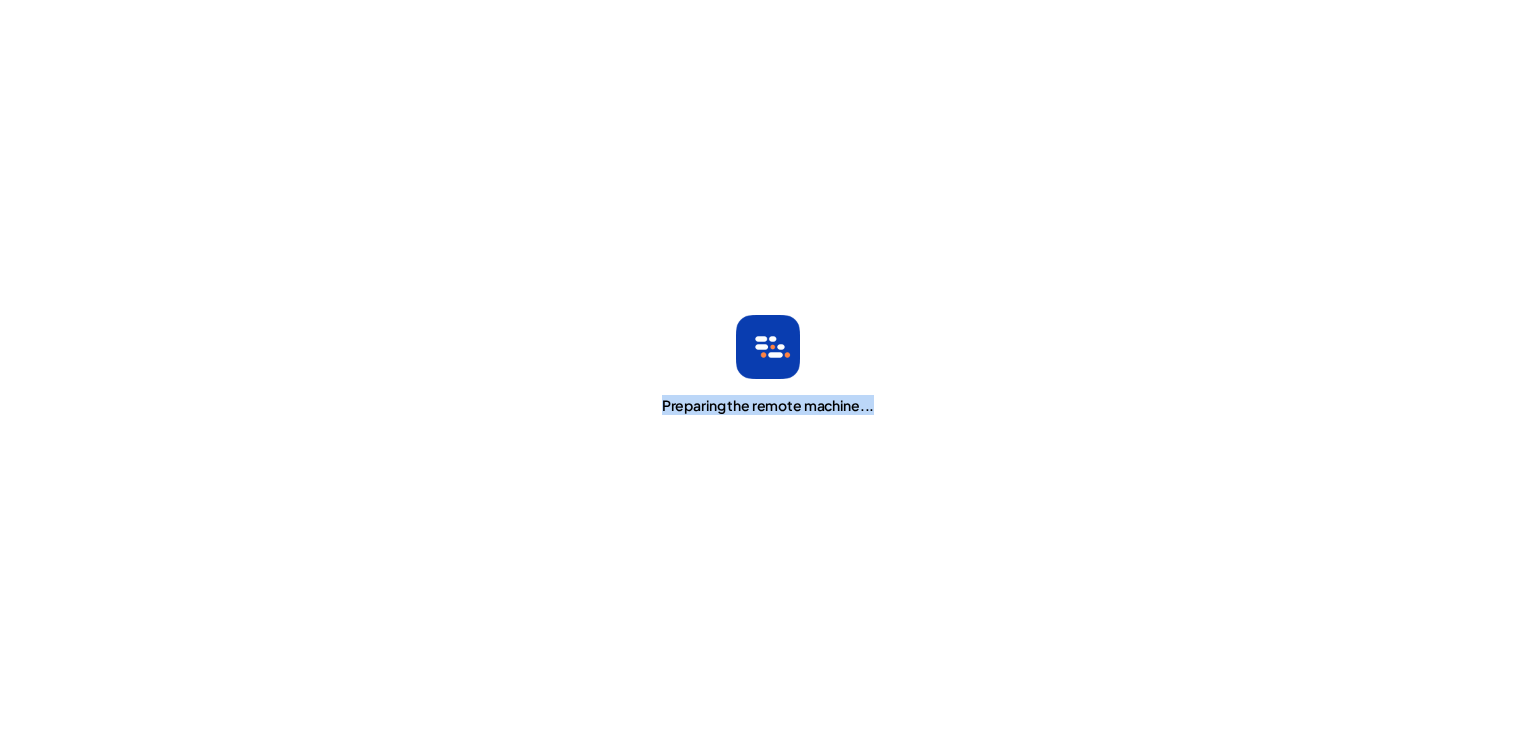 click on "Preparing the remote machine..." at bounding box center (768, 365) 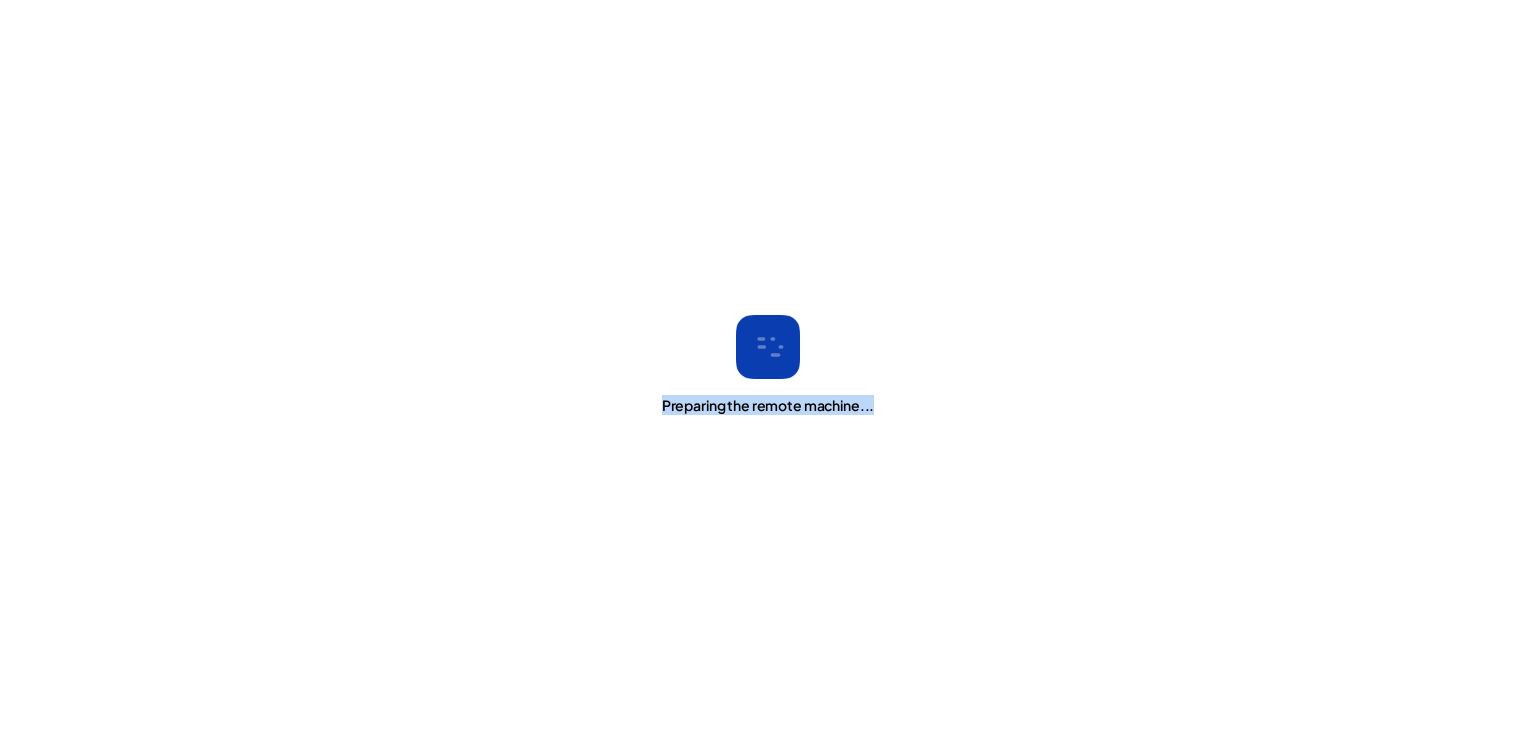 drag, startPoint x: 875, startPoint y: 401, endPoint x: 675, endPoint y: 409, distance: 200.15994 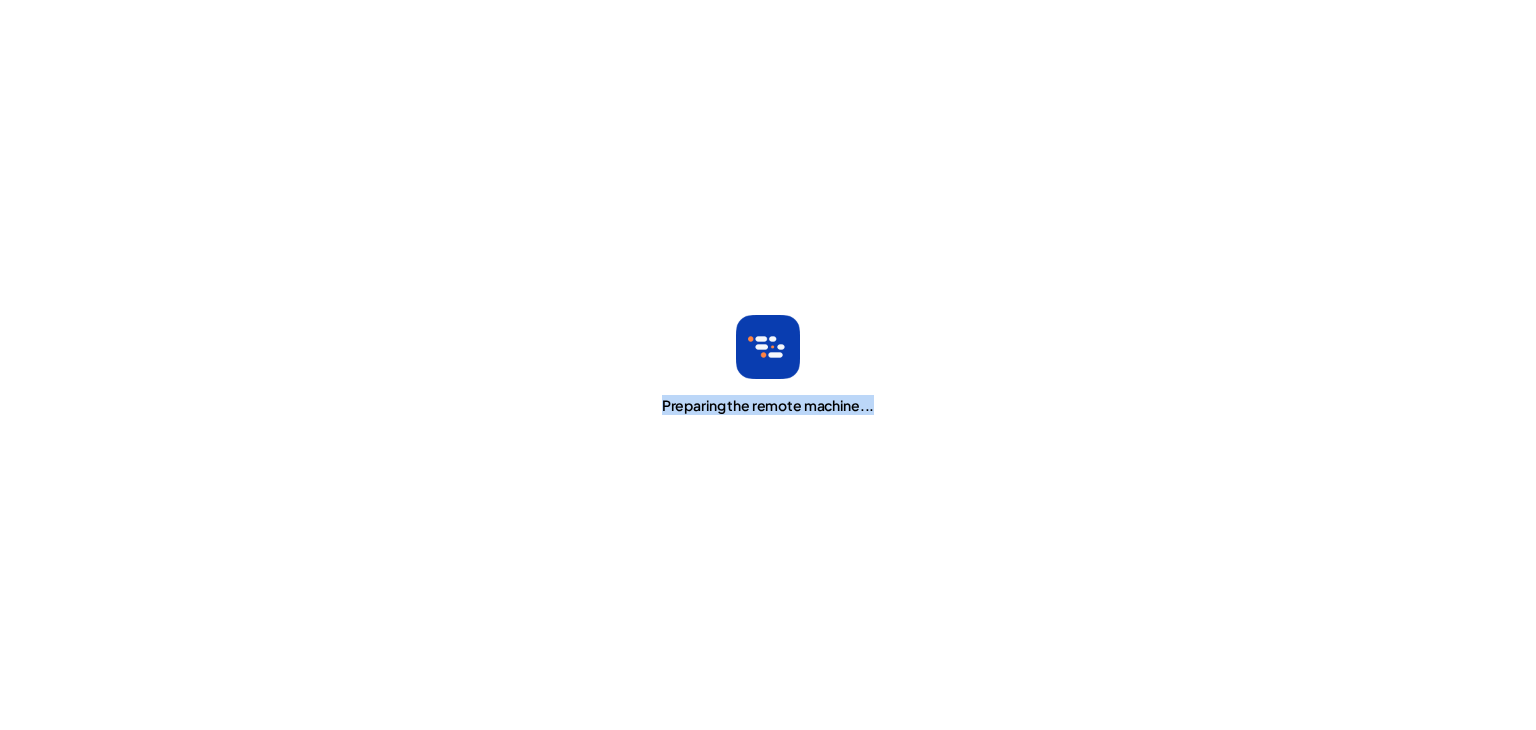 click on "Preparing the remote machine..." at bounding box center [768, 365] 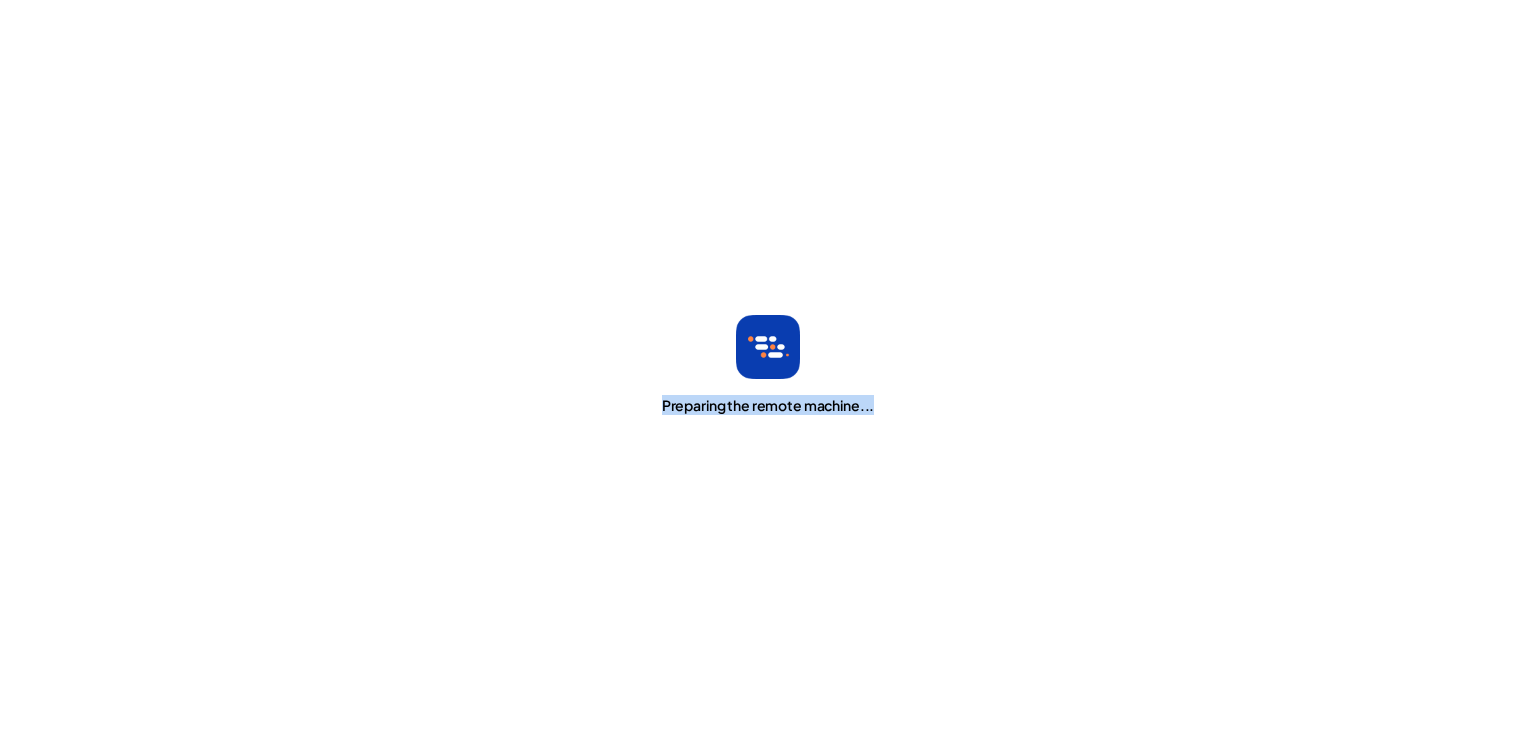 click on "Preparing the remote machine..." at bounding box center (768, 405) 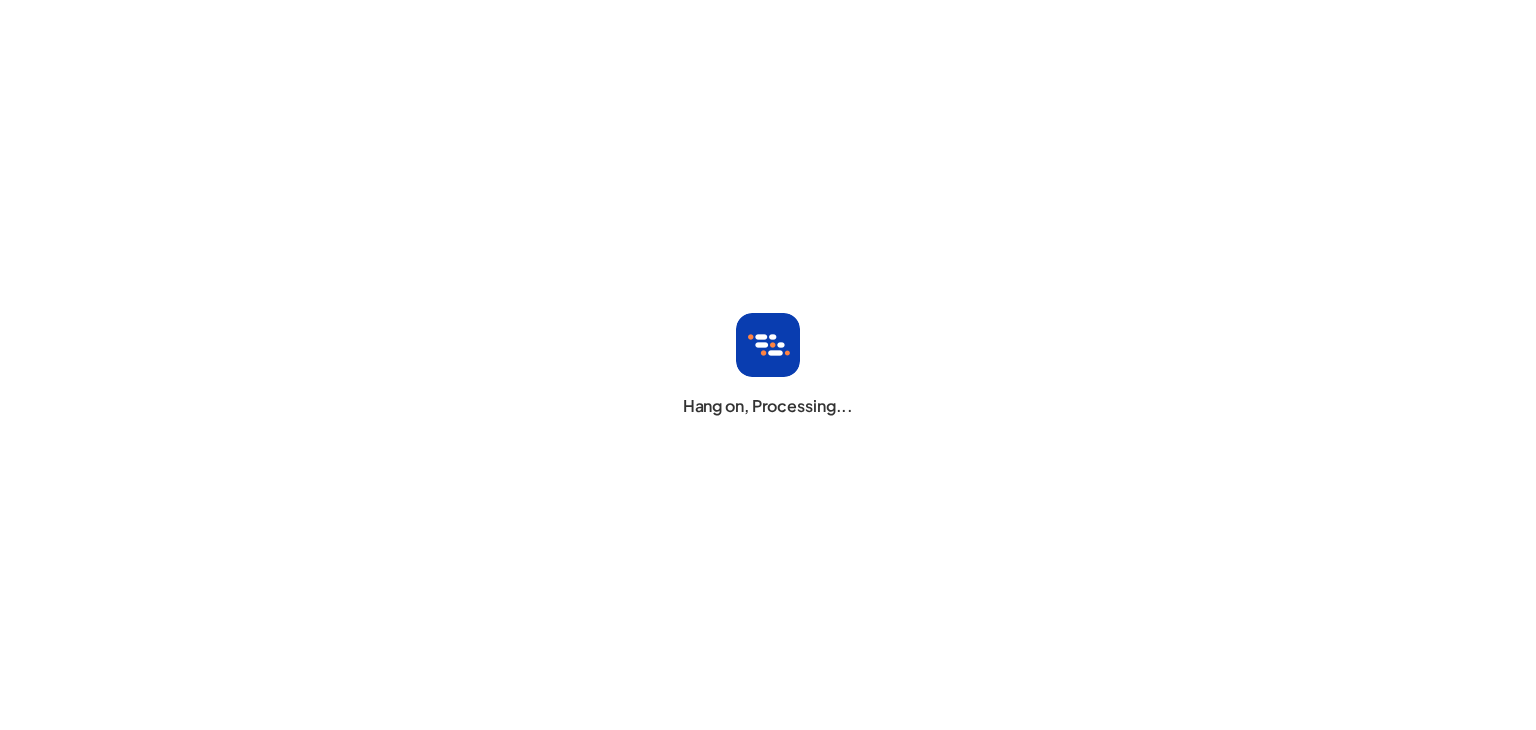 scroll, scrollTop: 0, scrollLeft: 0, axis: both 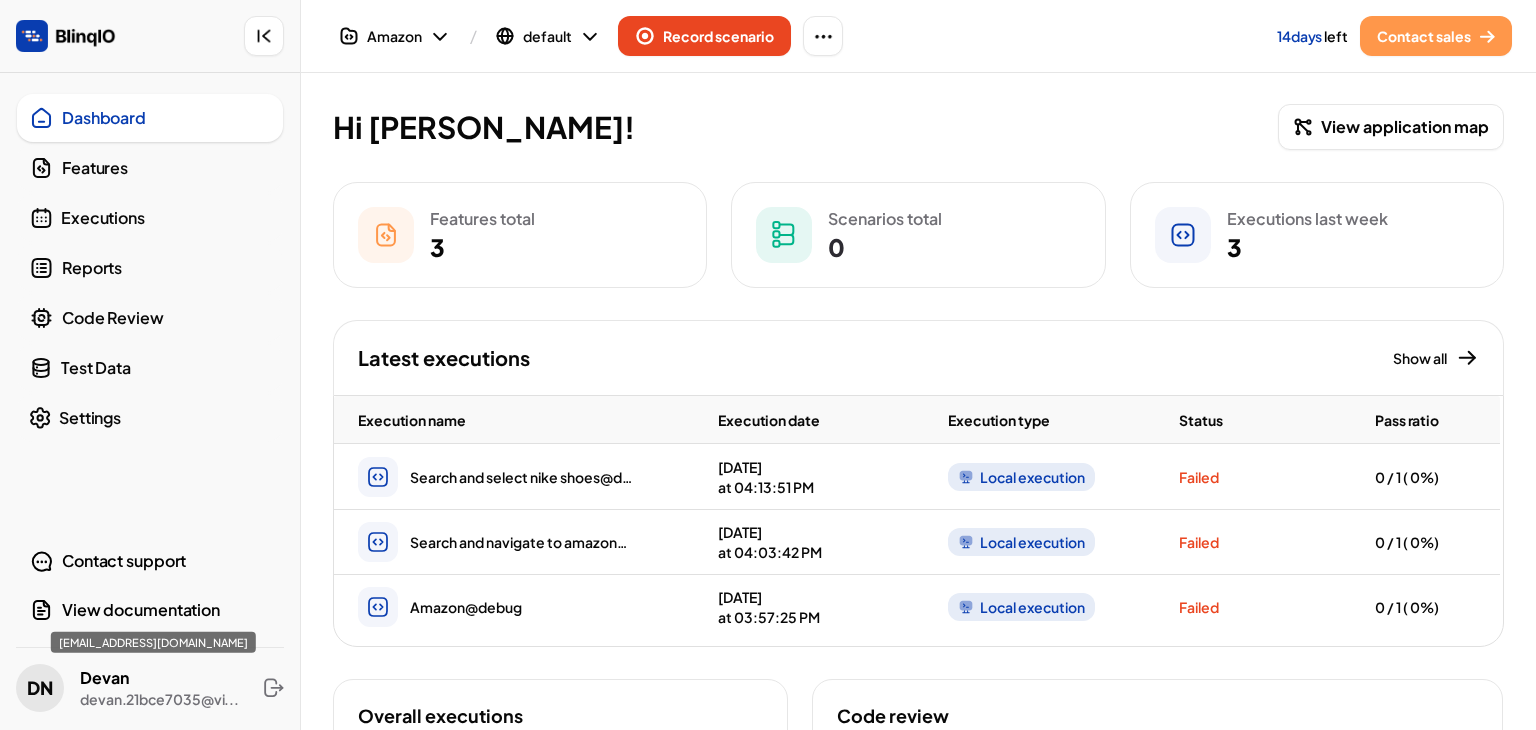 click on "Devan" at bounding box center [160, 678] 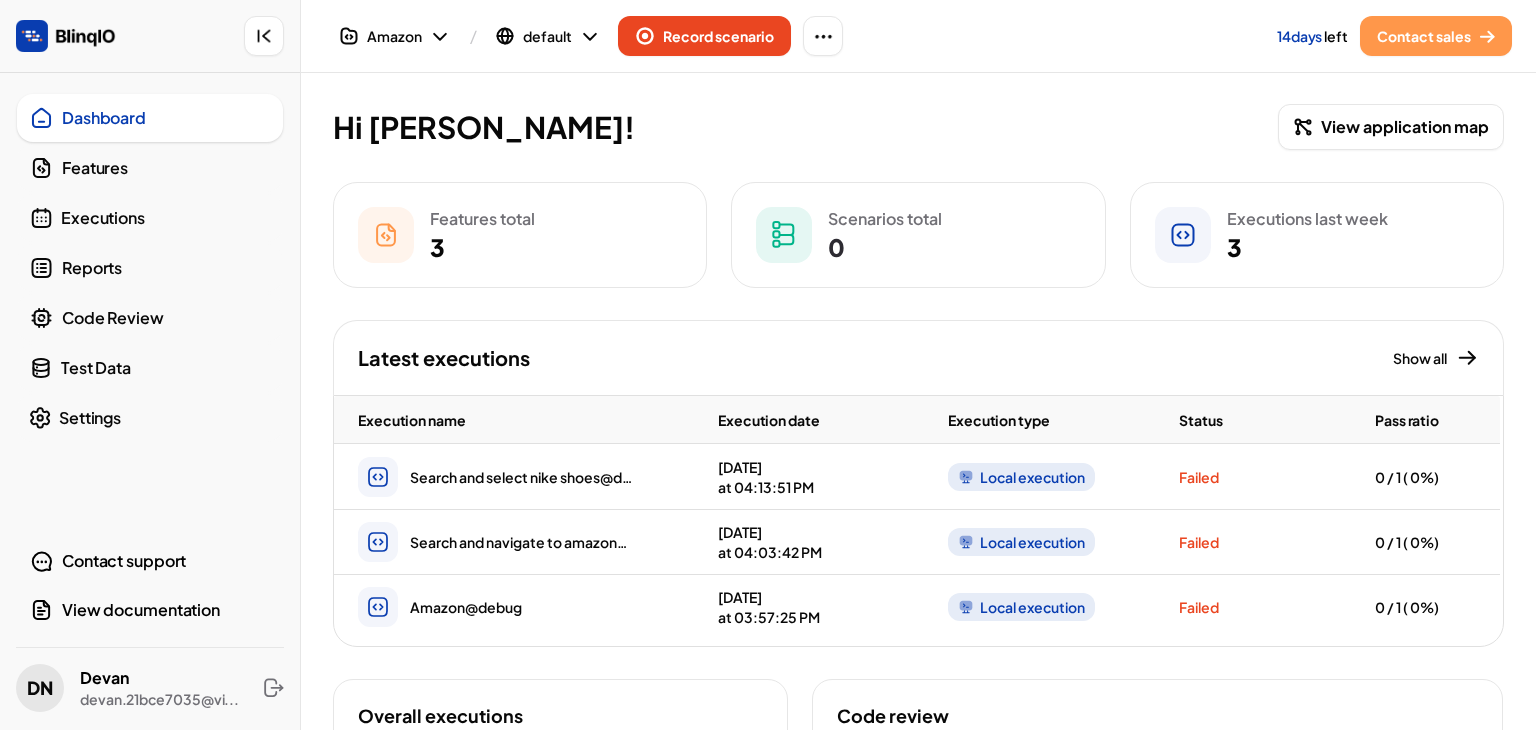 click on "DN" at bounding box center [40, 688] 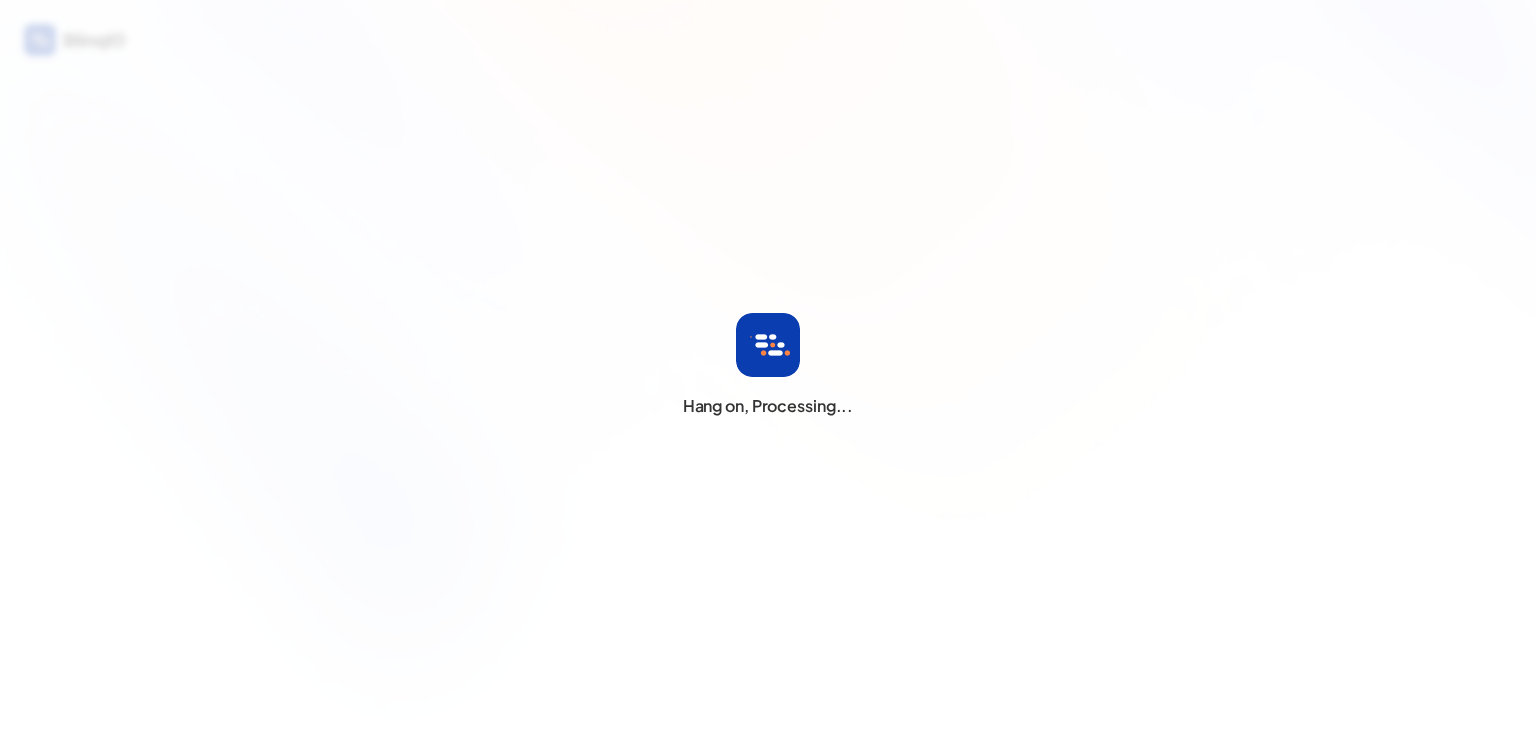 click on "Hang on, Processing..." at bounding box center (768, 365) 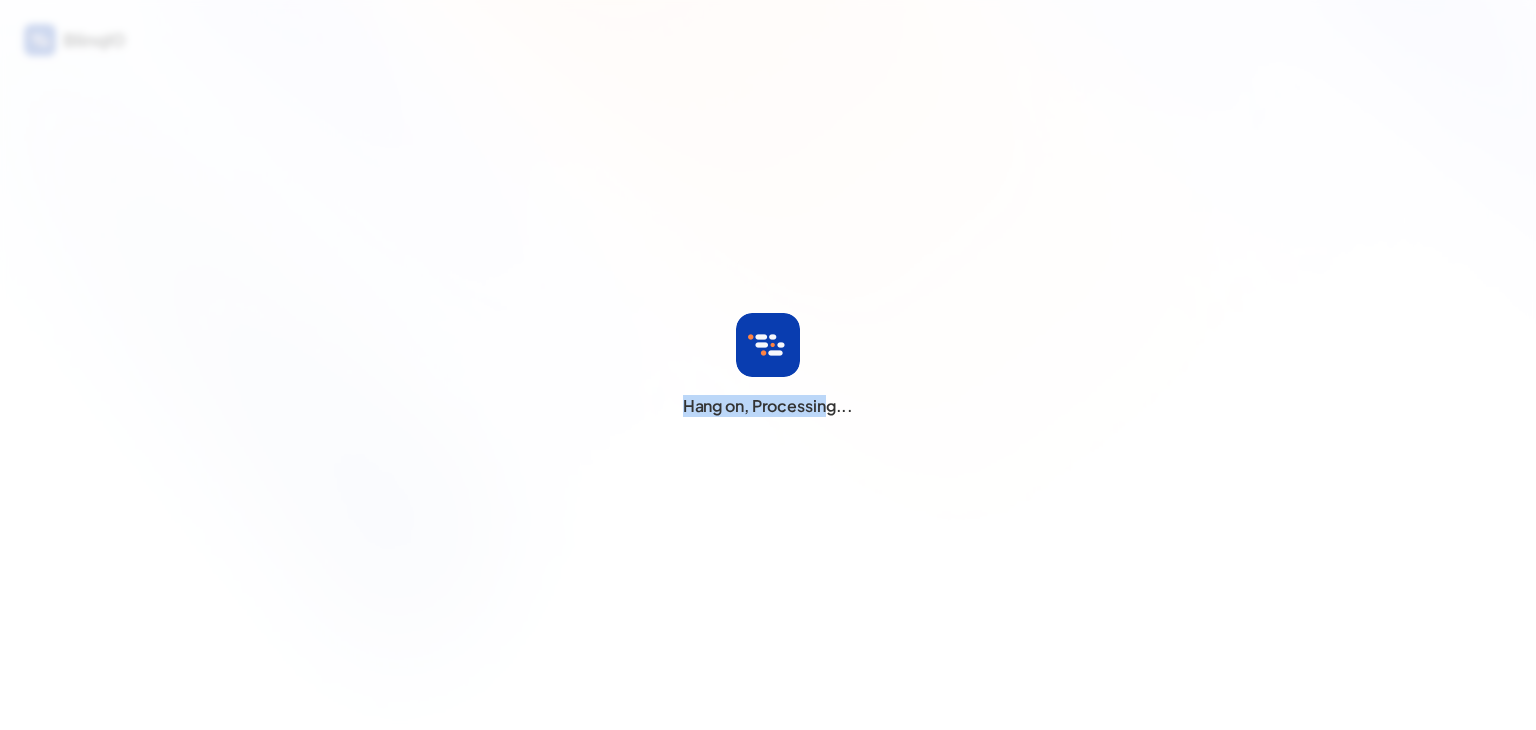drag, startPoint x: 676, startPoint y: 400, endPoint x: 832, endPoint y: 403, distance: 156.02884 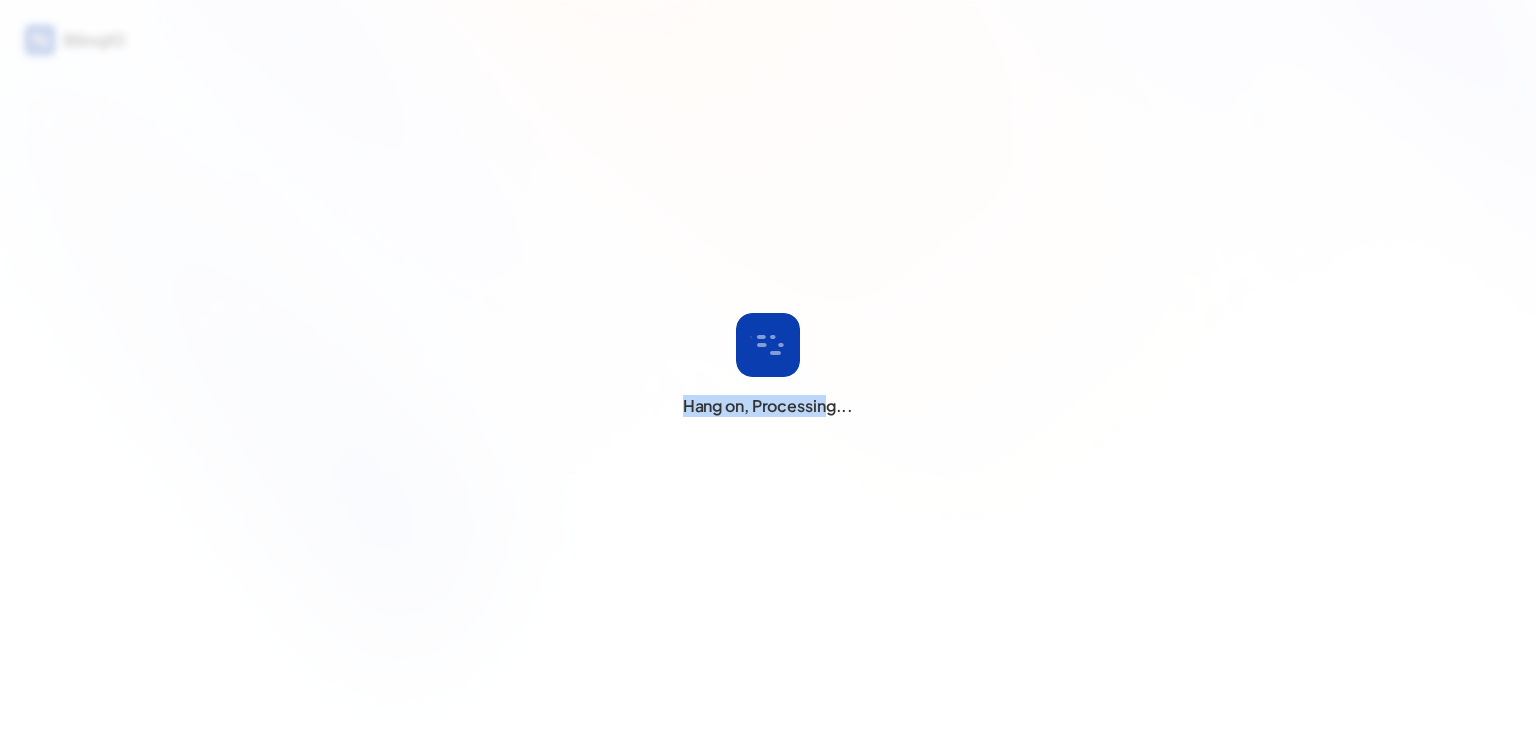 click on "Hang on, Processing..." at bounding box center [768, 365] 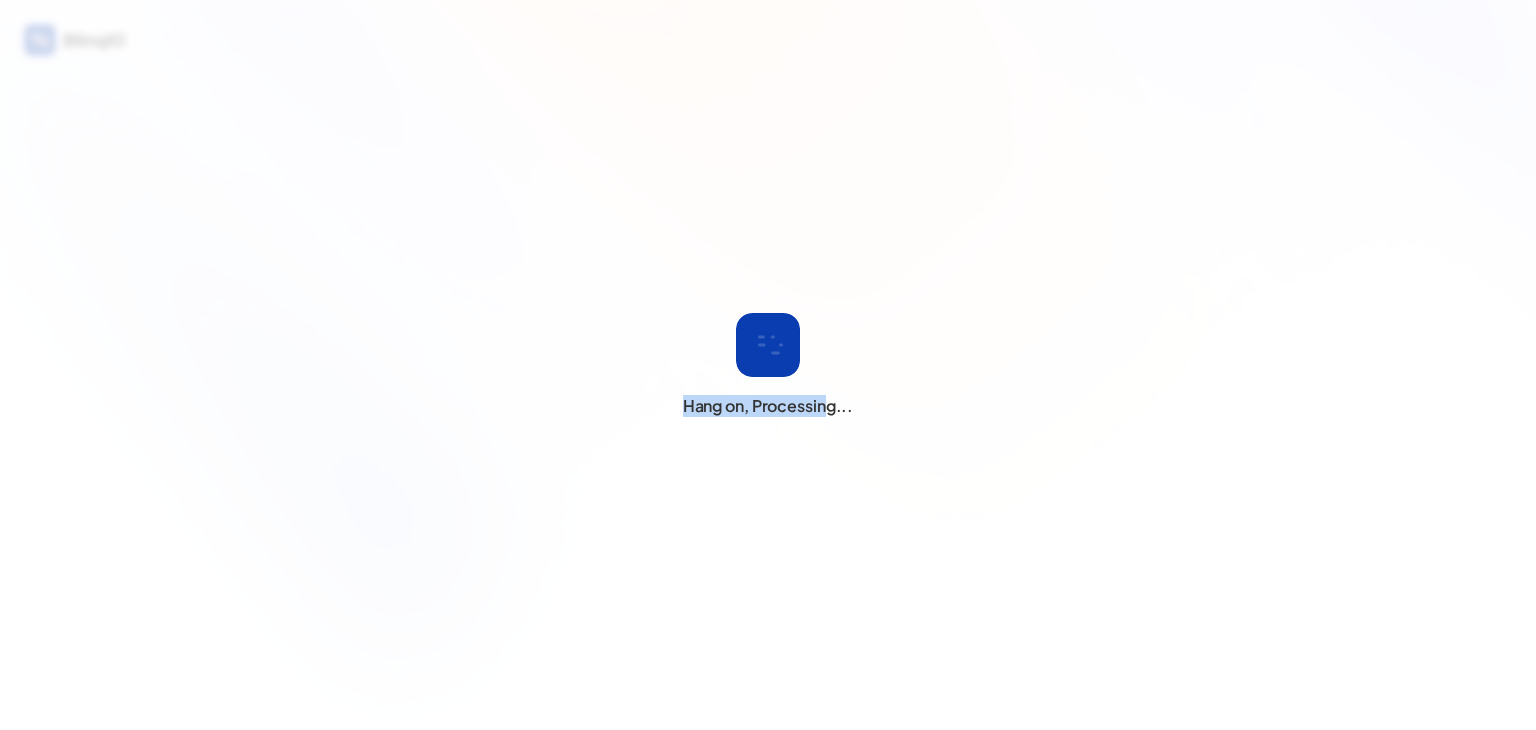 click on "Hang on, Processing..." at bounding box center (768, 406) 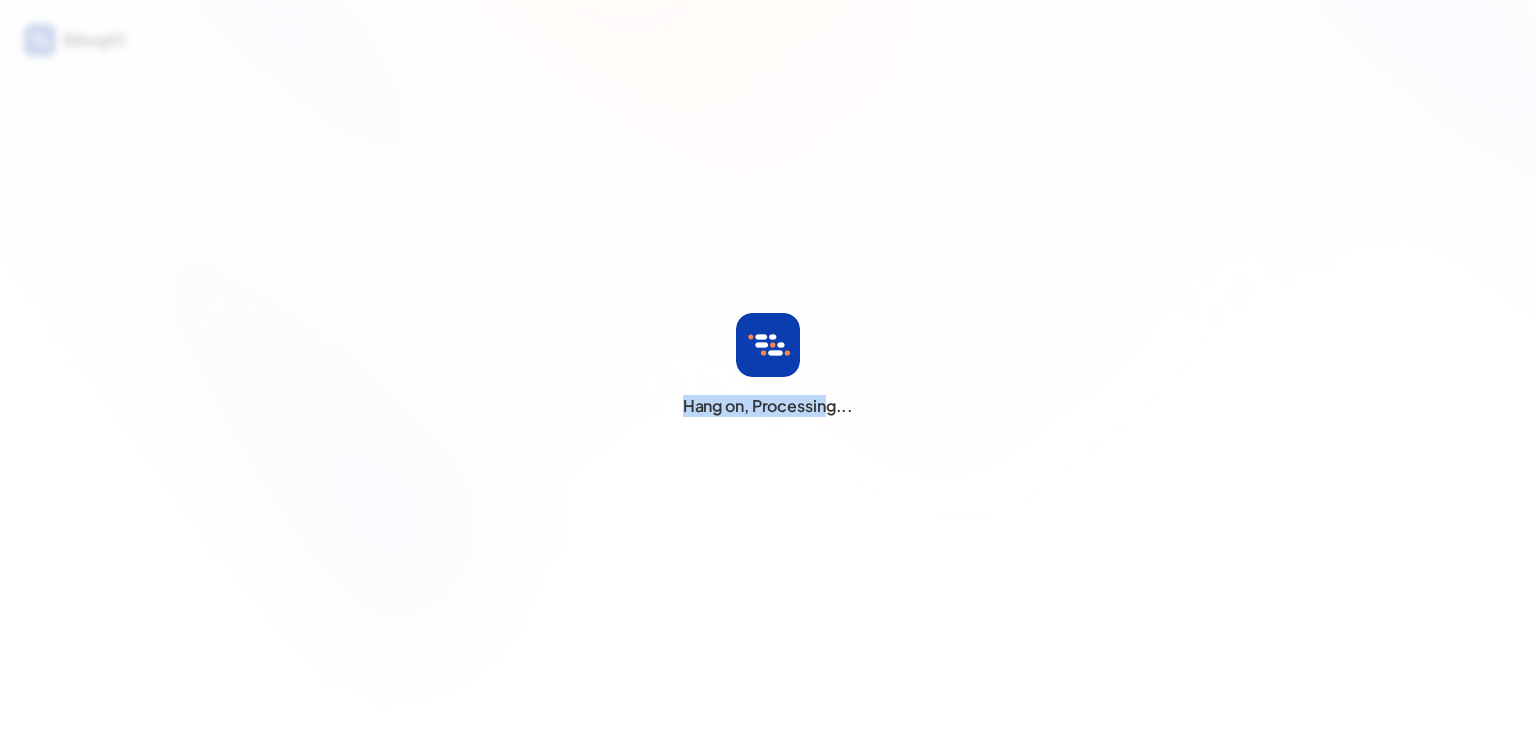 drag, startPoint x: 704, startPoint y: 421, endPoint x: 639, endPoint y: 420, distance: 65.00769 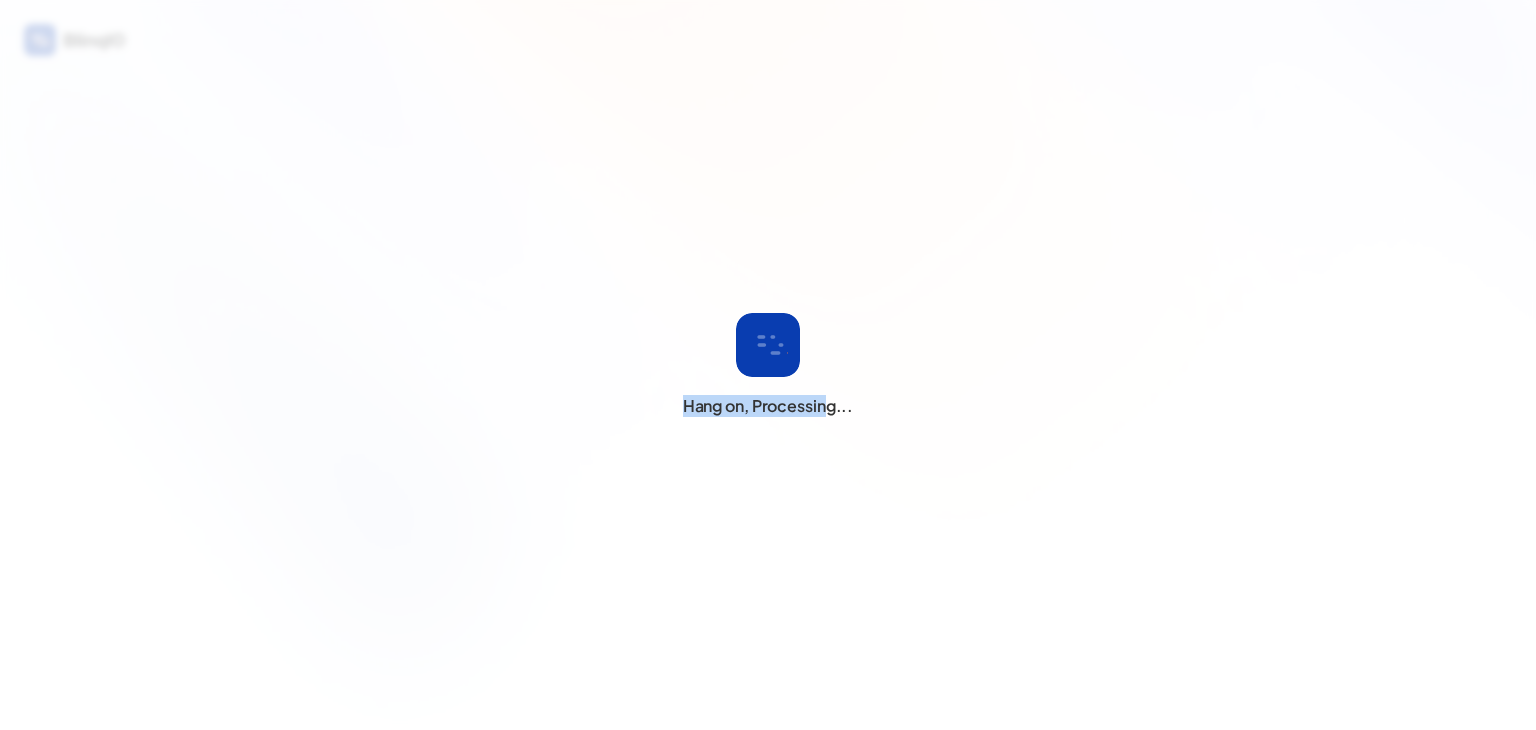 click on "Hang on, Processing..." at bounding box center (768, 365) 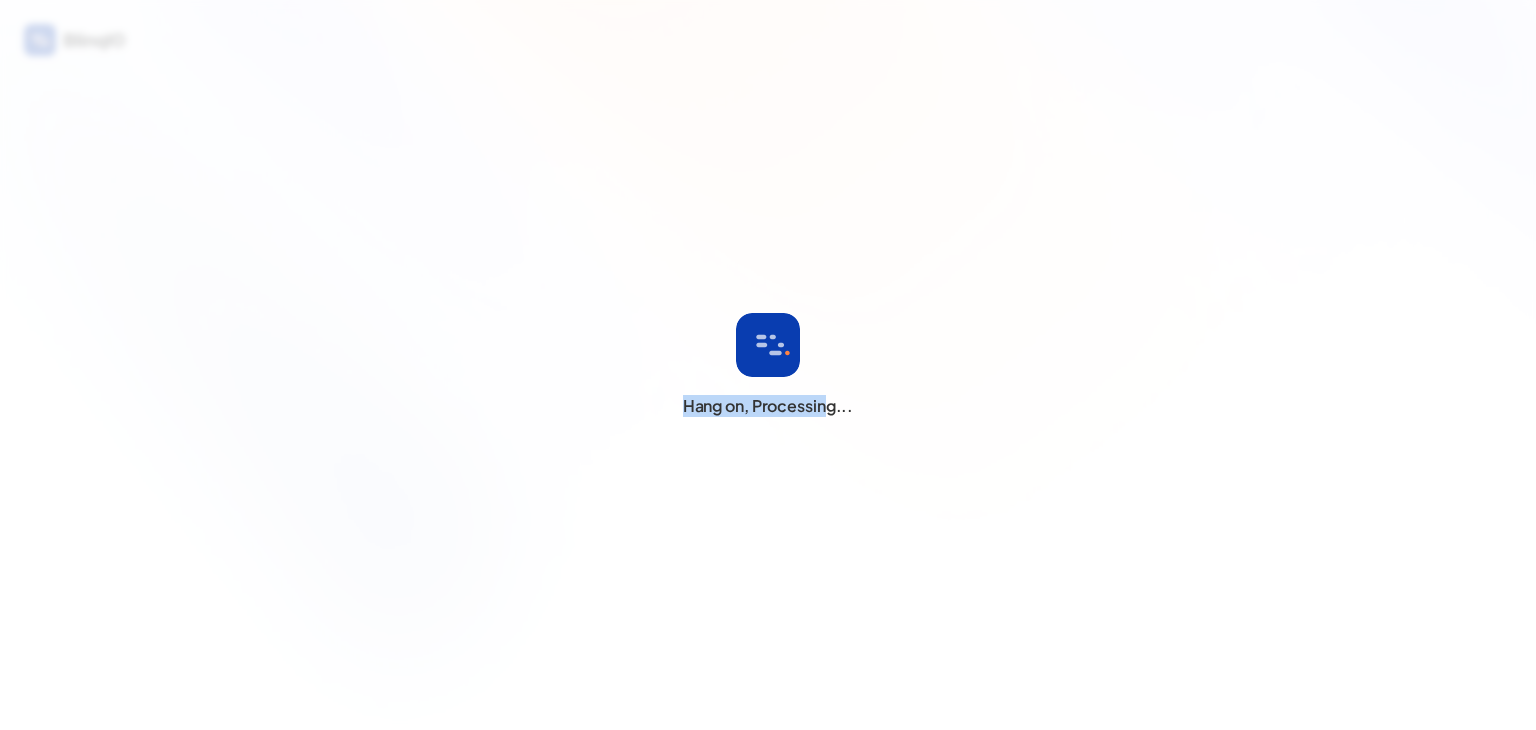 click on "Hang on, Processing..." at bounding box center (768, 365) 